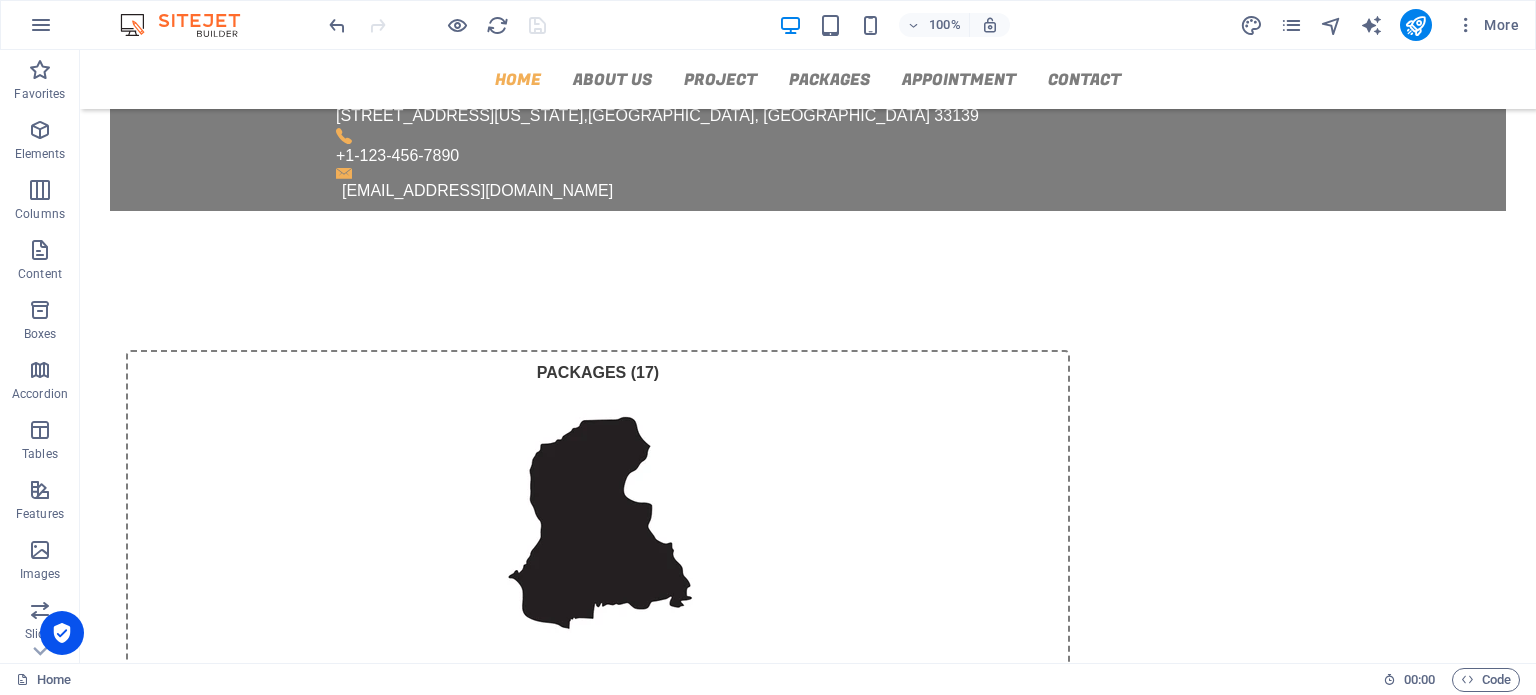scroll, scrollTop: 0, scrollLeft: 0, axis: both 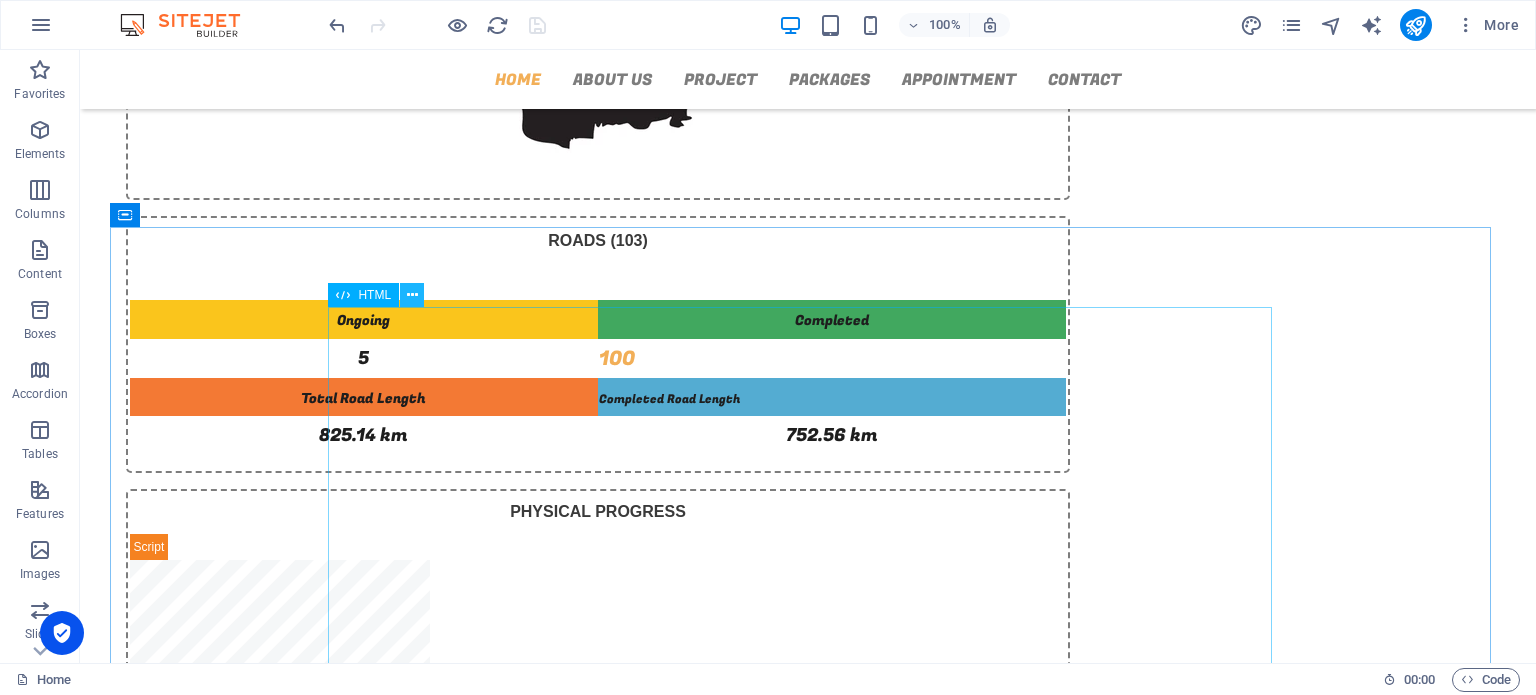 click at bounding box center [412, 295] 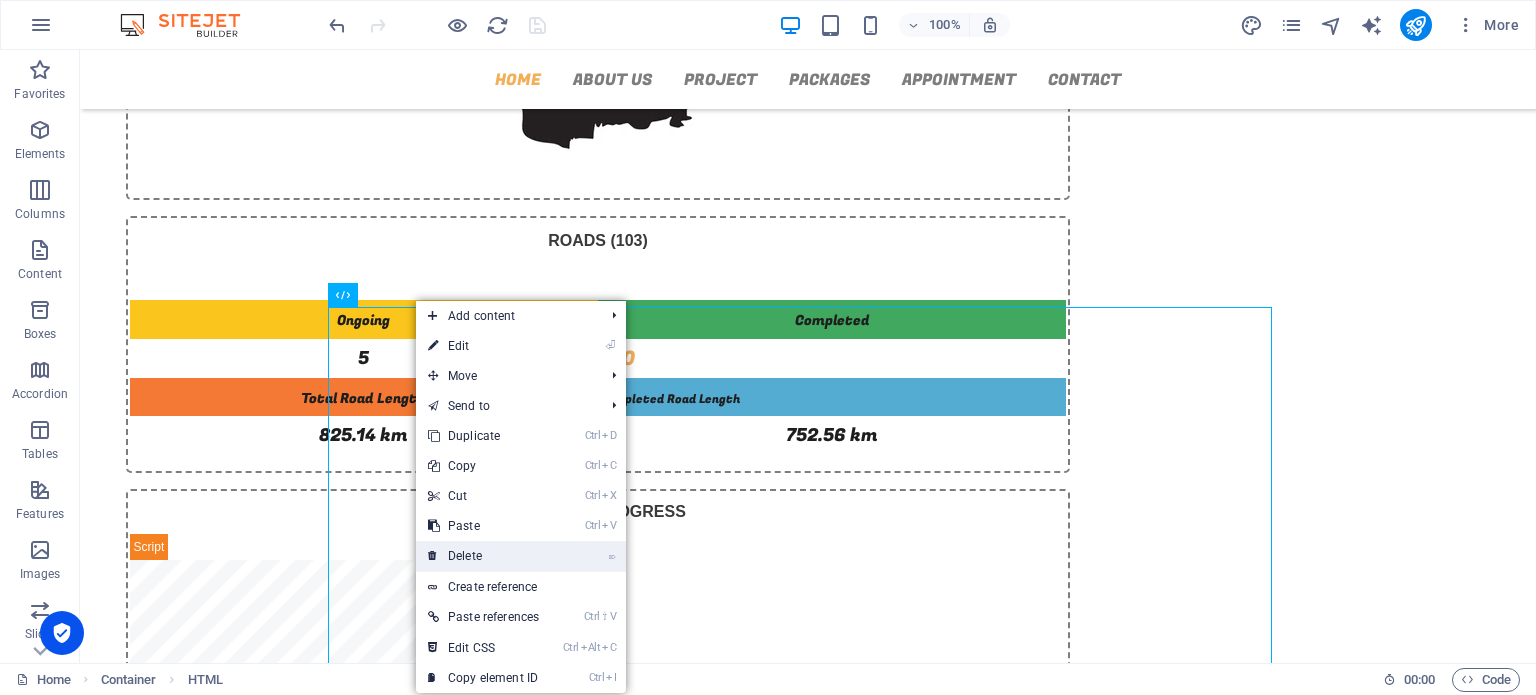 click on "⌦  Delete" at bounding box center (483, 556) 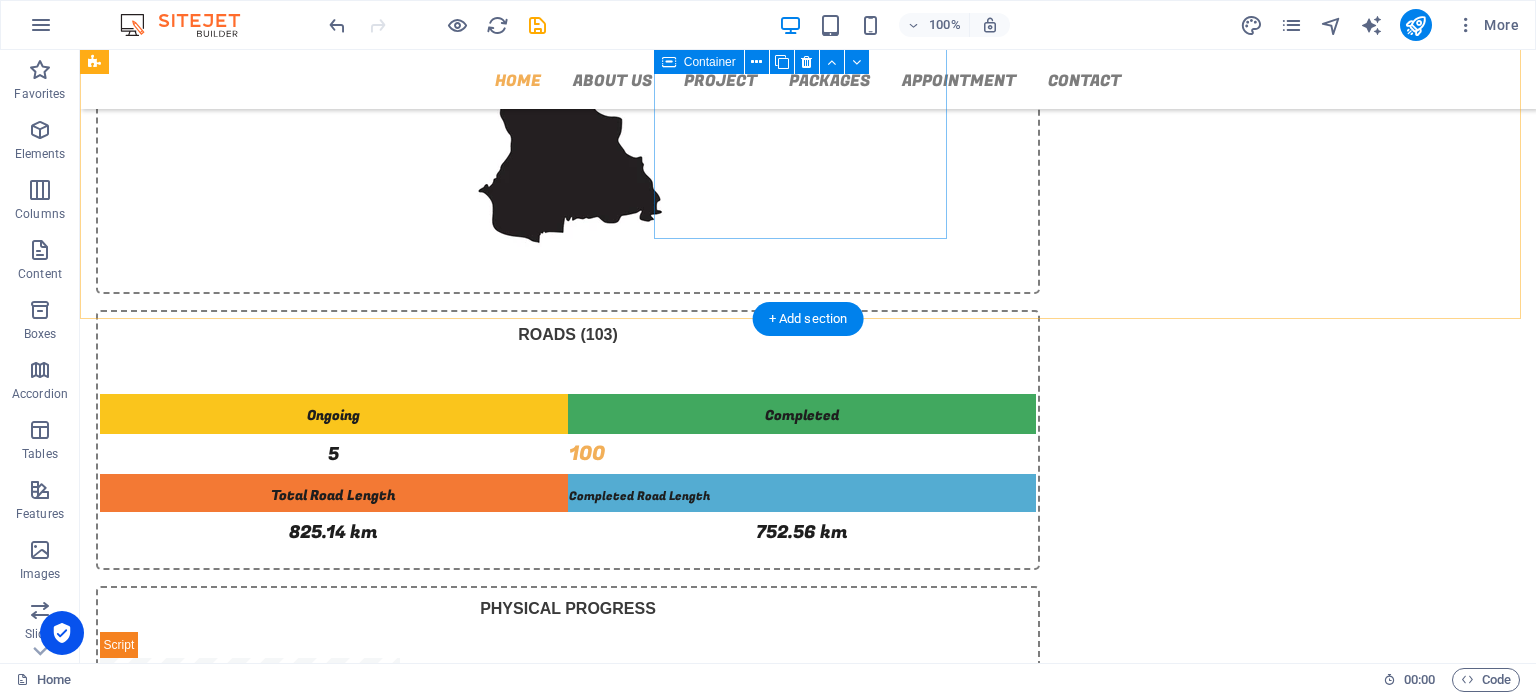 scroll, scrollTop: 362, scrollLeft: 0, axis: vertical 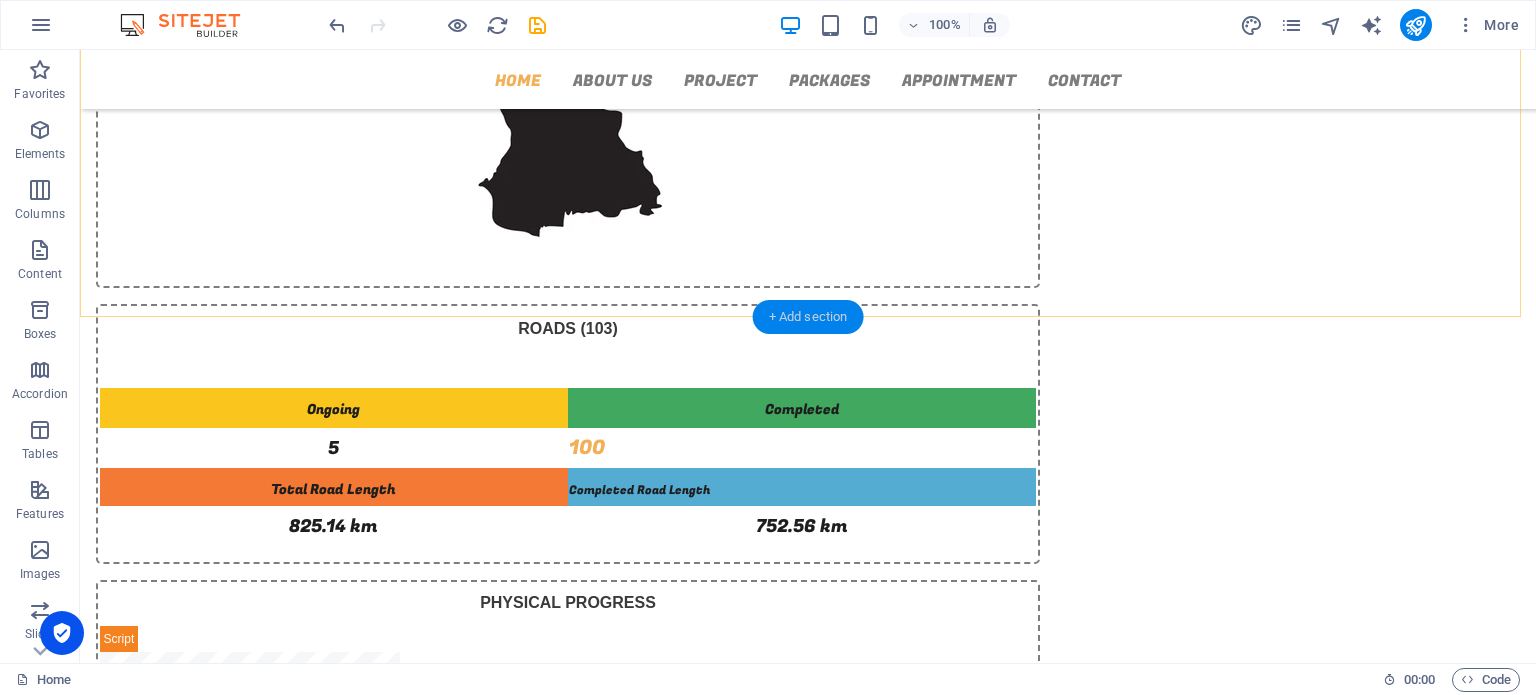 click on "+ Add section" at bounding box center (808, 317) 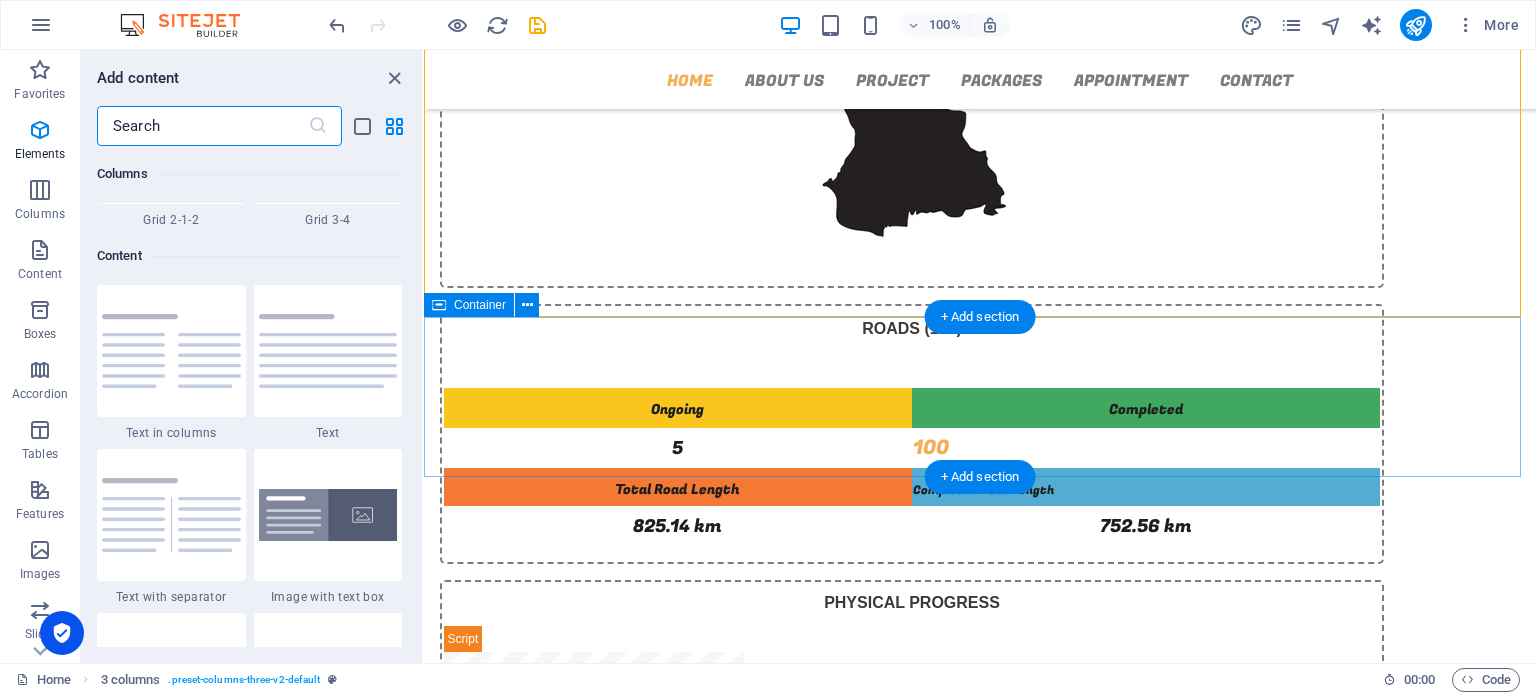 scroll, scrollTop: 3499, scrollLeft: 0, axis: vertical 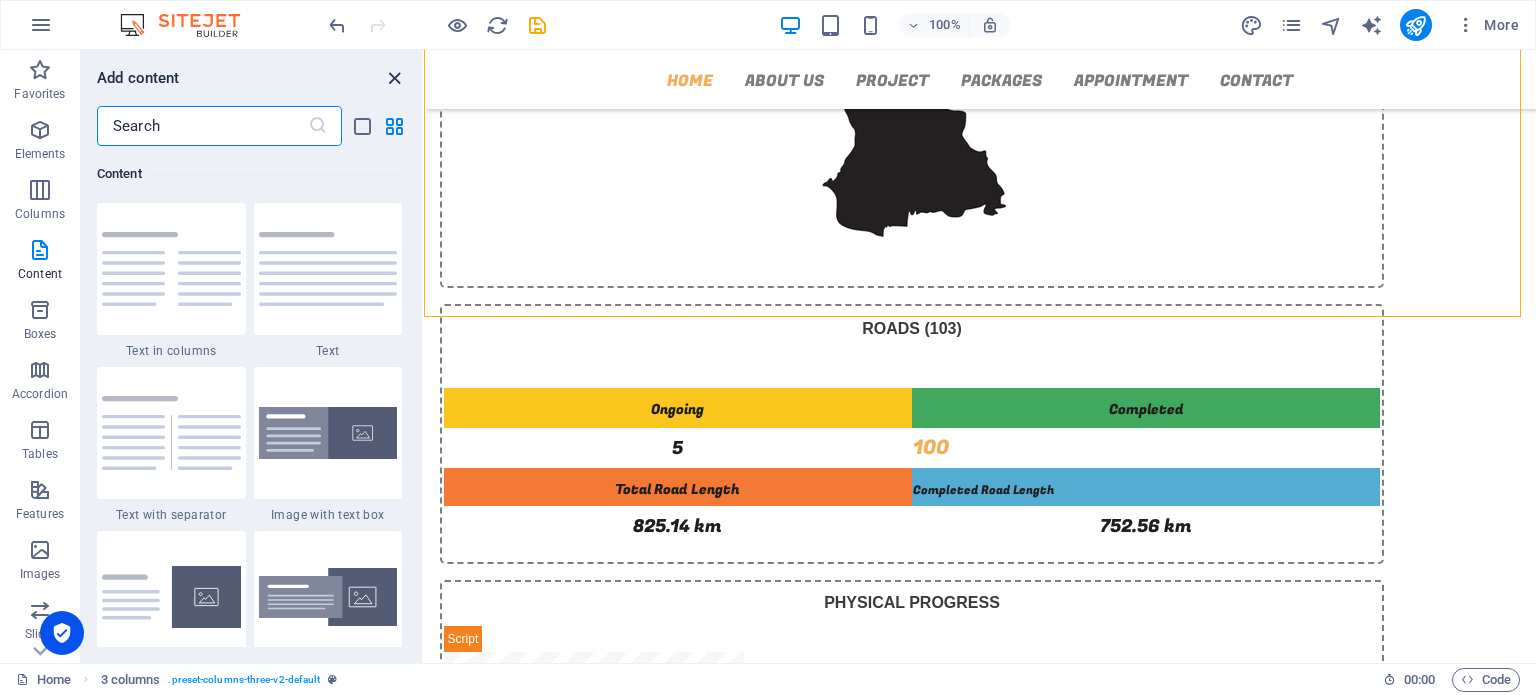 click at bounding box center (394, 78) 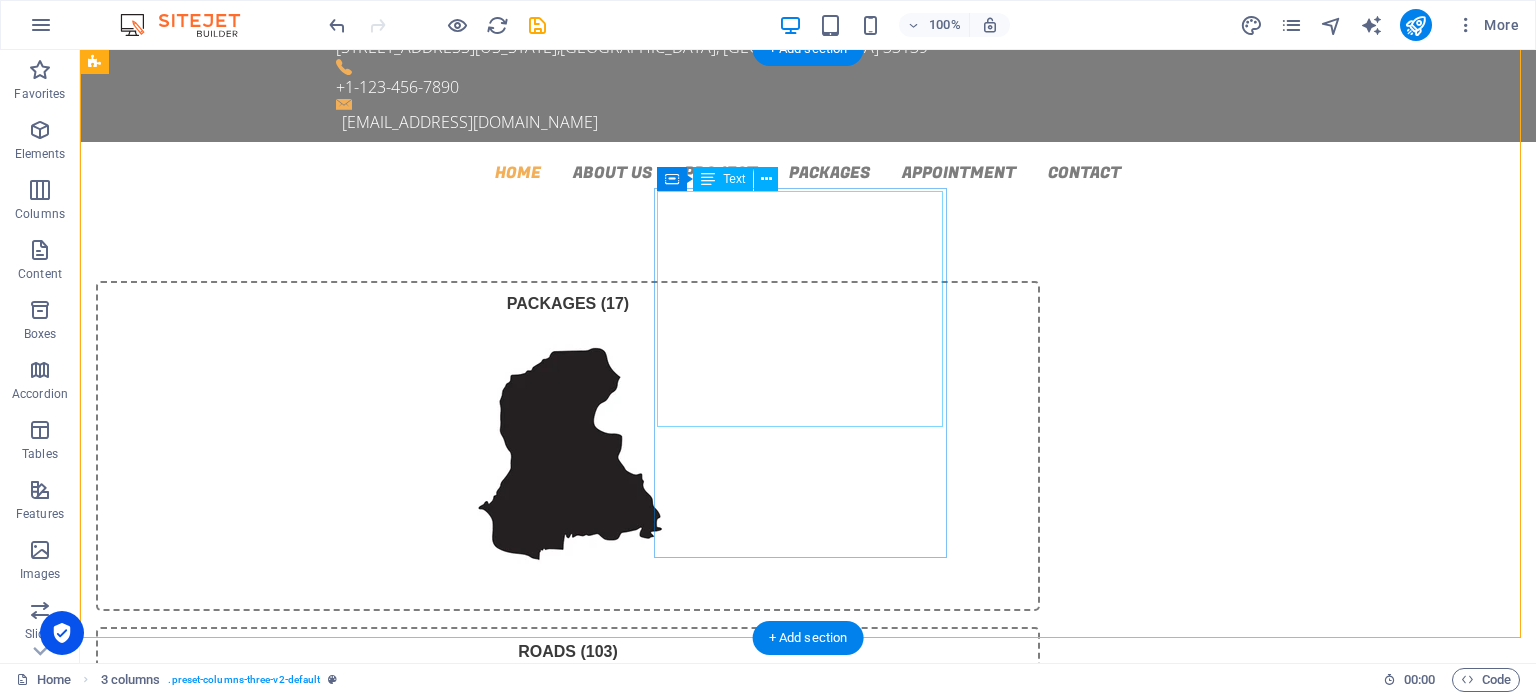 scroll, scrollTop: 38, scrollLeft: 0, axis: vertical 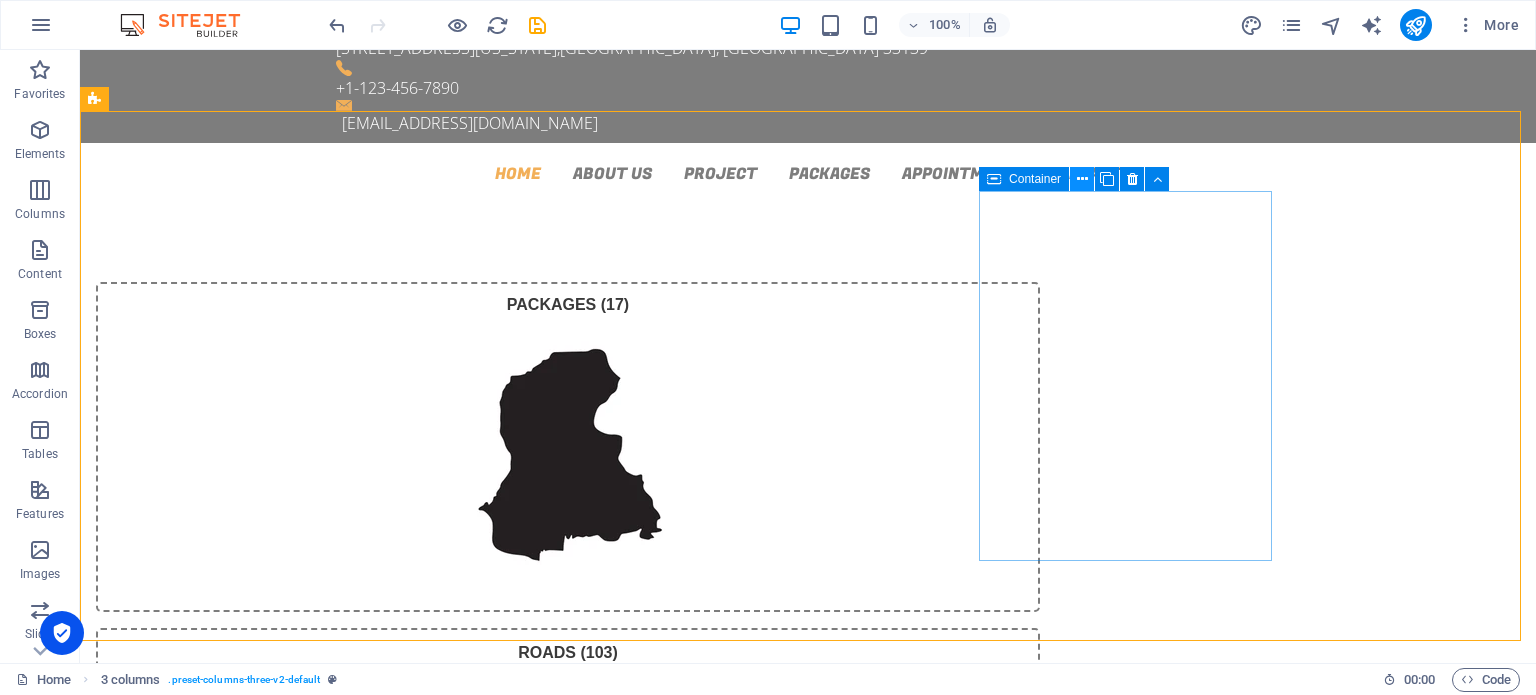 click at bounding box center [1082, 179] 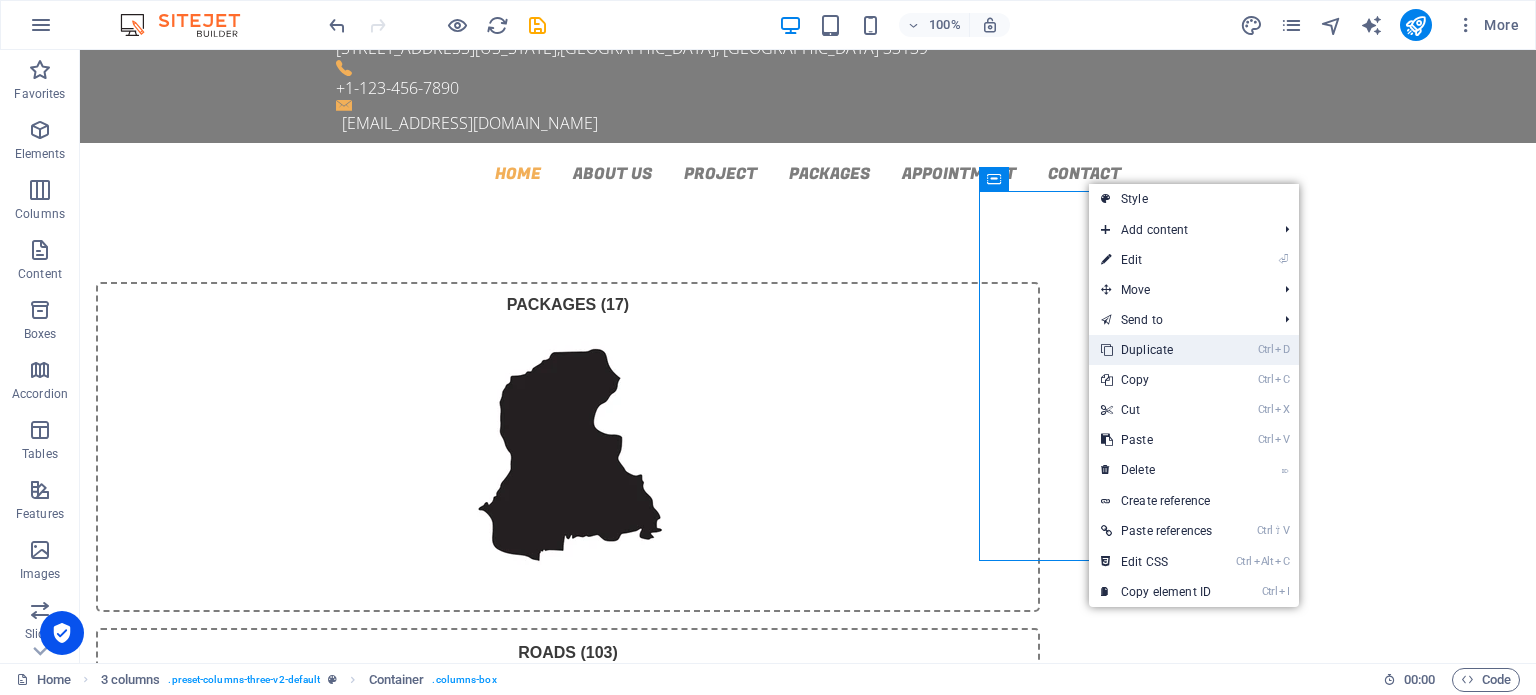 click on "Ctrl D  Duplicate" at bounding box center [1156, 350] 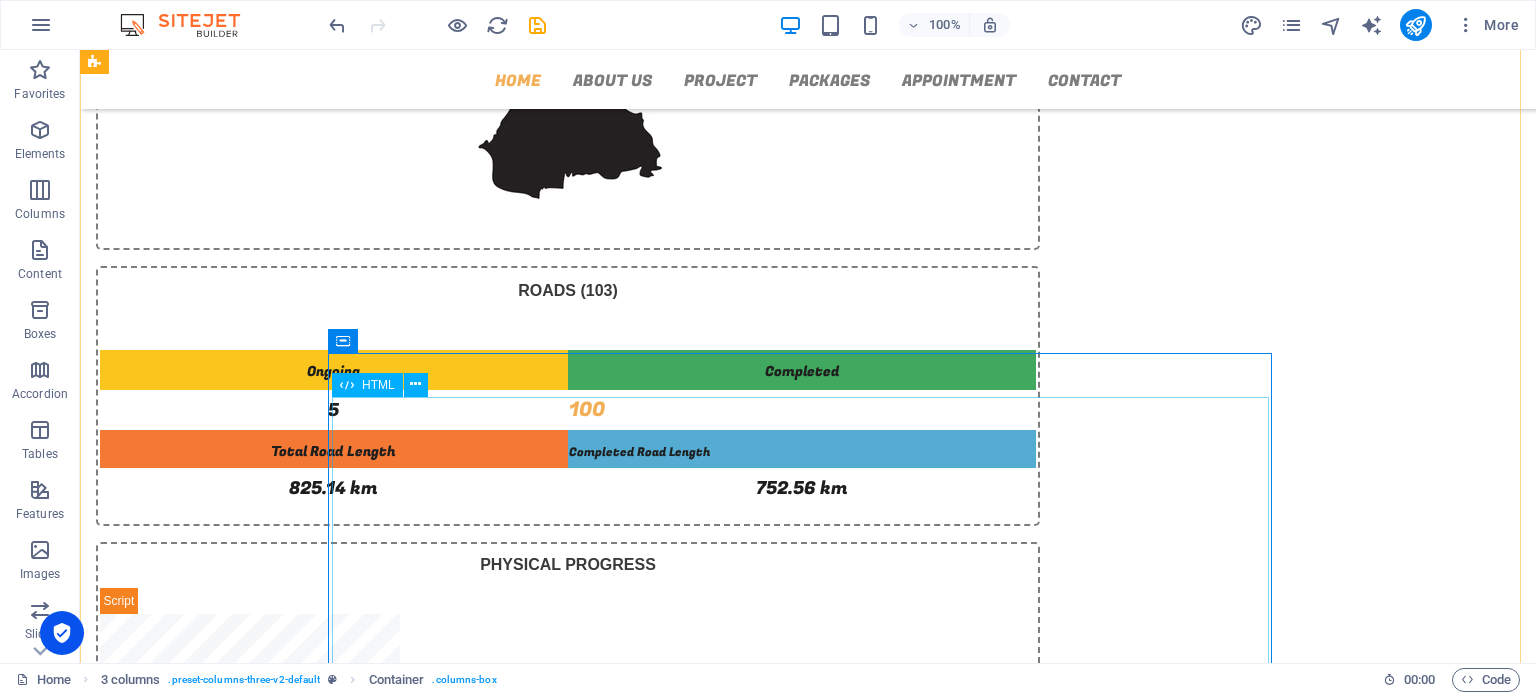 scroll, scrollTop: 449, scrollLeft: 0, axis: vertical 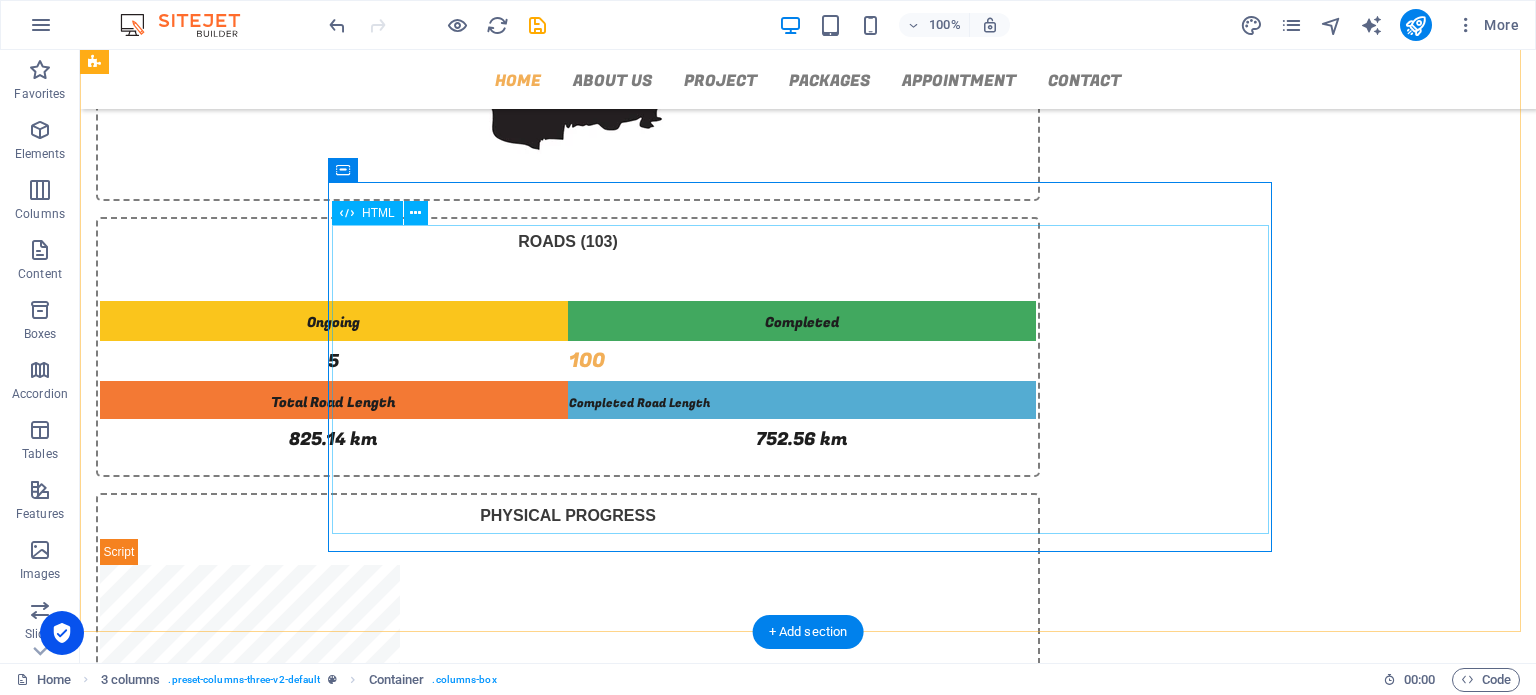 click on "92.02%" at bounding box center (568, 1076) 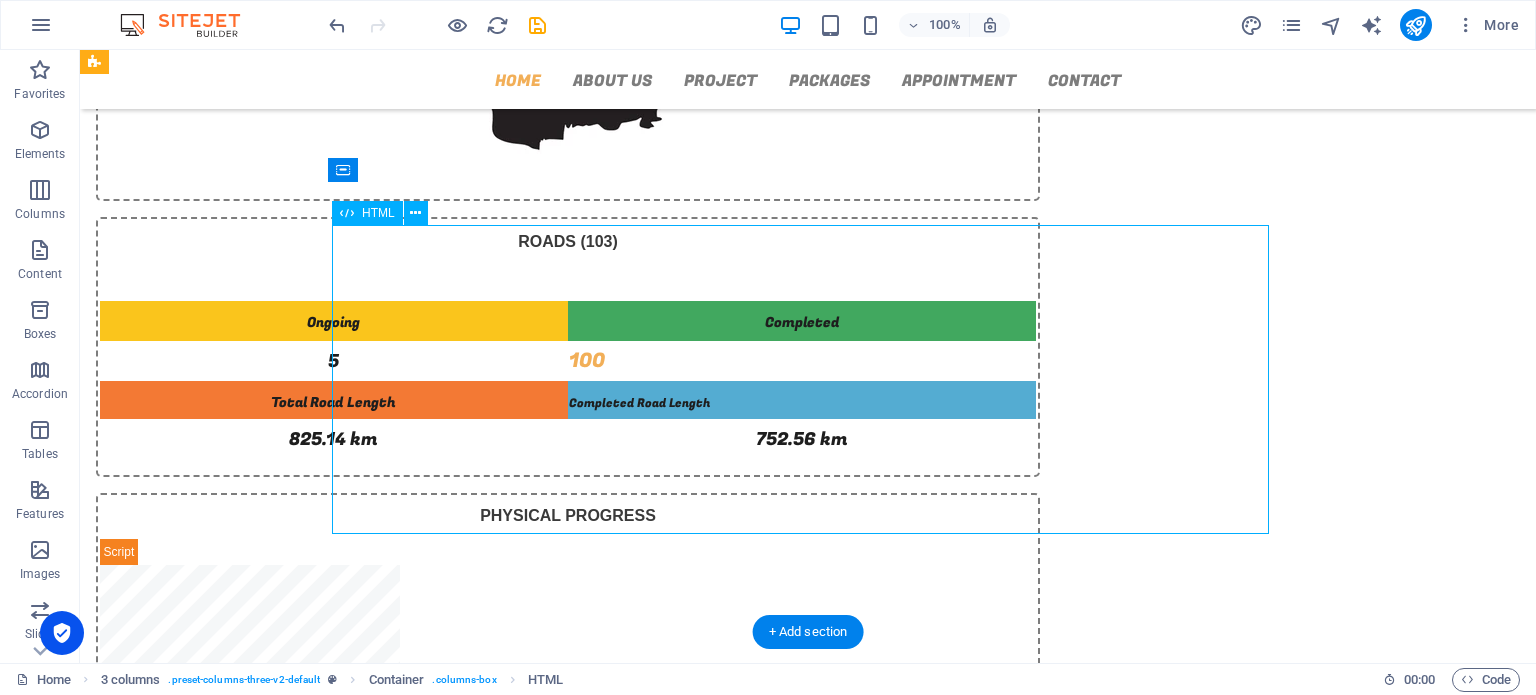 click on "92.02%" at bounding box center [568, 1076] 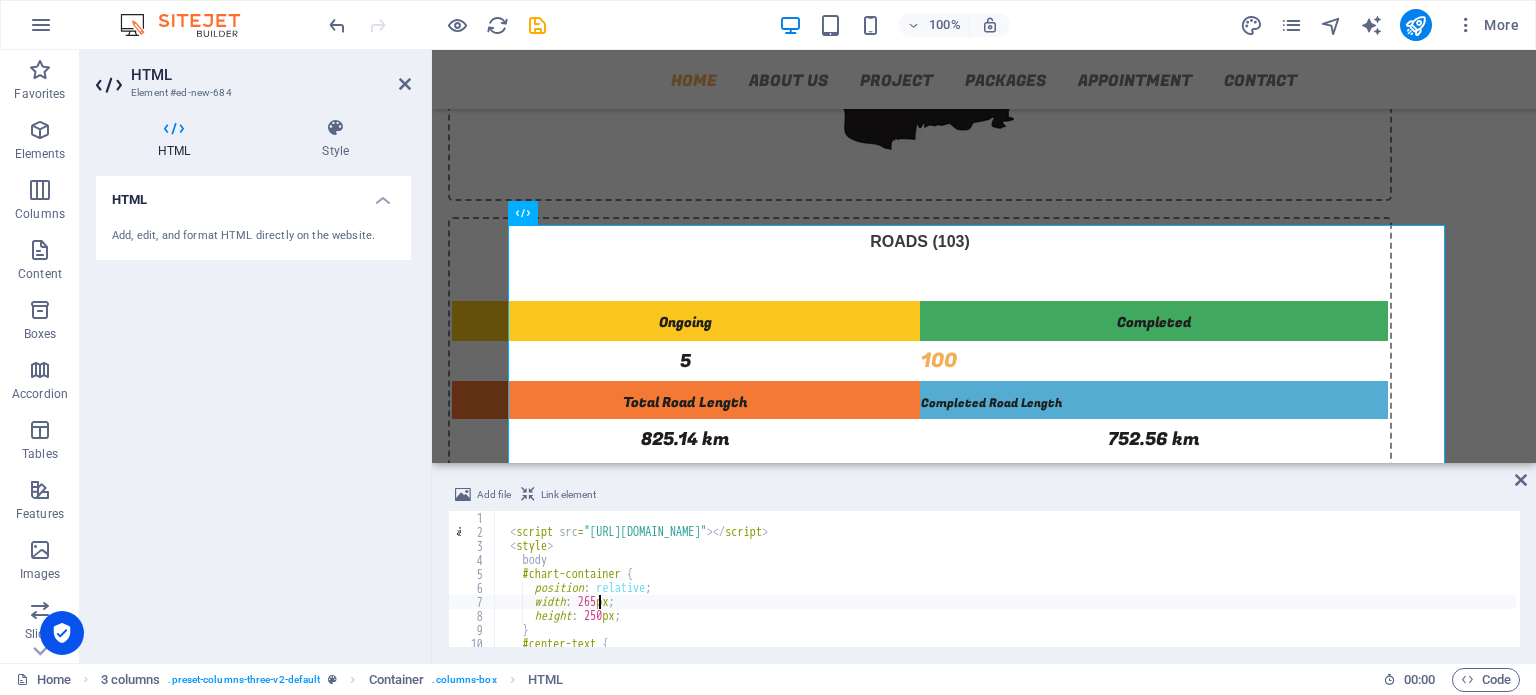 click on "< script   src = "[URL][DOMAIN_NAME]" > </ script >    < style >      body        #chart-container   {         position :   relative ;         width :   265 px ;         height :   250 px ;      }      #center-text   {         position :   absolute ;" at bounding box center [1005, 593] 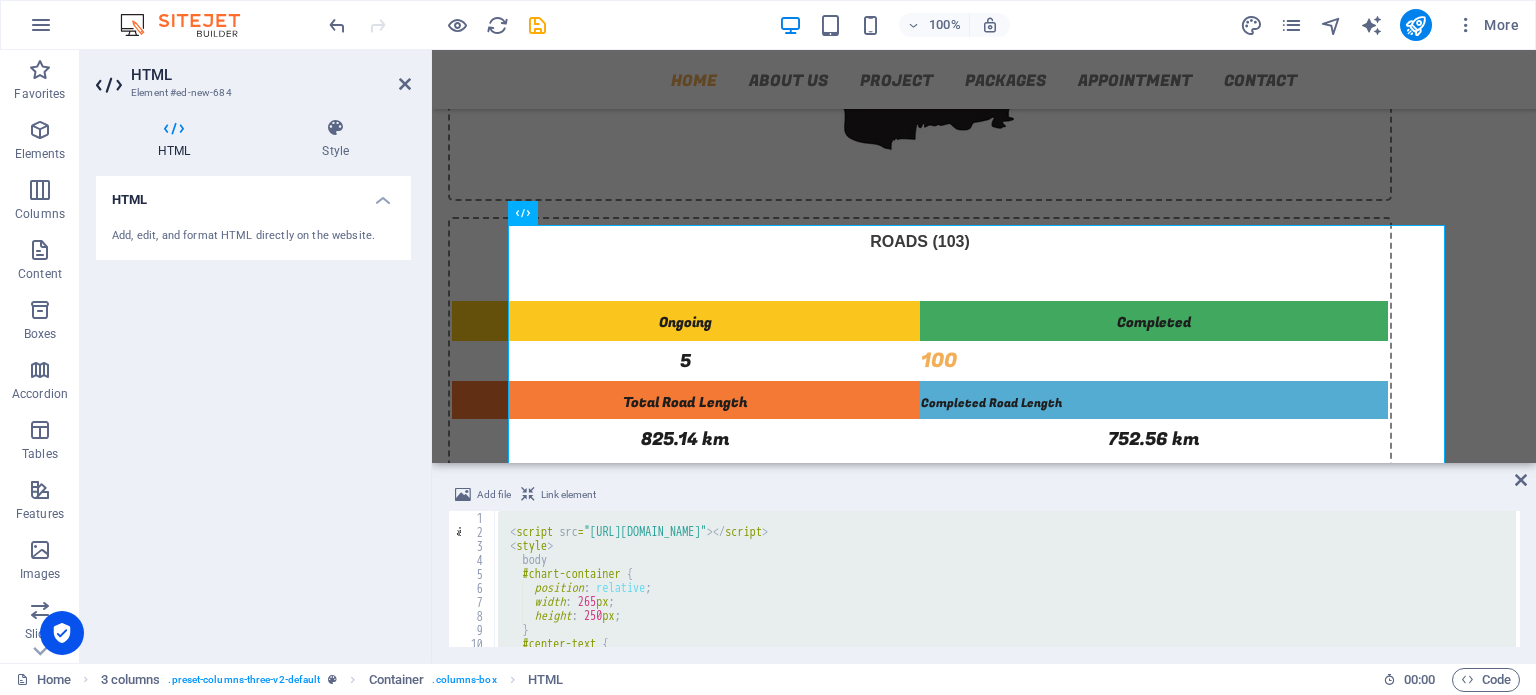 type 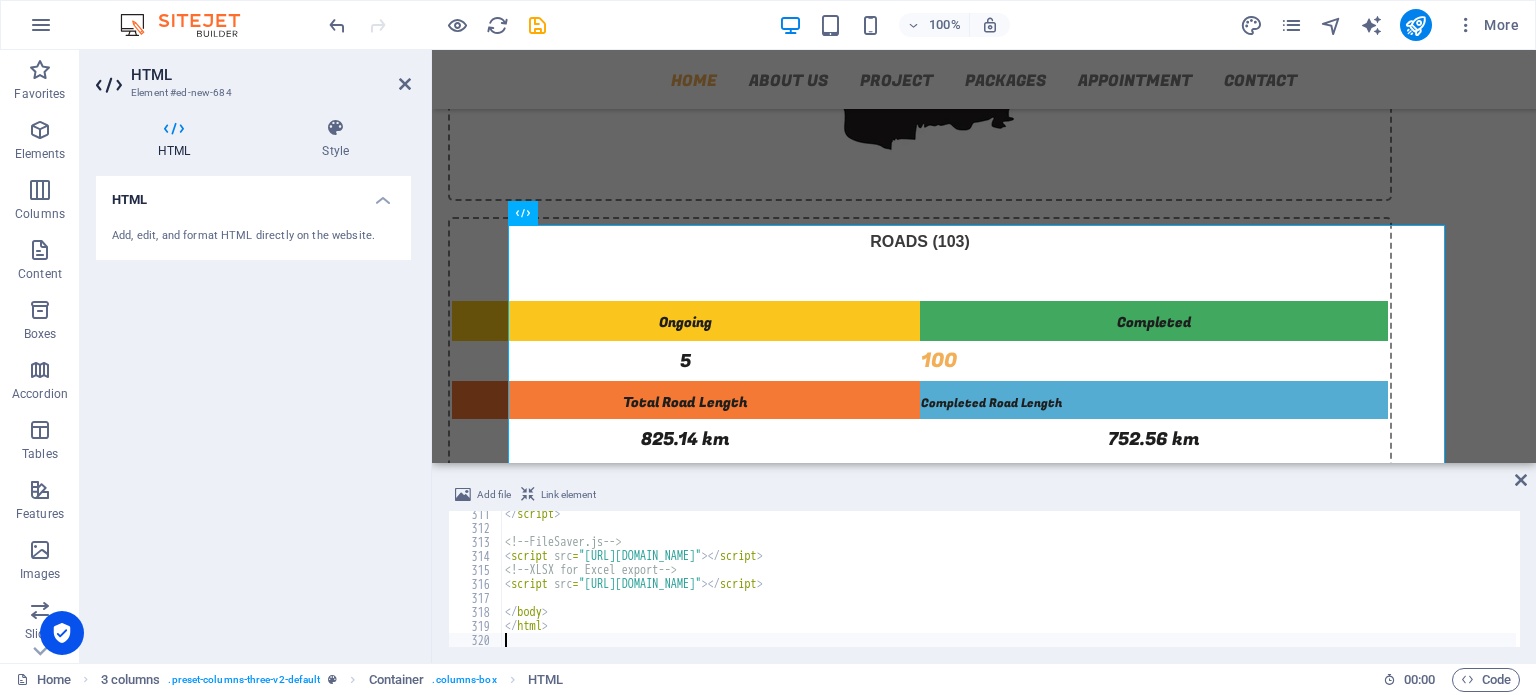 scroll, scrollTop: 4344, scrollLeft: 0, axis: vertical 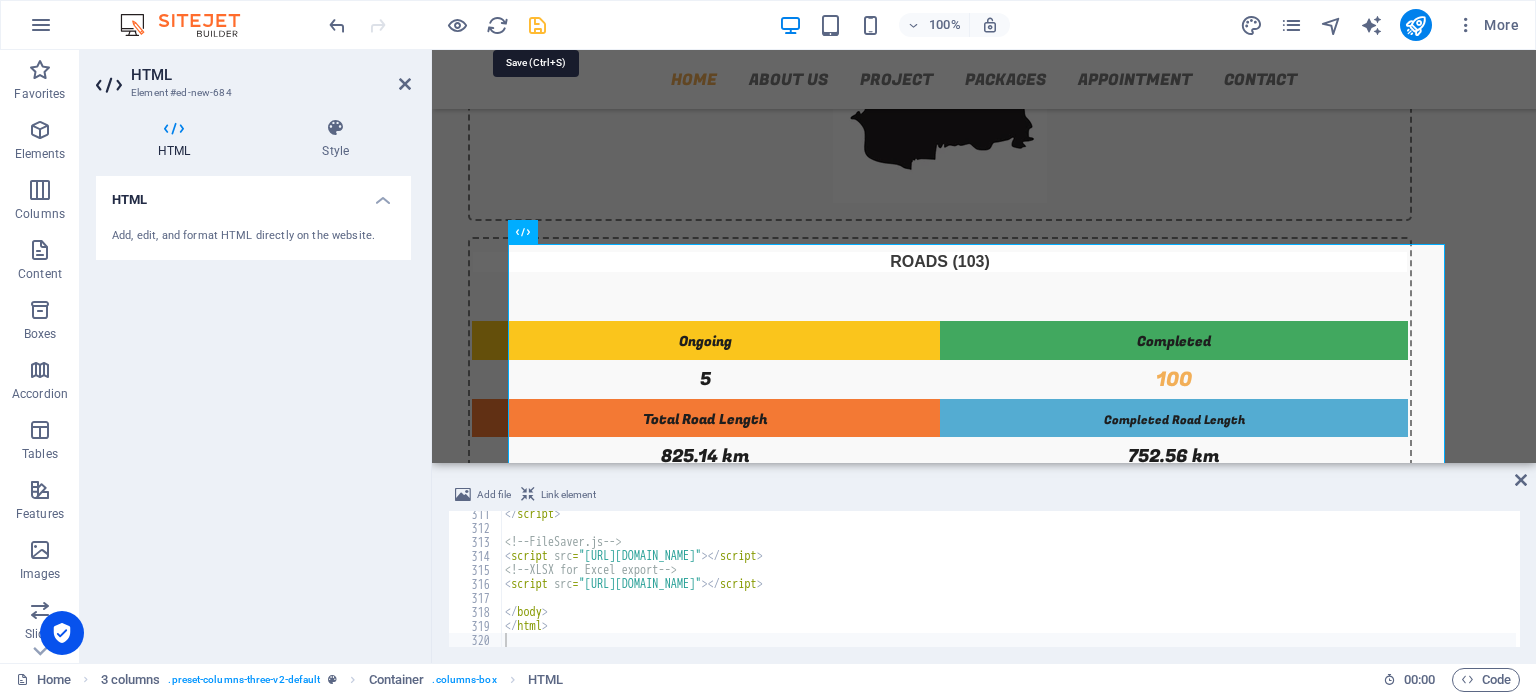 click at bounding box center (537, 25) 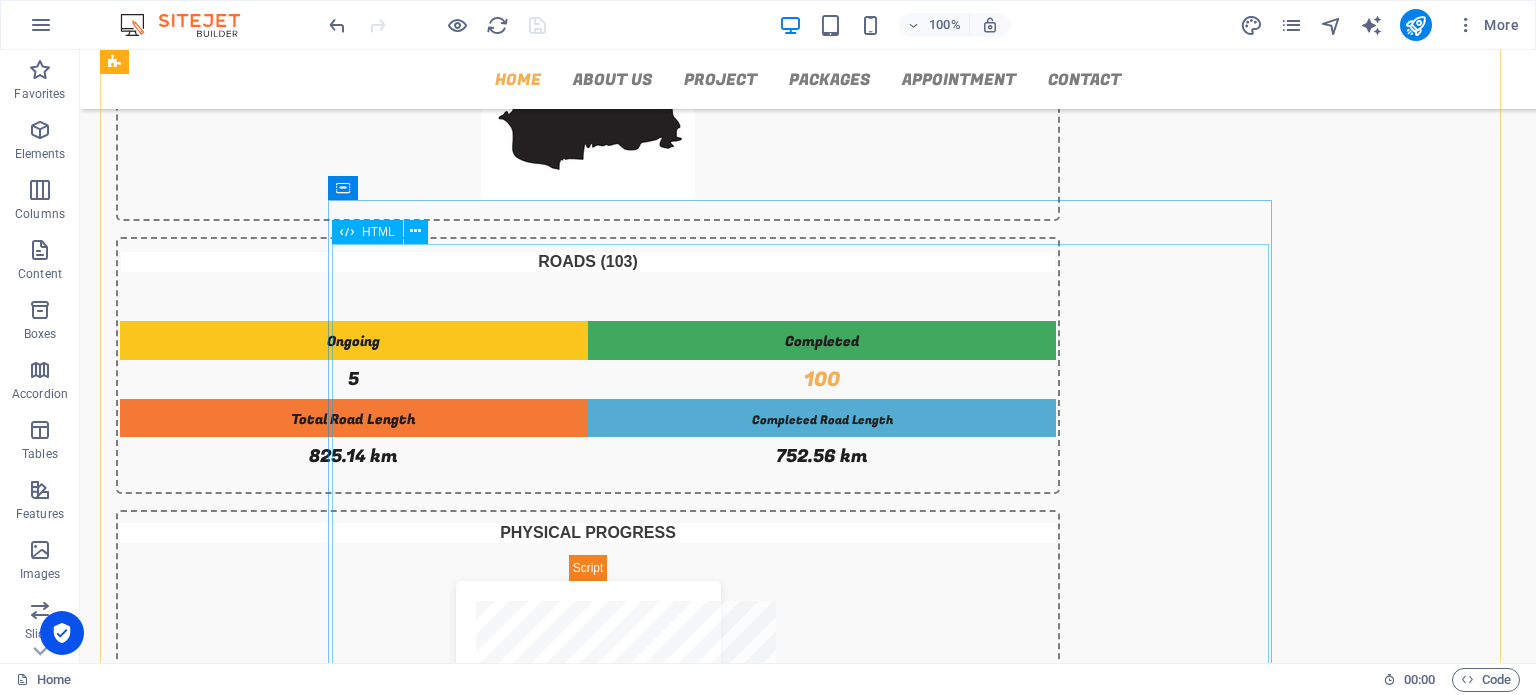 click on "Planned vs Achieved Progress Chart
☰ Menu
1. View chart in full screen
2. Print chart
3. Download chart in JPEG
4. Download chart in [GEOGRAPHIC_DATA]
5. Download chart in PDF
6. Download chart in CSV
7. Download chart in XLS
8. View chart in data table (horizontal)
Chart Data Table (Horizontal)
Exit" at bounding box center (588, 1192) 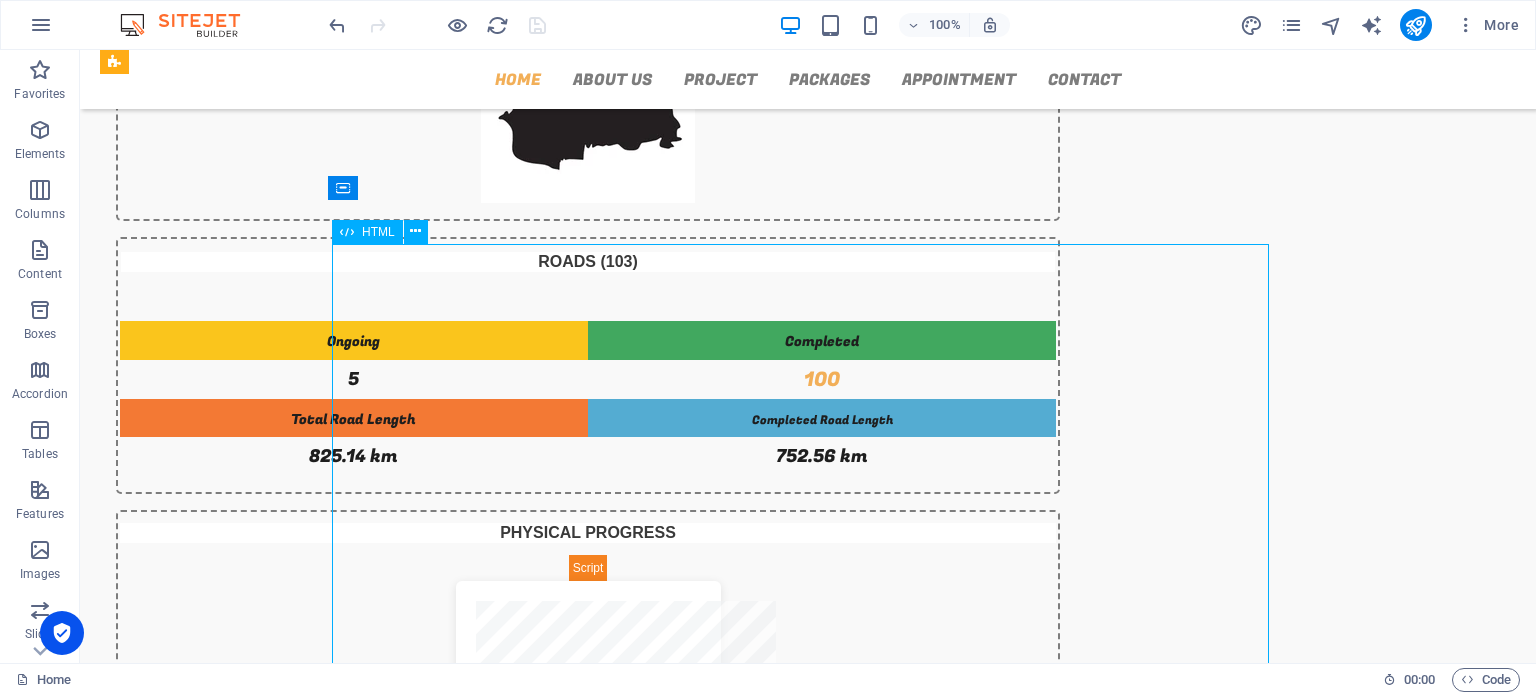 drag, startPoint x: 925, startPoint y: 324, endPoint x: 573, endPoint y: 324, distance: 352 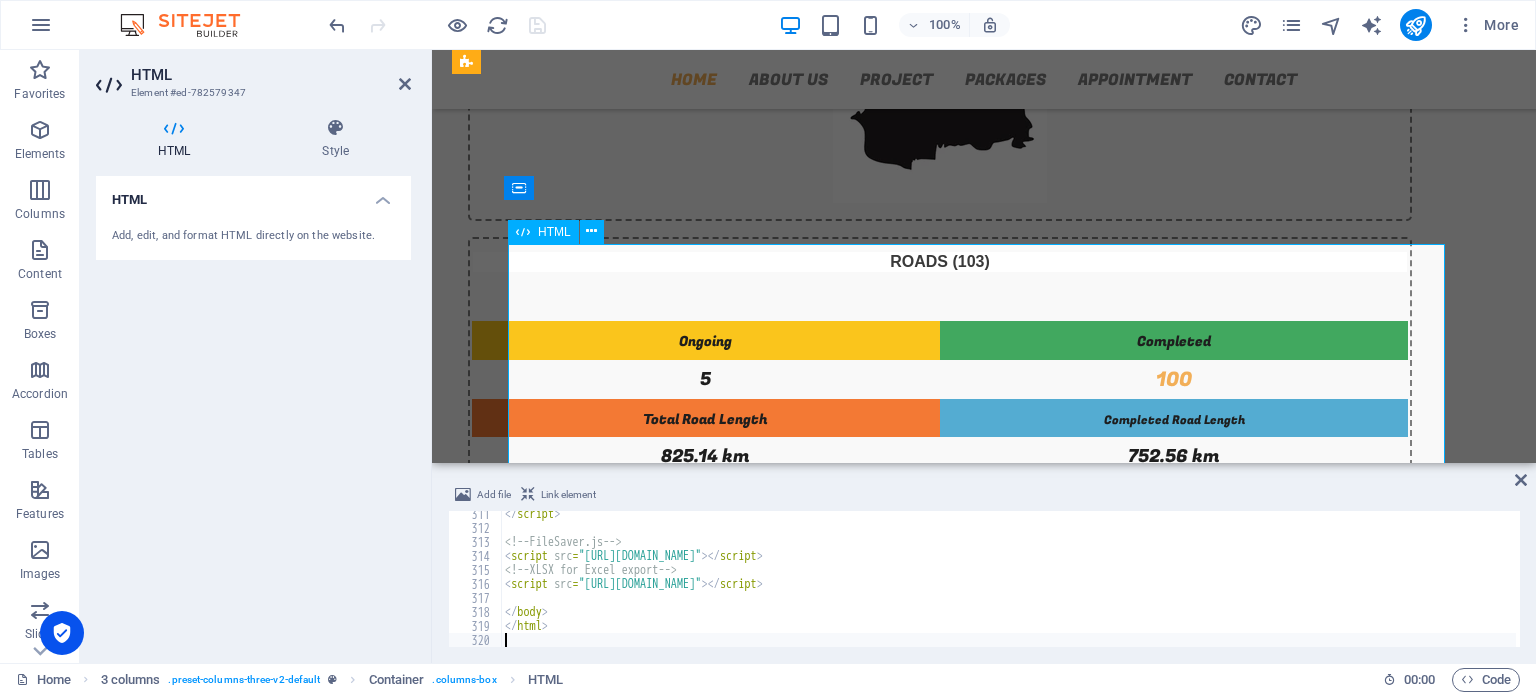 click on "Planned vs Achieved Progress Chart
☰ Menu
1. View chart in full screen
2. Print chart
3. Download chart in JPEG
4. Download chart in [GEOGRAPHIC_DATA]
5. Download chart in PDF
6. Download chart in CSV
7. Download chart in XLS
8. View chart in data table (horizontal)
Chart Data Table (Horizontal)
Exit" at bounding box center [940, 1192] 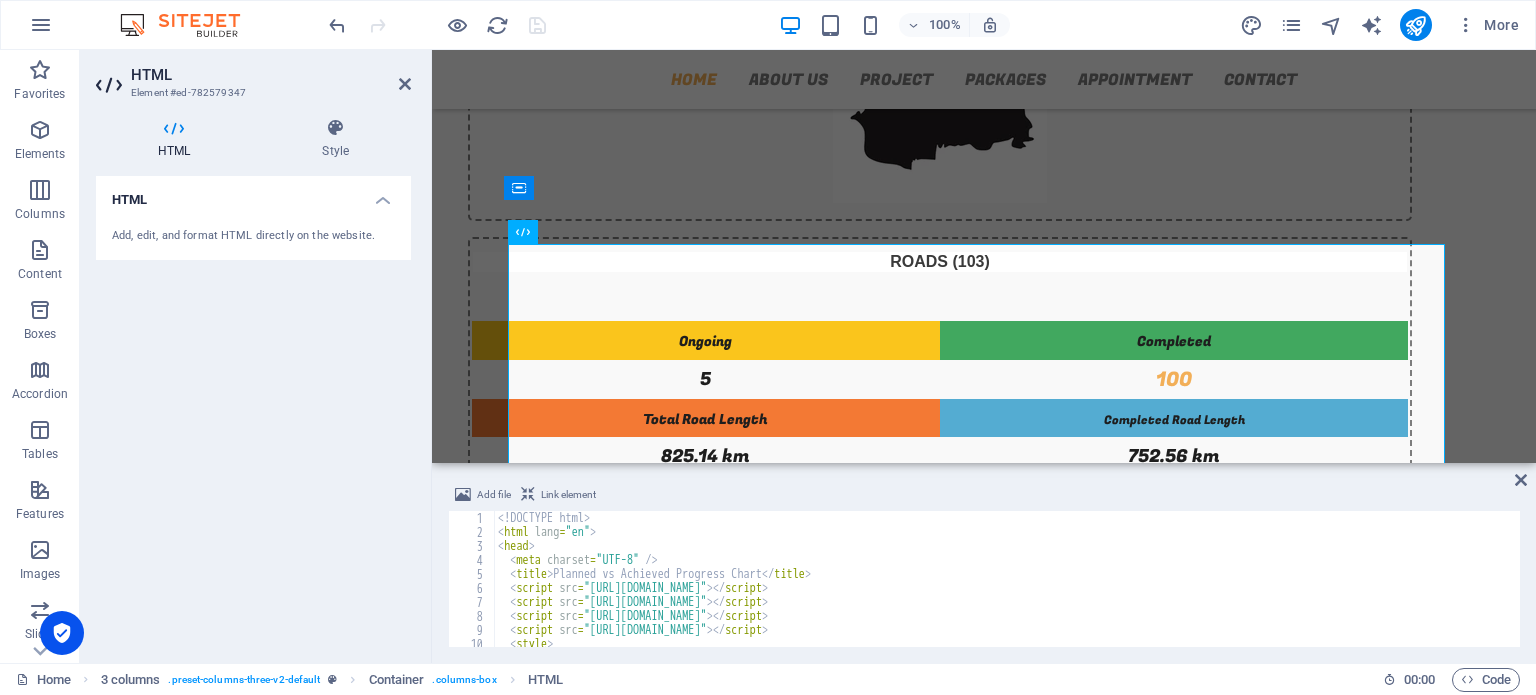 scroll, scrollTop: 0, scrollLeft: 0, axis: both 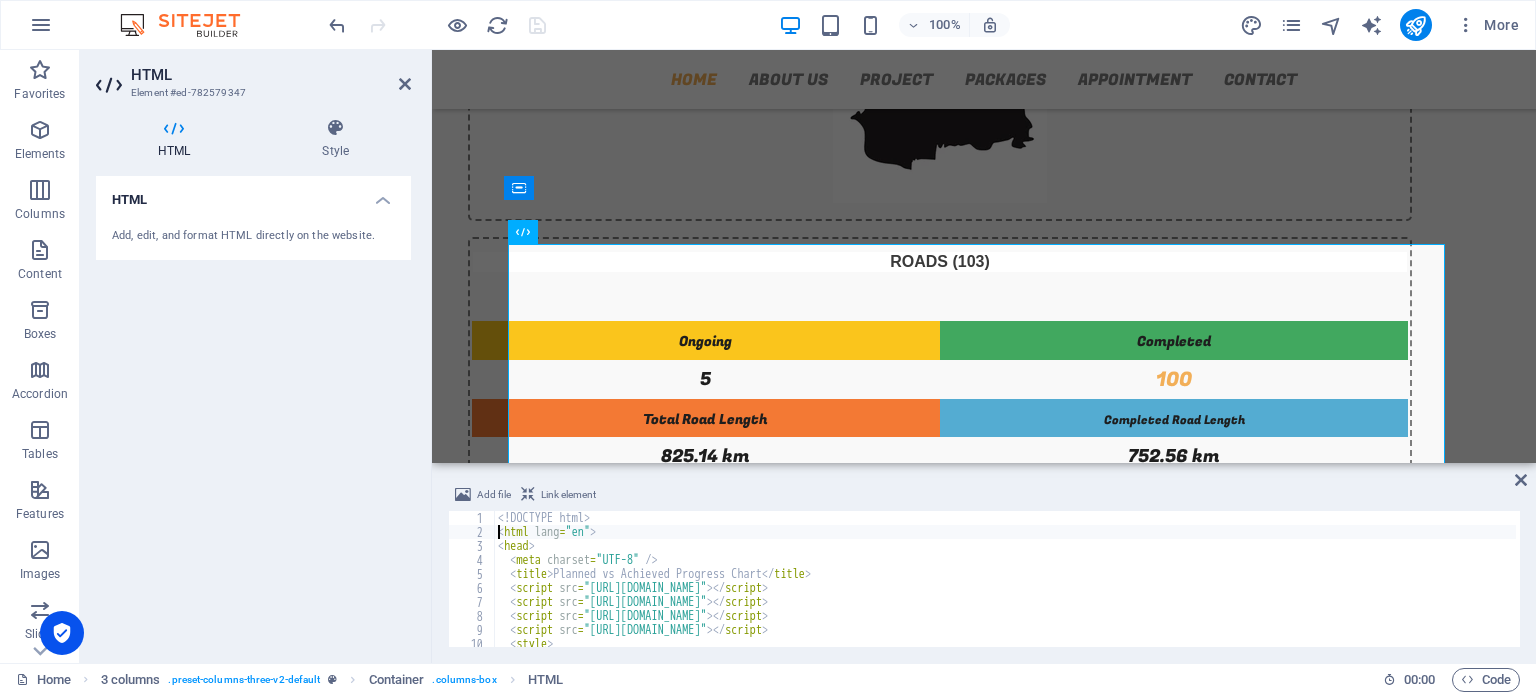 click on "<! DOCTYPE   html > < html   lang = "en" > < head >    < meta   charset = "UTF-8"   />    < title > Planned vs Achieved Progress Chart </ title >    < script   src = "[URL][DOMAIN_NAME]" > </ script >    < script   src = "[URL][DOMAIN_NAME]" > </ script >    < script   src = "[URL][DOMAIN_NAME]" > </ script >    < script   src = "[URL][DOMAIN_NAME]" > </ script >    < style >      body   {" at bounding box center (1005, 593) 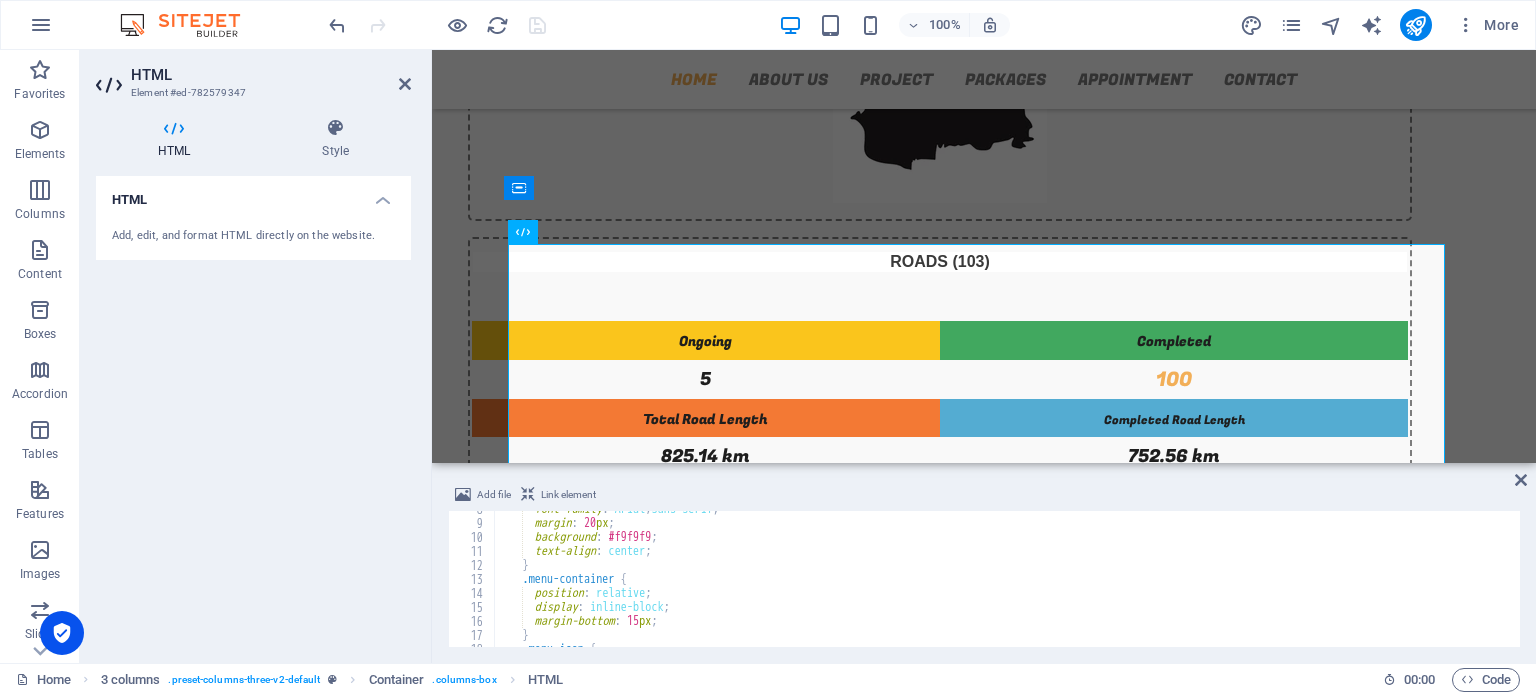 scroll, scrollTop: 125, scrollLeft: 0, axis: vertical 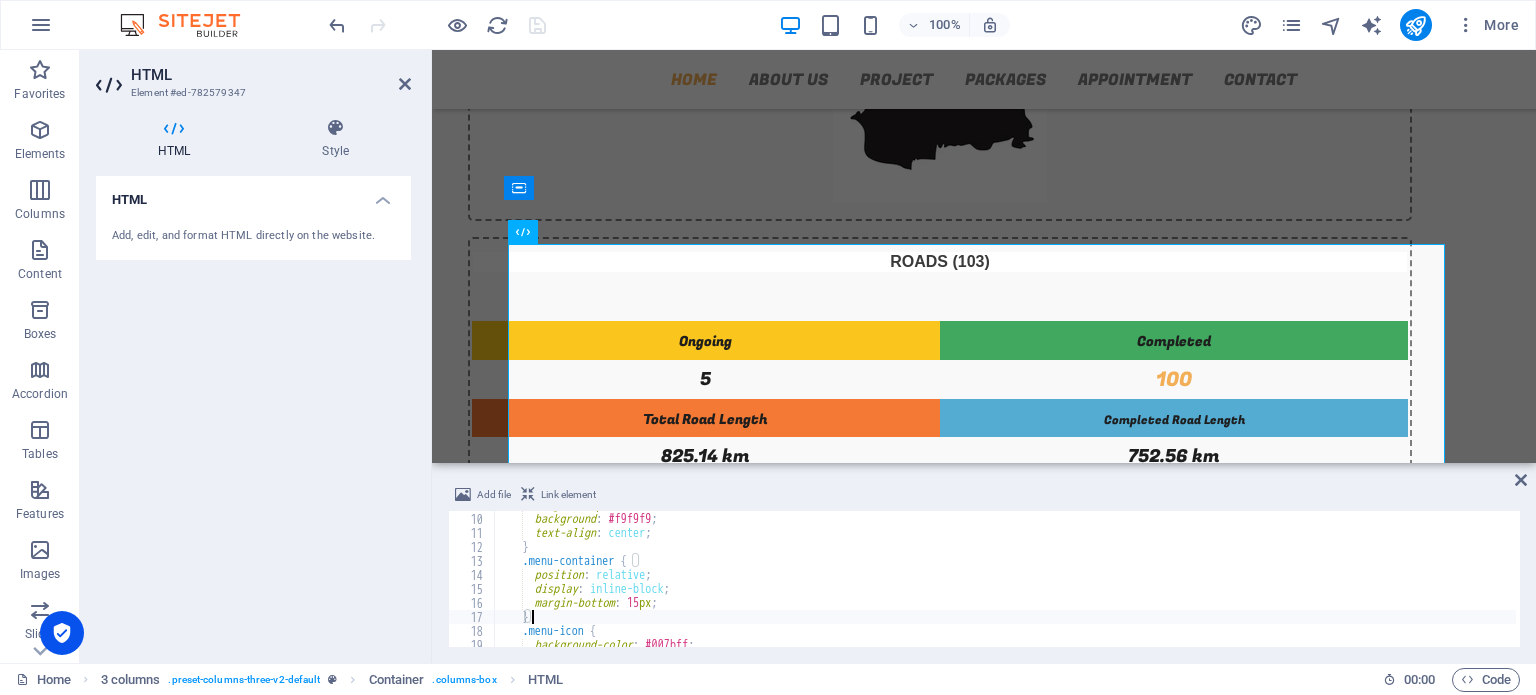 click on "margin :   20 px ;         background :   #f9f9f9 ;         text-align :   center ;      }      .menu-container   {         position :   relative ;         display :   inline-block ;         margin-bottom :   15 px ;      }      .menu-icon   {         background-color :   #007bff ;" at bounding box center (1005, 580) 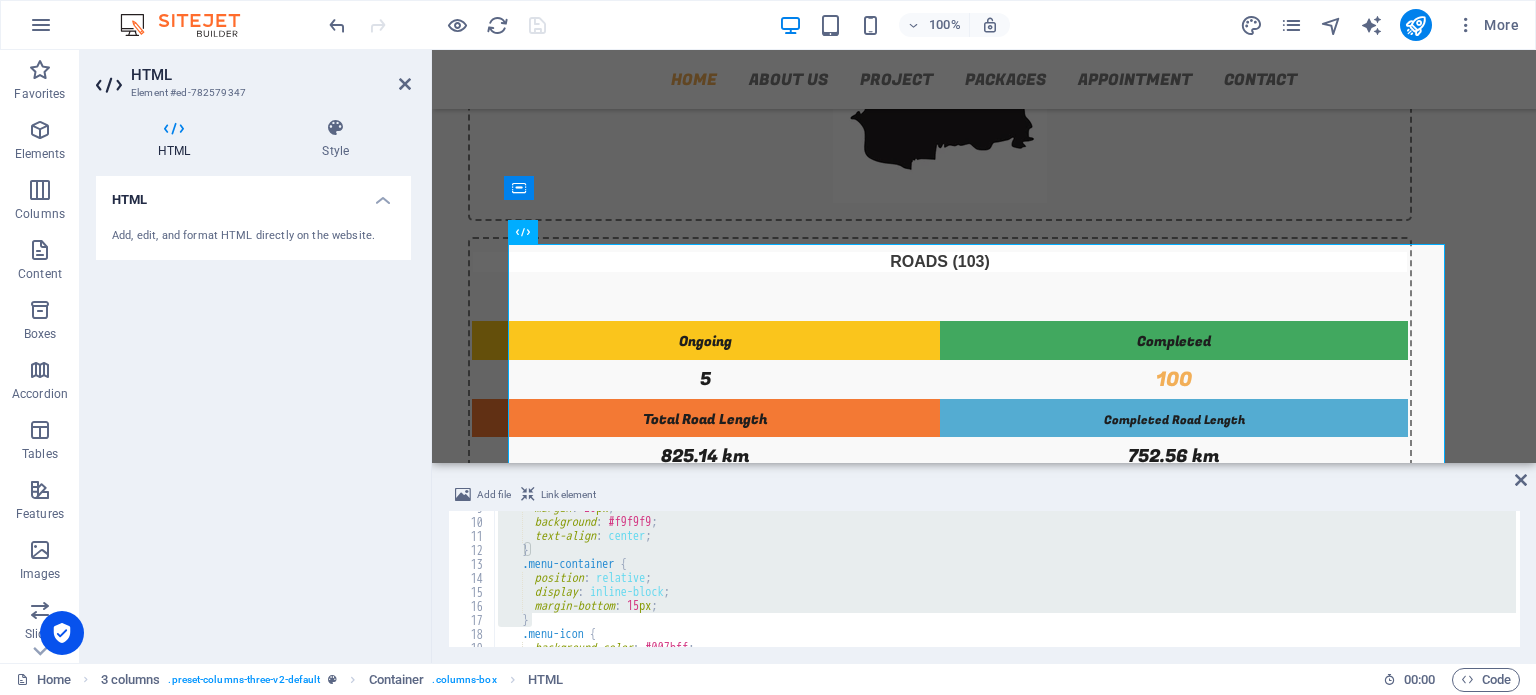 scroll, scrollTop: 143, scrollLeft: 0, axis: vertical 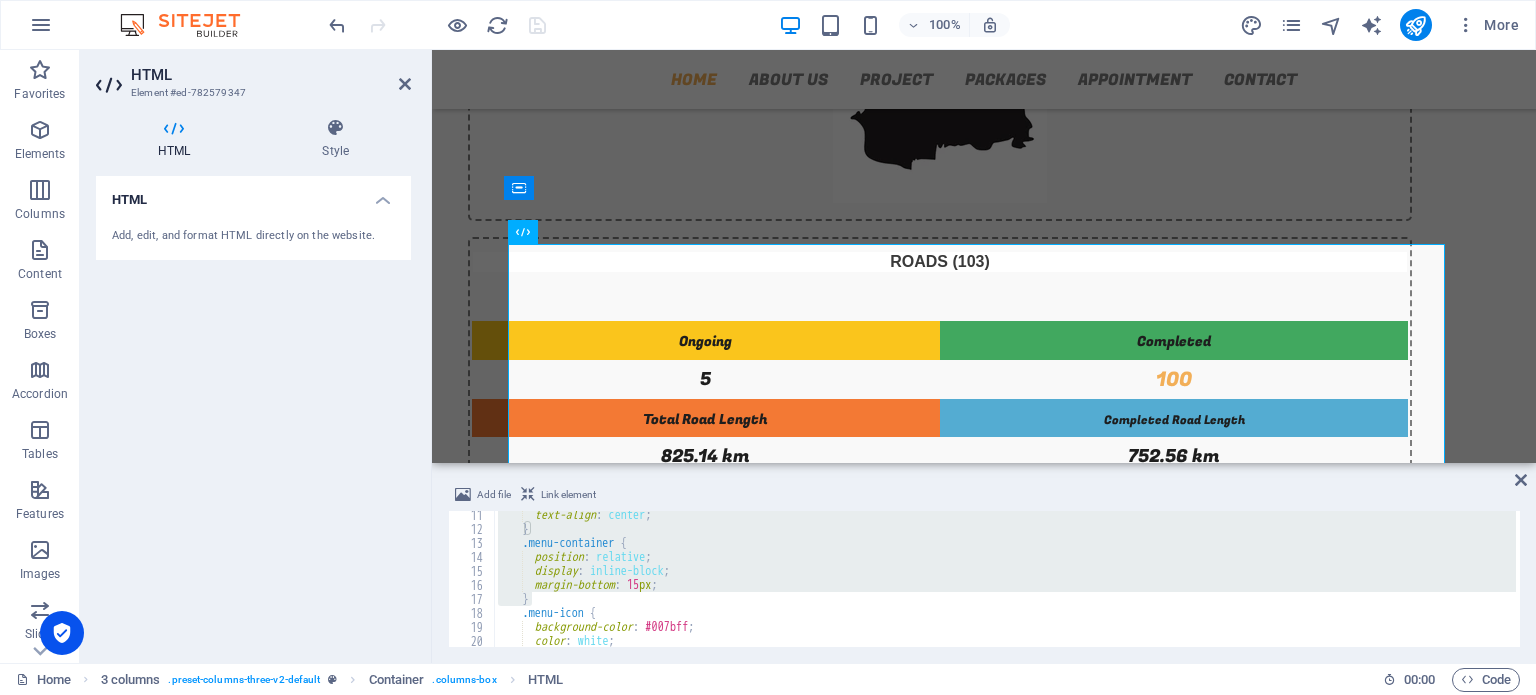 type on "body" 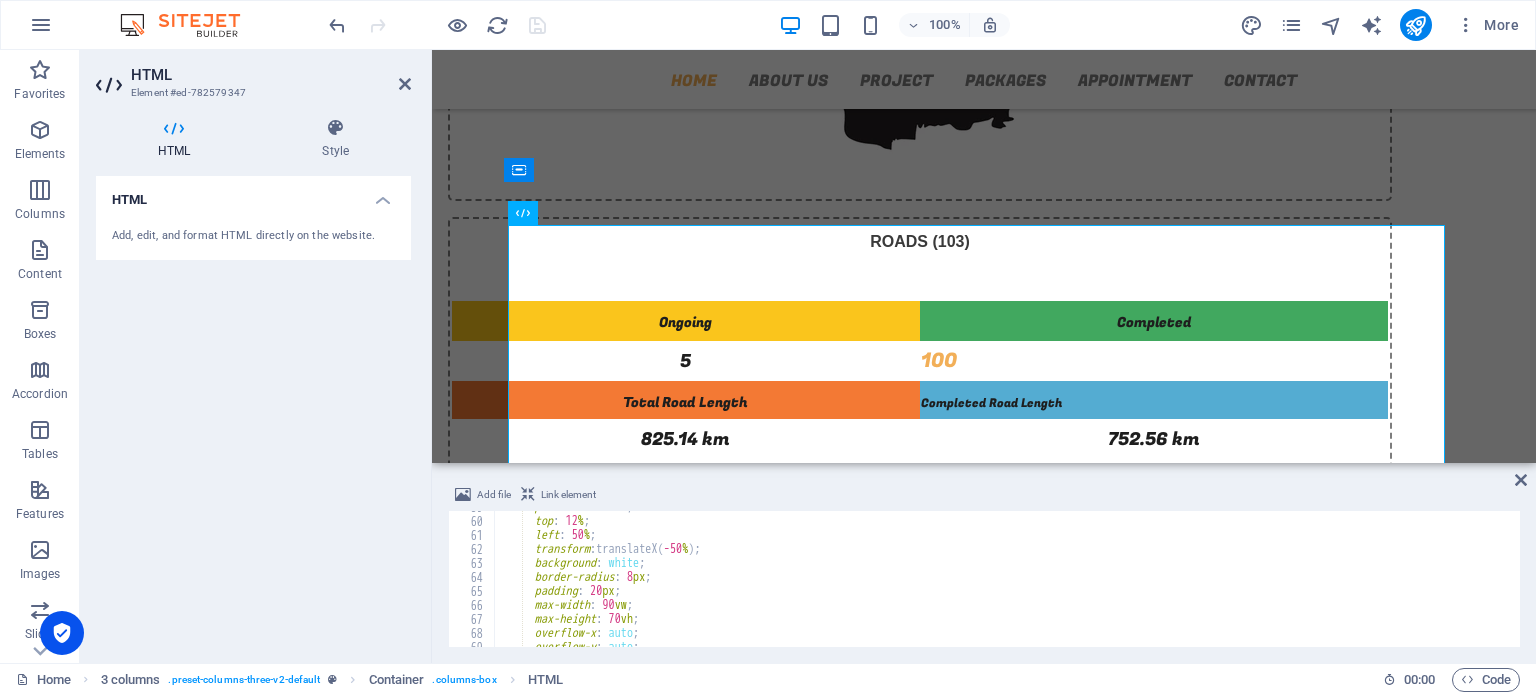 scroll, scrollTop: 834, scrollLeft: 0, axis: vertical 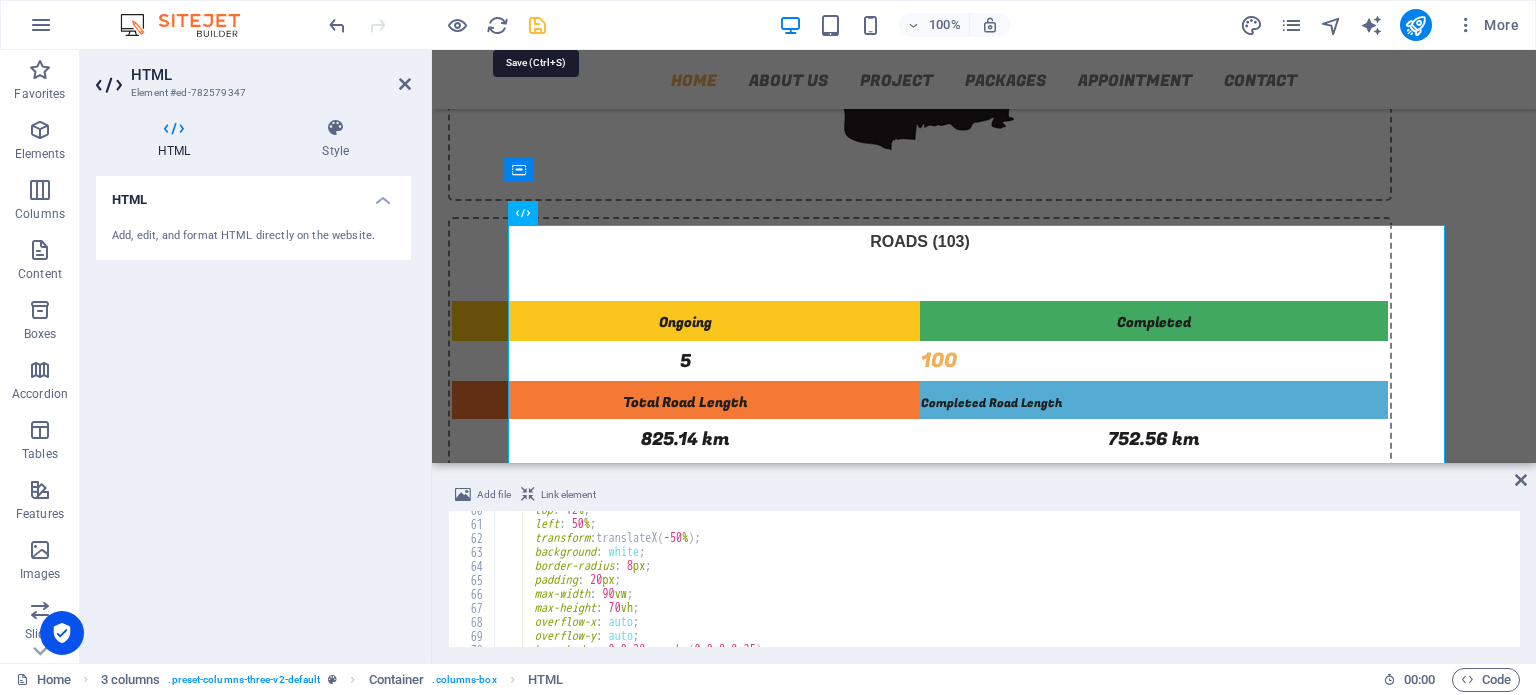 click at bounding box center (437, 25) 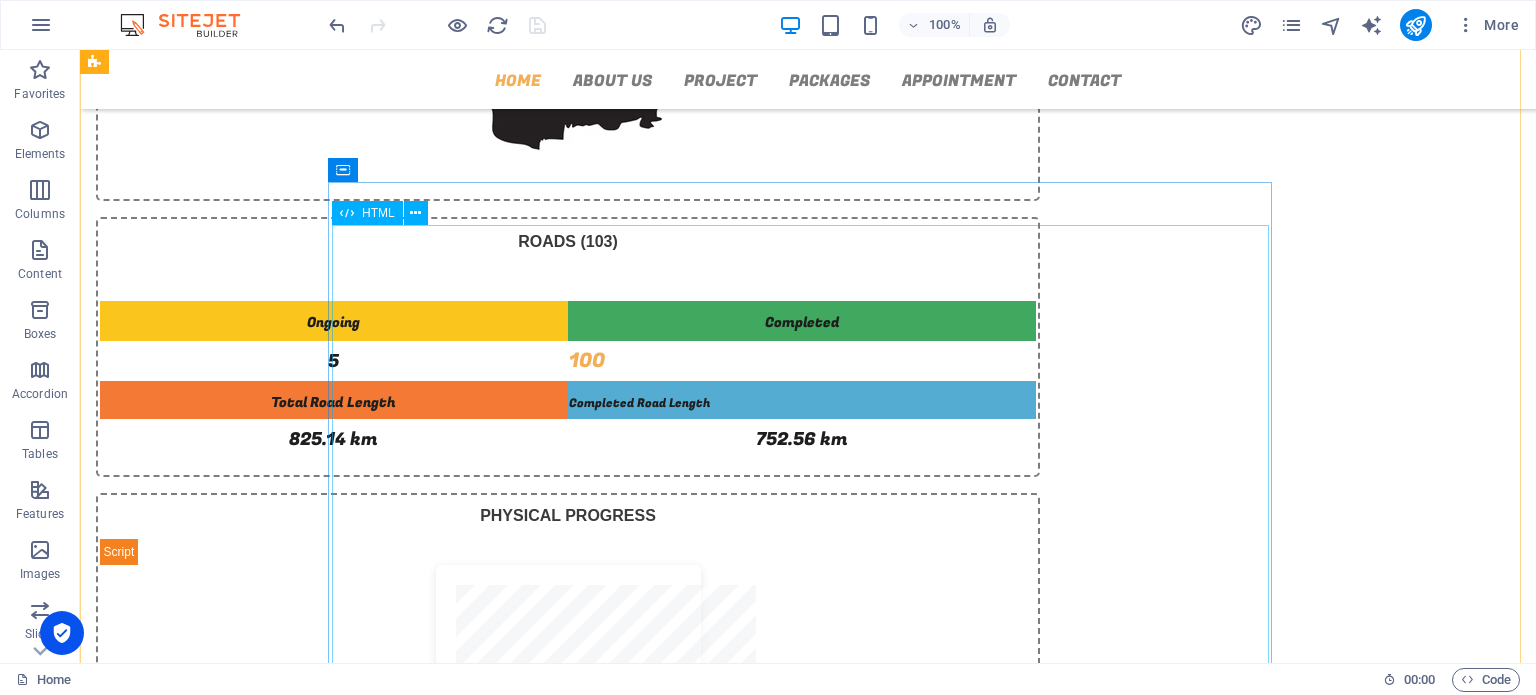 click on "☰ Menu
1. View chart in full screen
2. Print chart
3. Download chart in JPEG
4. Download chart in [GEOGRAPHIC_DATA]
5. Download chart in PDF
6. Download chart in CSV
7. Download chart in XLS
8. View chart in data table (horizontal)
Chart Data Table (Horizontal)
Exit" at bounding box center (568, 1173) 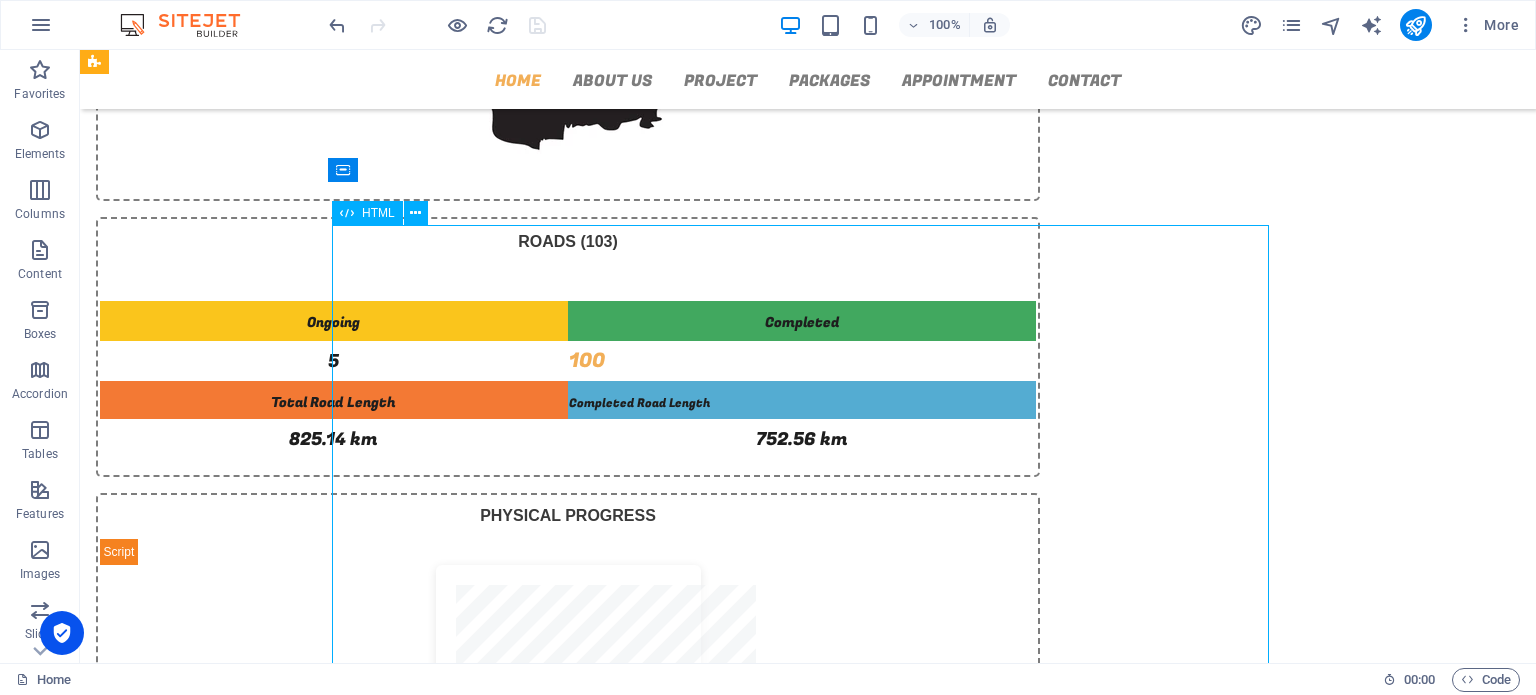 click on "☰ Menu
1. View chart in full screen
2. Print chart
3. Download chart in JPEG
4. Download chart in [GEOGRAPHIC_DATA]
5. Download chart in PDF
6. Download chart in CSV
7. Download chart in XLS
8. View chart in data table (horizontal)
Chart Data Table (Horizontal)
Exit" at bounding box center (568, 1173) 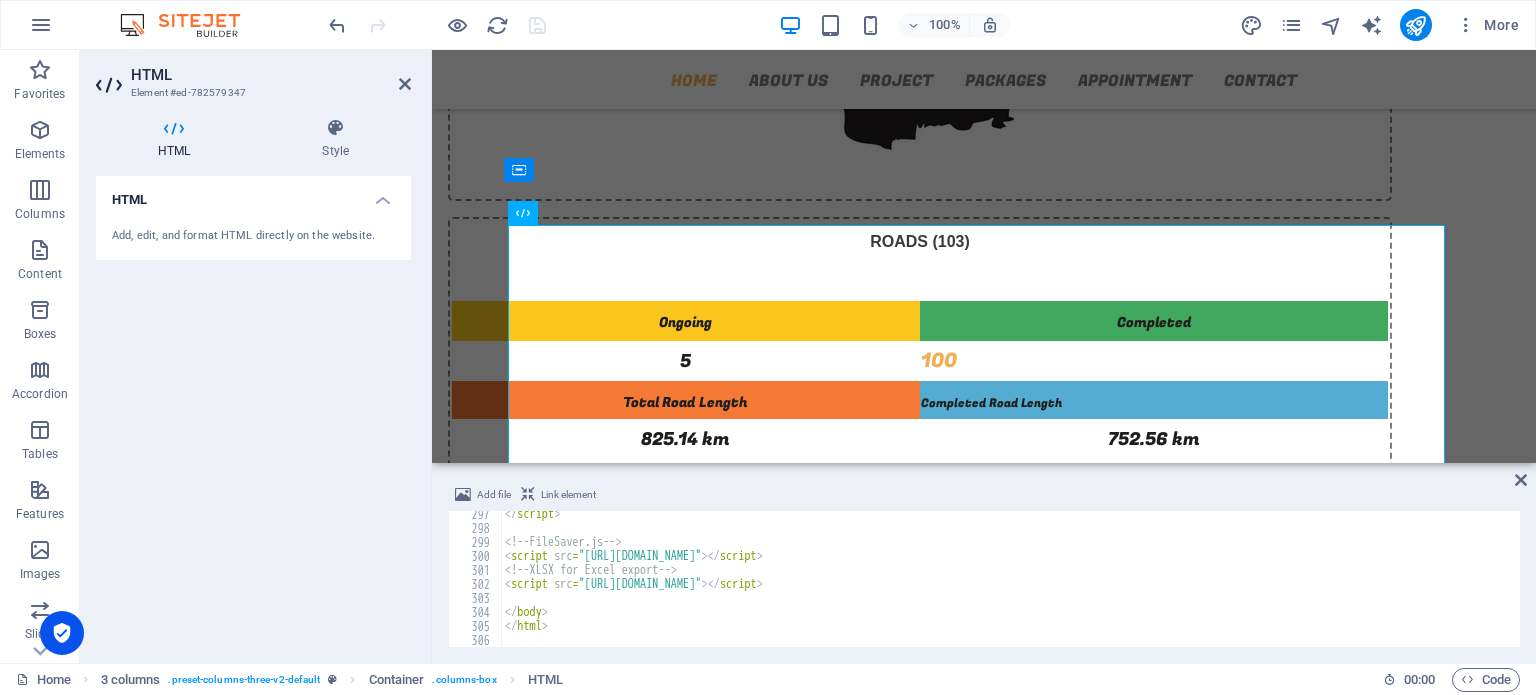 scroll, scrollTop: 4148, scrollLeft: 0, axis: vertical 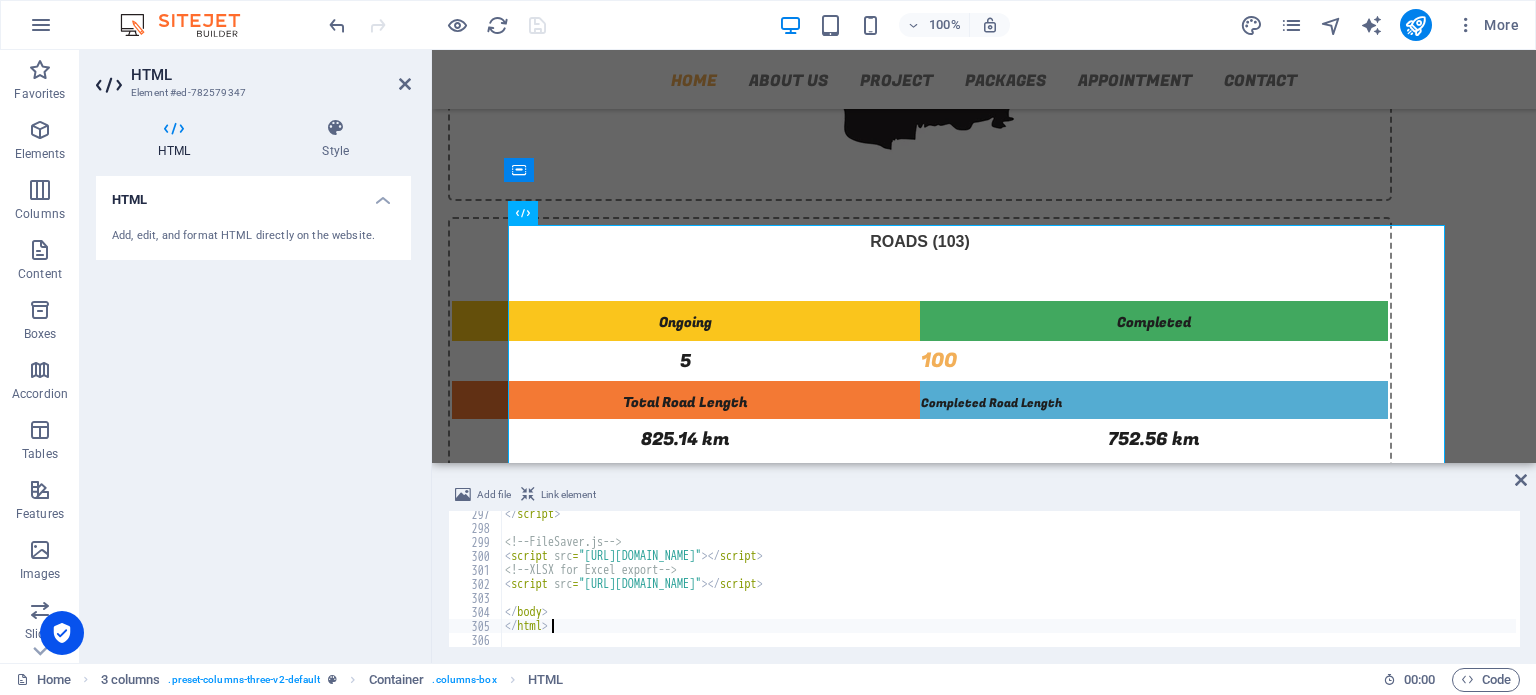 click on "</ script > <!--  FileSaver.js  --> < script   src = "[URL][DOMAIN_NAME]" > </ script > <!--  XLSX for Excel export  --> < script   src = "[URL][DOMAIN_NAME]" > </ script > </ body > </ html >" at bounding box center (1008, 589) 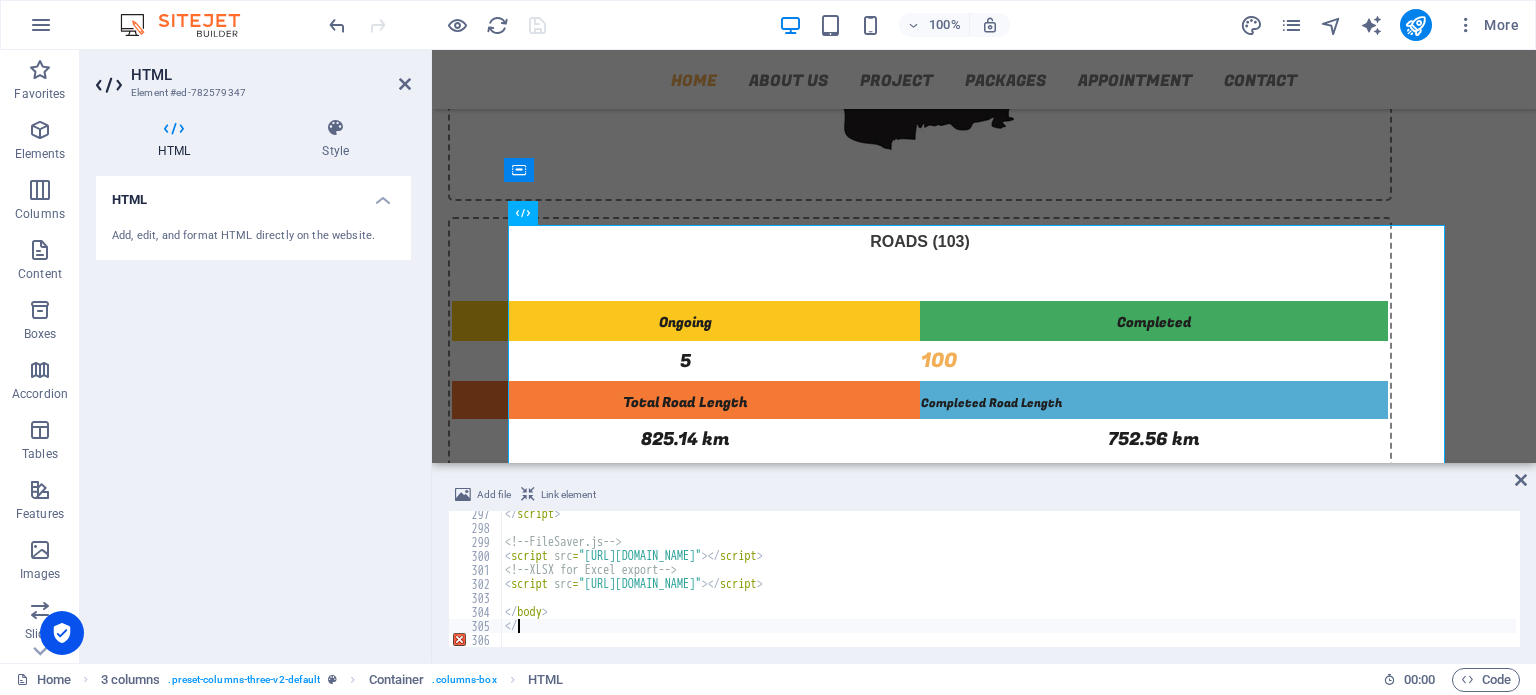type on "<" 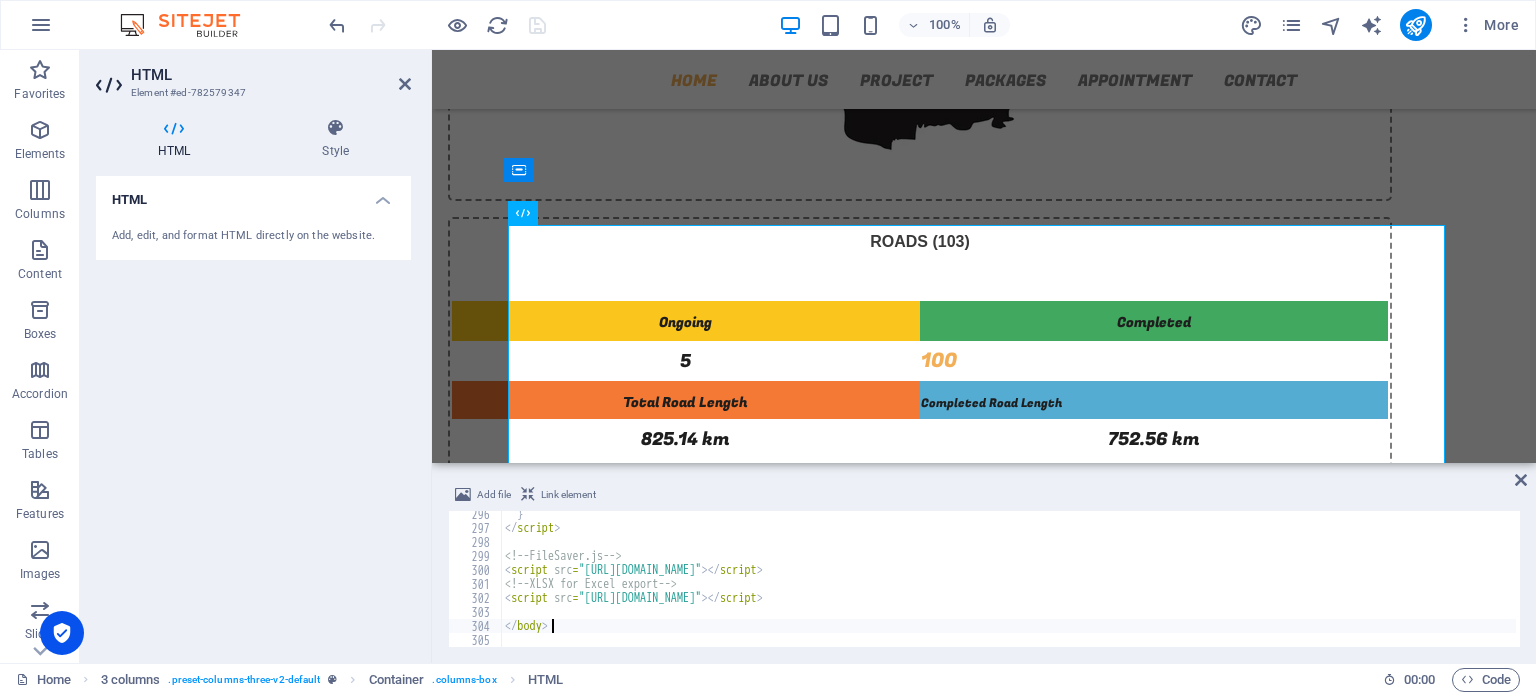 scroll, scrollTop: 4134, scrollLeft: 0, axis: vertical 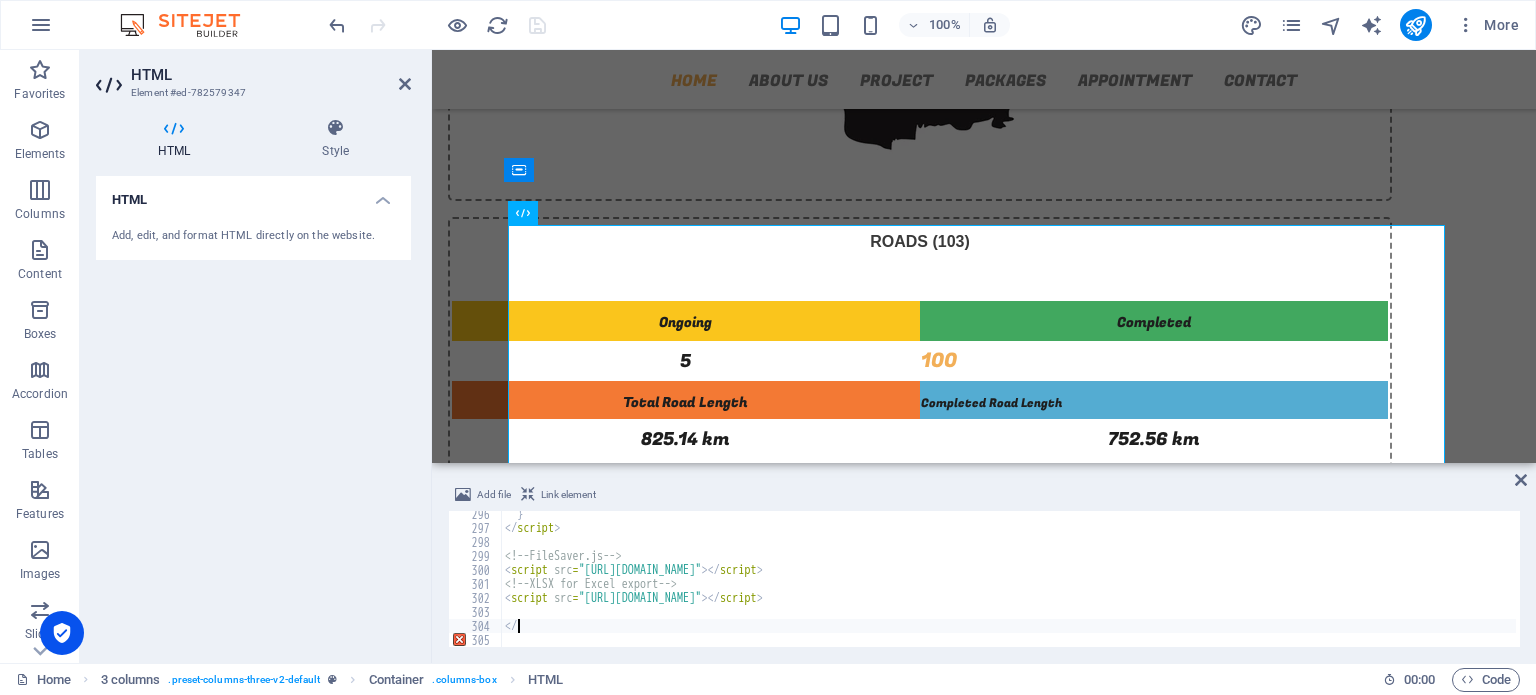 type on "<" 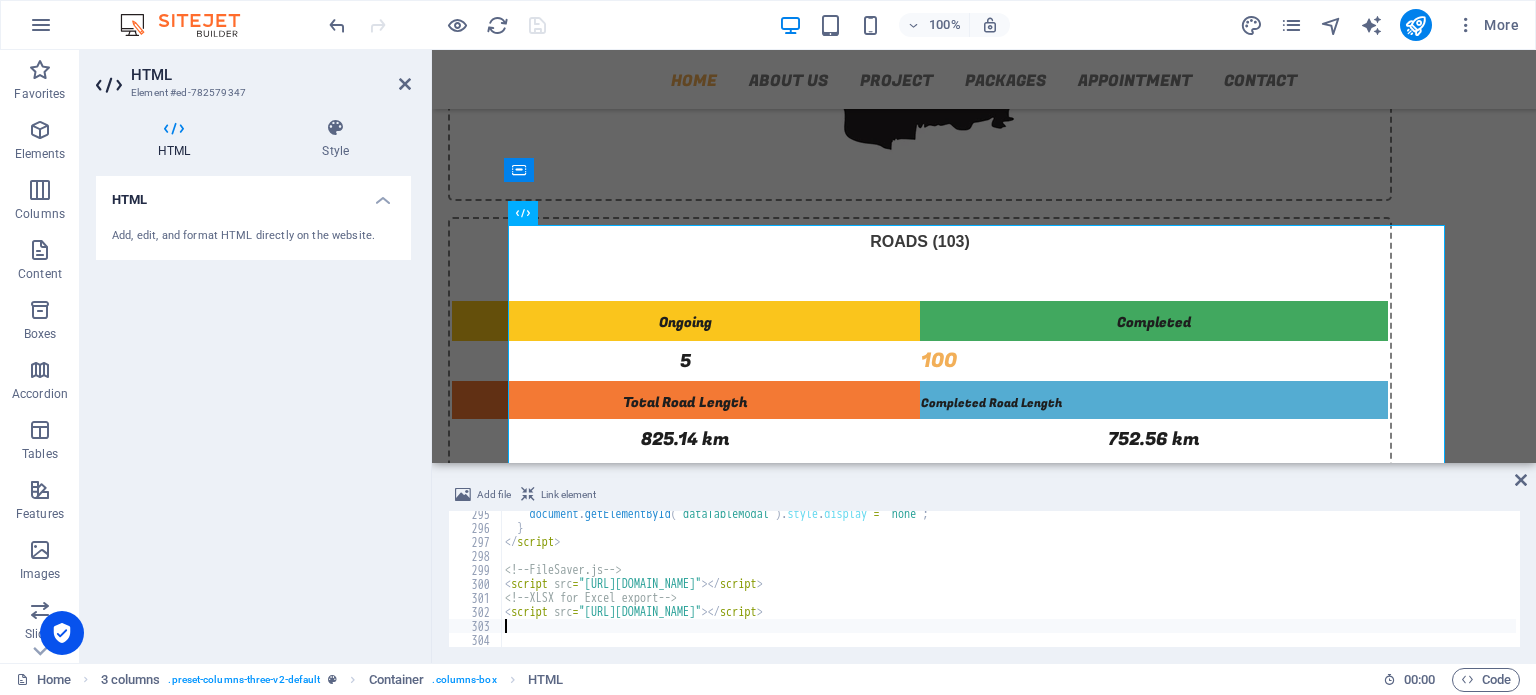 type on "<script src="[URL][DOMAIN_NAME]"></script>" 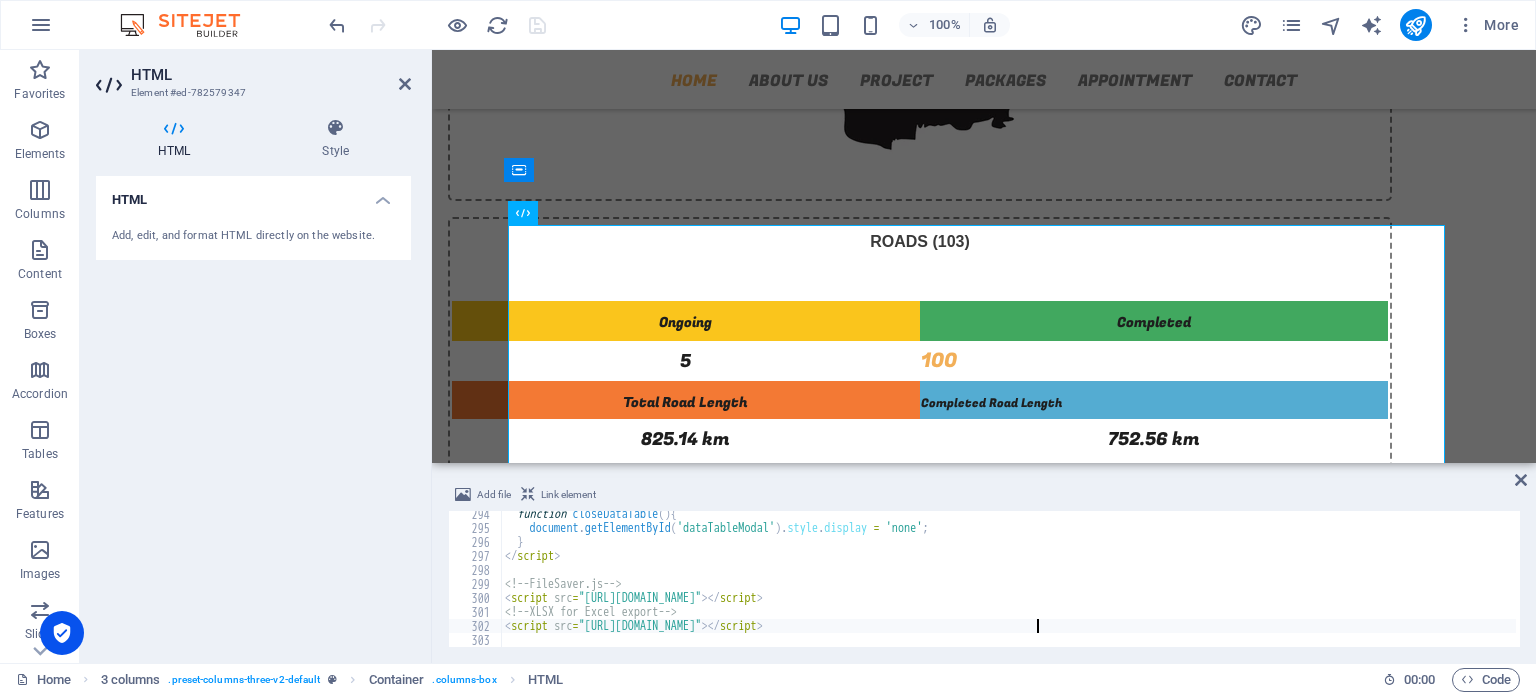 scroll, scrollTop: 4106, scrollLeft: 0, axis: vertical 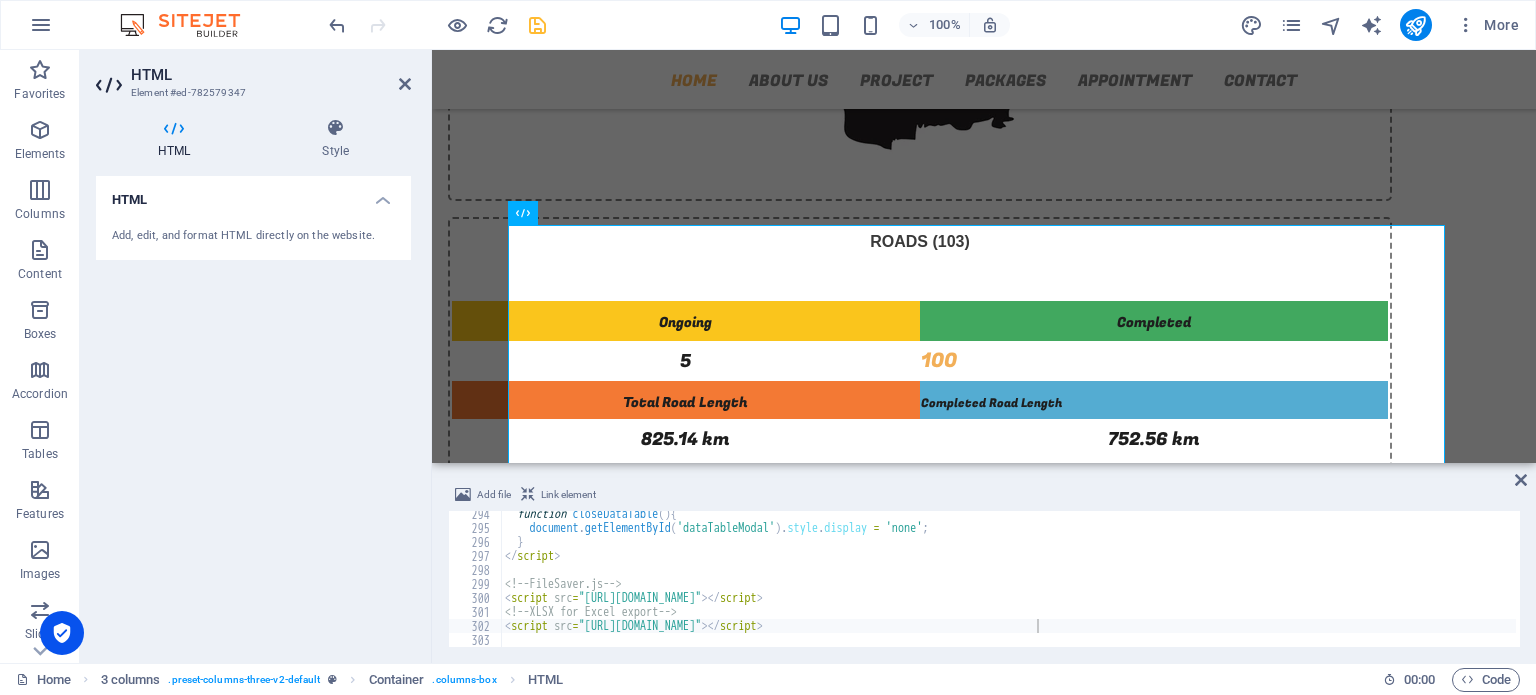 click at bounding box center [437, 25] 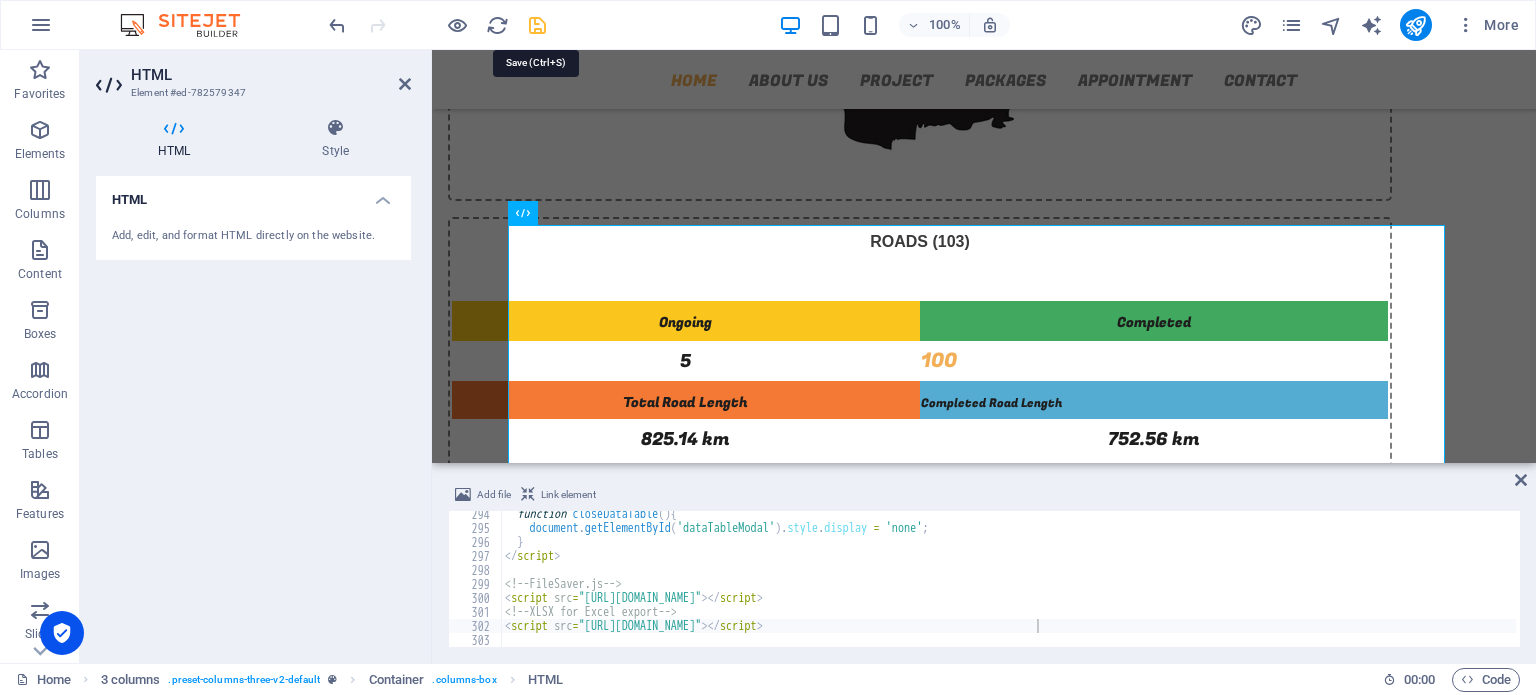 click at bounding box center (537, 25) 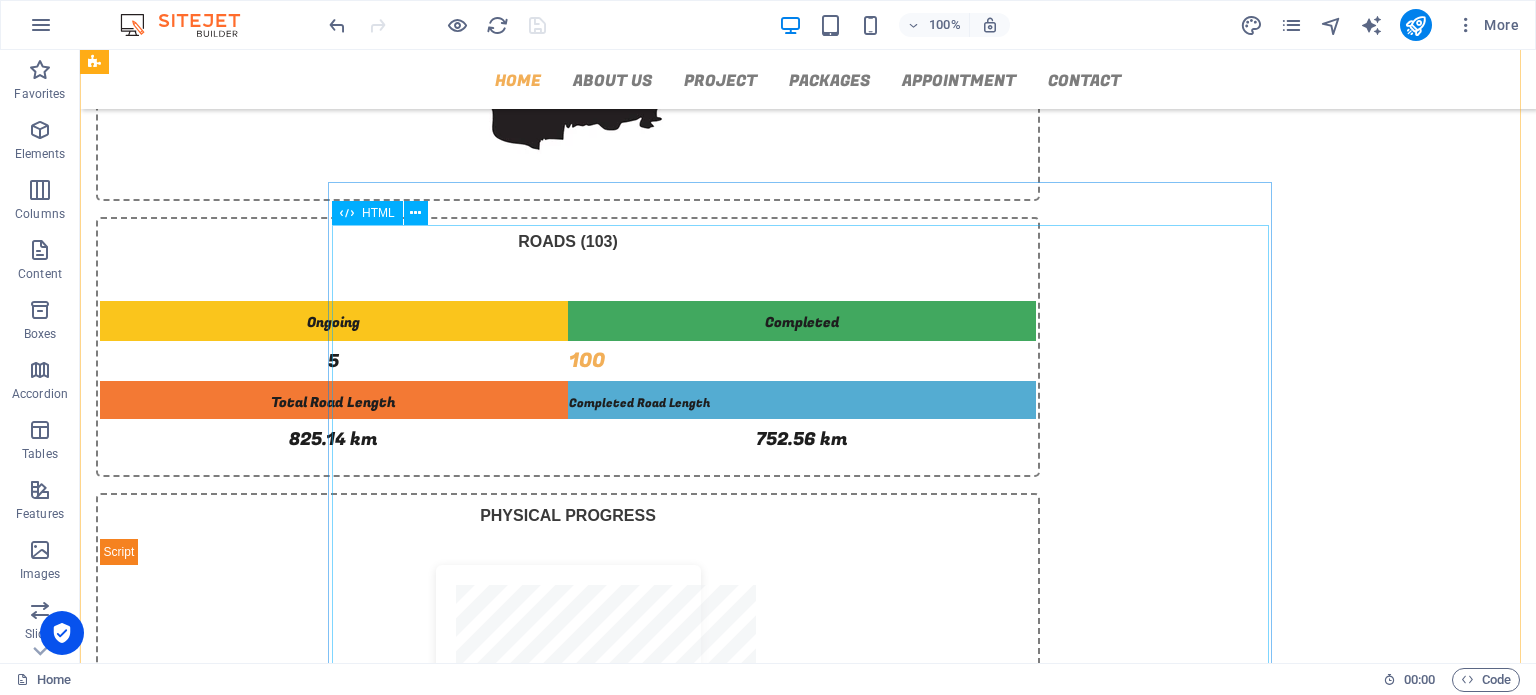 click on "☰ Menu
1. View chart in full screen
2. Print chart
3. Download chart in JPEG
4. Download chart in [GEOGRAPHIC_DATA]
5. Download chart in PDF
6. Download chart in CSV
7. Download chart in XLS
8. View chart in data table (horizontal)
Chart Data Table (Horizontal)
Exit" at bounding box center [568, 1173] 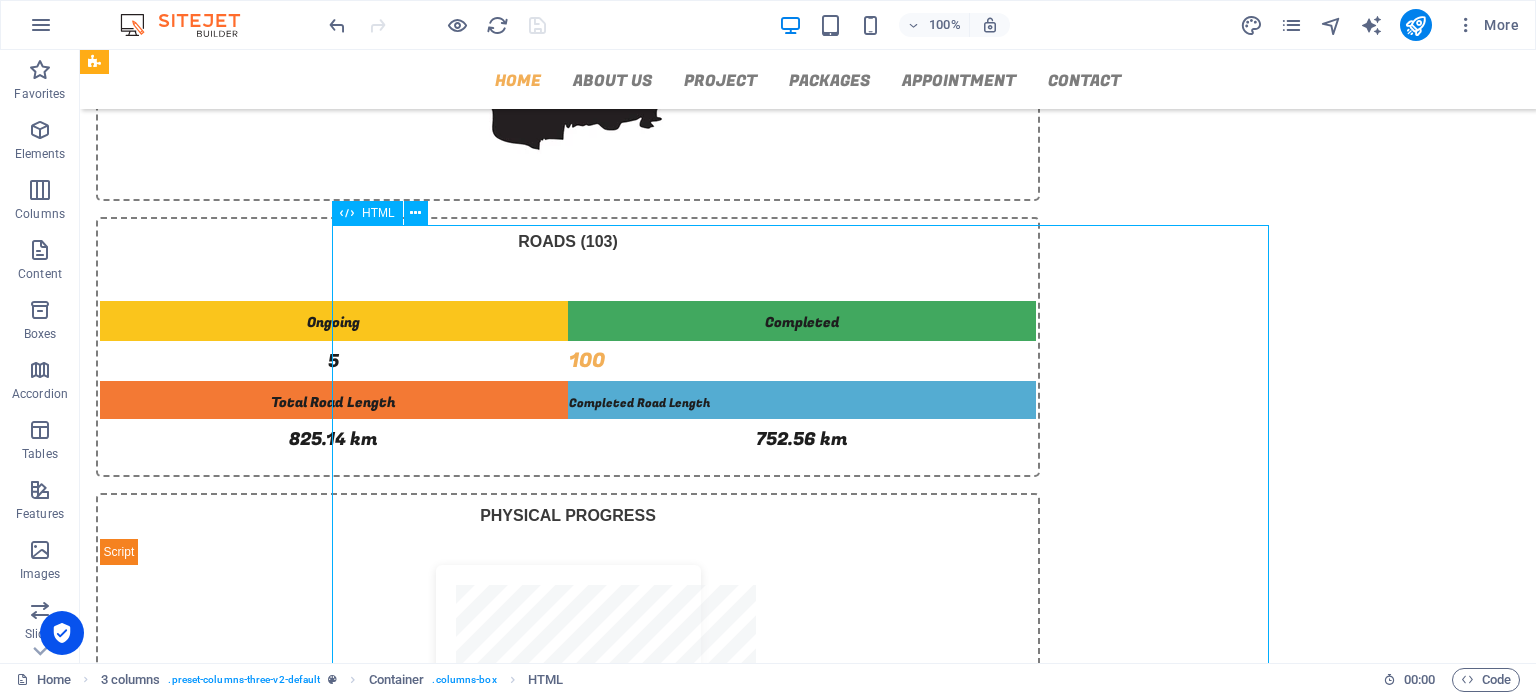 click on "☰ Menu
1. View chart in full screen
2. Print chart
3. Download chart in JPEG
4. Download chart in [GEOGRAPHIC_DATA]
5. Download chart in PDF
6. Download chart in CSV
7. Download chart in XLS
8. View chart in data table (horizontal)
Chart Data Table (Horizontal)
Exit" at bounding box center (568, 1173) 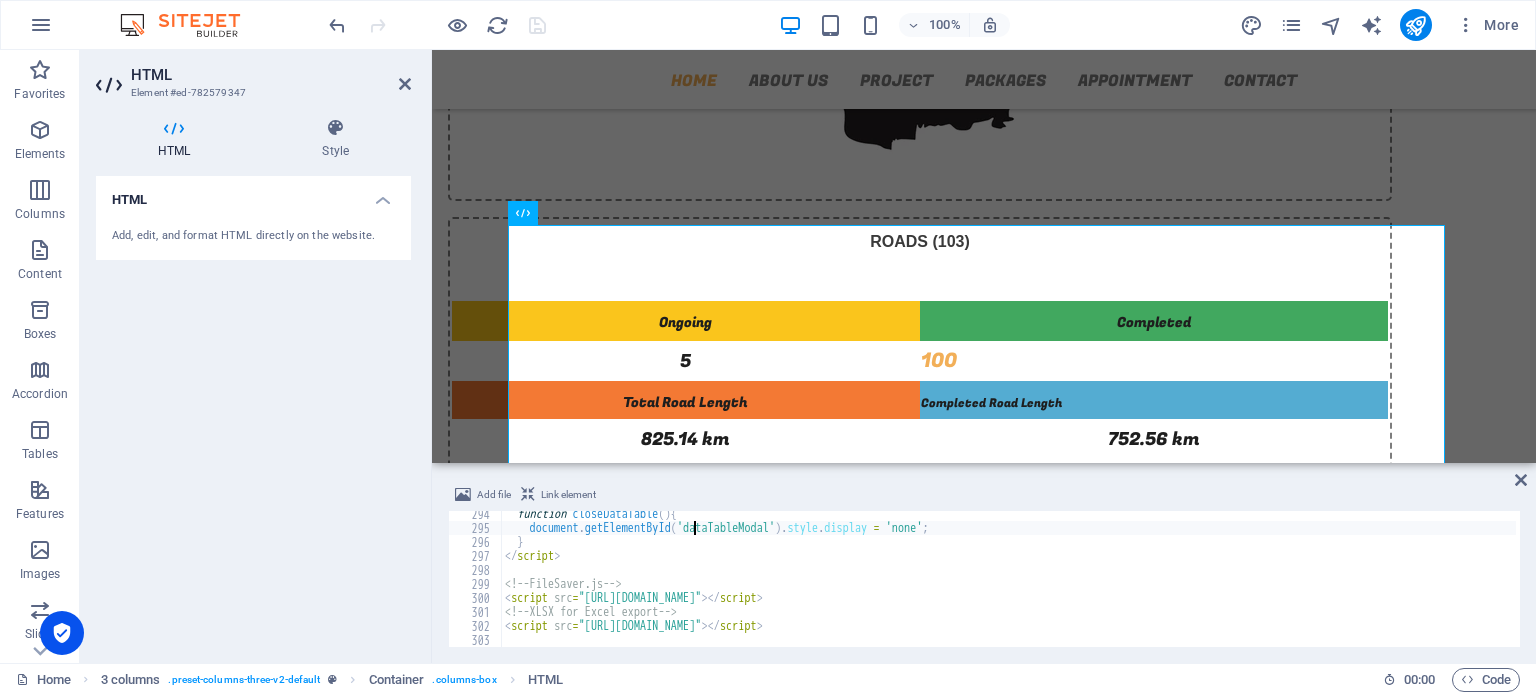 click on "function   closeDataTable ( ) {      document . getElementById ( 'dataTableModal' ) . style . display   =   'none' ;    } </ script > <!--  FileSaver.js  --> < script   src = "[URL][DOMAIN_NAME]" > </ script > <!--  XLSX for Excel export  --> < script   src = "[URL][DOMAIN_NAME]" > </ script >" at bounding box center [1008, 589] 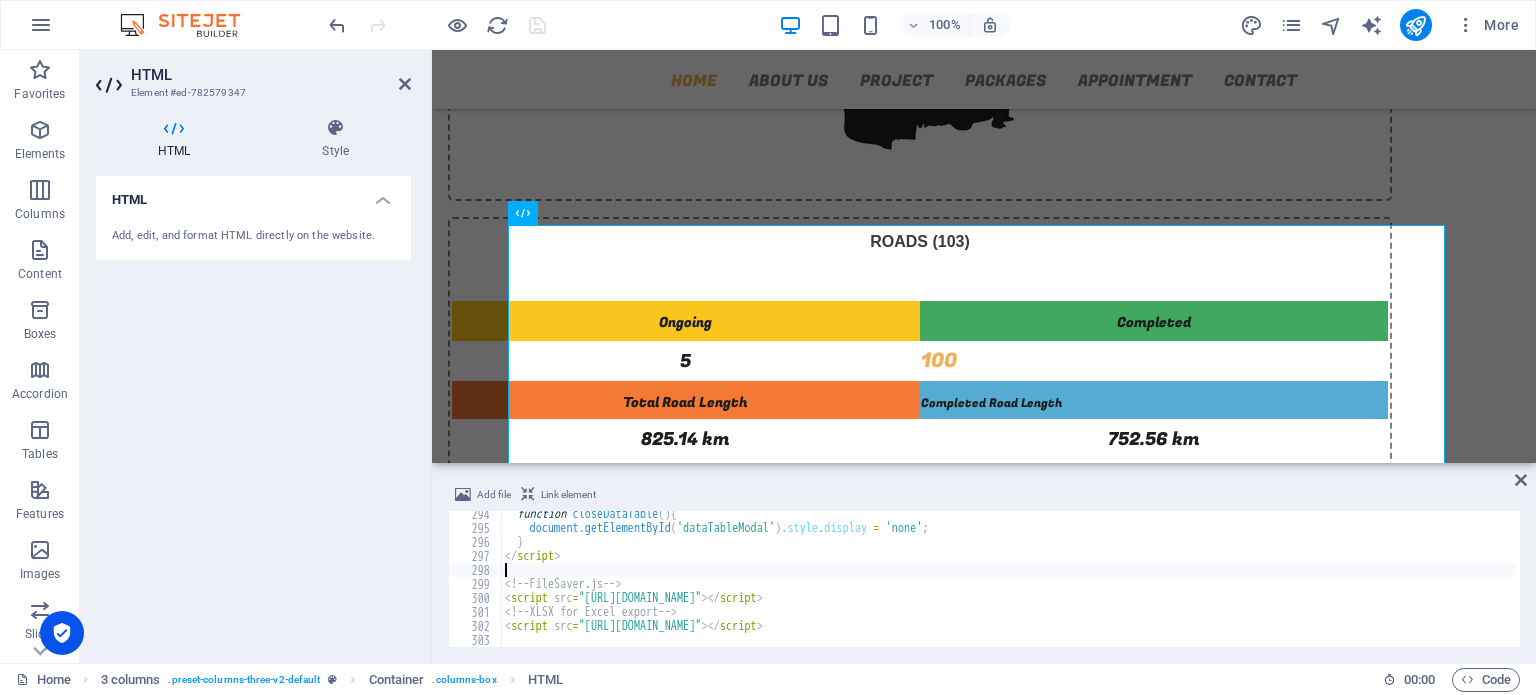 click on "function   closeDataTable ( ) {      document . getElementById ( 'dataTableModal' ) . style . display   =   'none' ;    } </ script > <!--  FileSaver.js  --> < script   src = "[URL][DOMAIN_NAME]" > </ script > <!--  XLSX for Excel export  --> < script   src = "[URL][DOMAIN_NAME]" > </ script >" at bounding box center (1008, 589) 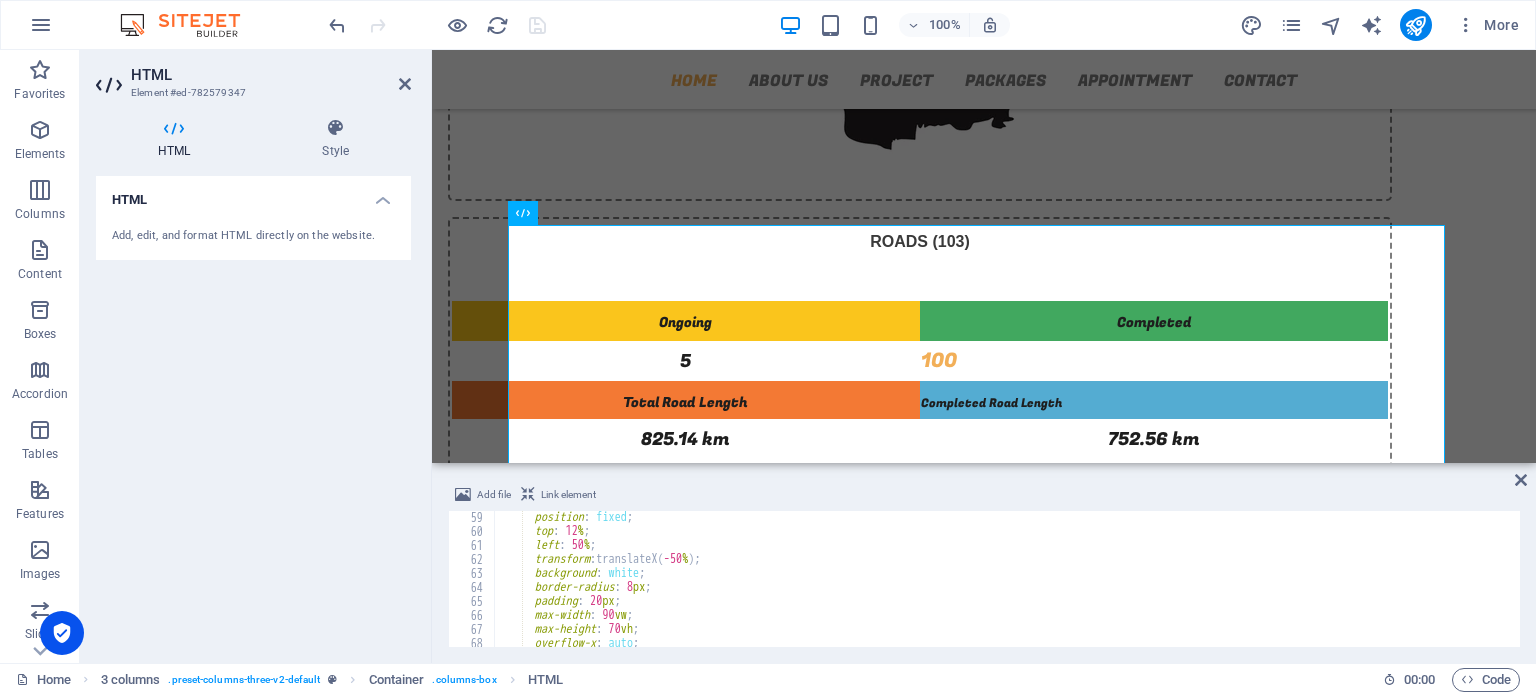 scroll, scrollTop: 832, scrollLeft: 0, axis: vertical 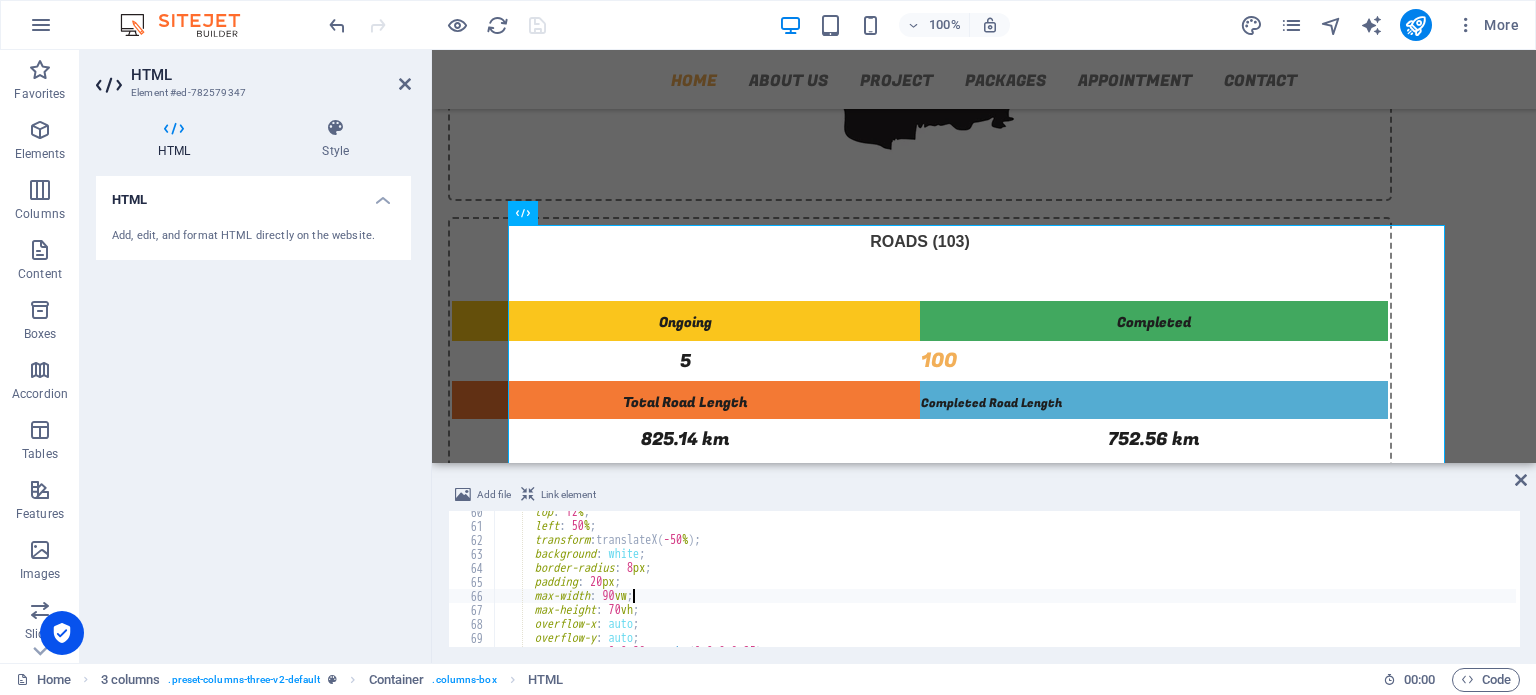 click on "top :   12 % ;         left :   50 % ;         transform :  translateX( -50 % ) ;         background :   white ;         border-radius :   8 px ;         padding :   20 px ;         max-width :   90 vw ;         max-height :   70 vh ;         overflow-x :   auto ;         overflow-y :   auto ;         box-shadow :   0   0   20 px   rgba ( 0 , 0 , 0 , 0.25 ) ;" at bounding box center [1005, 587] 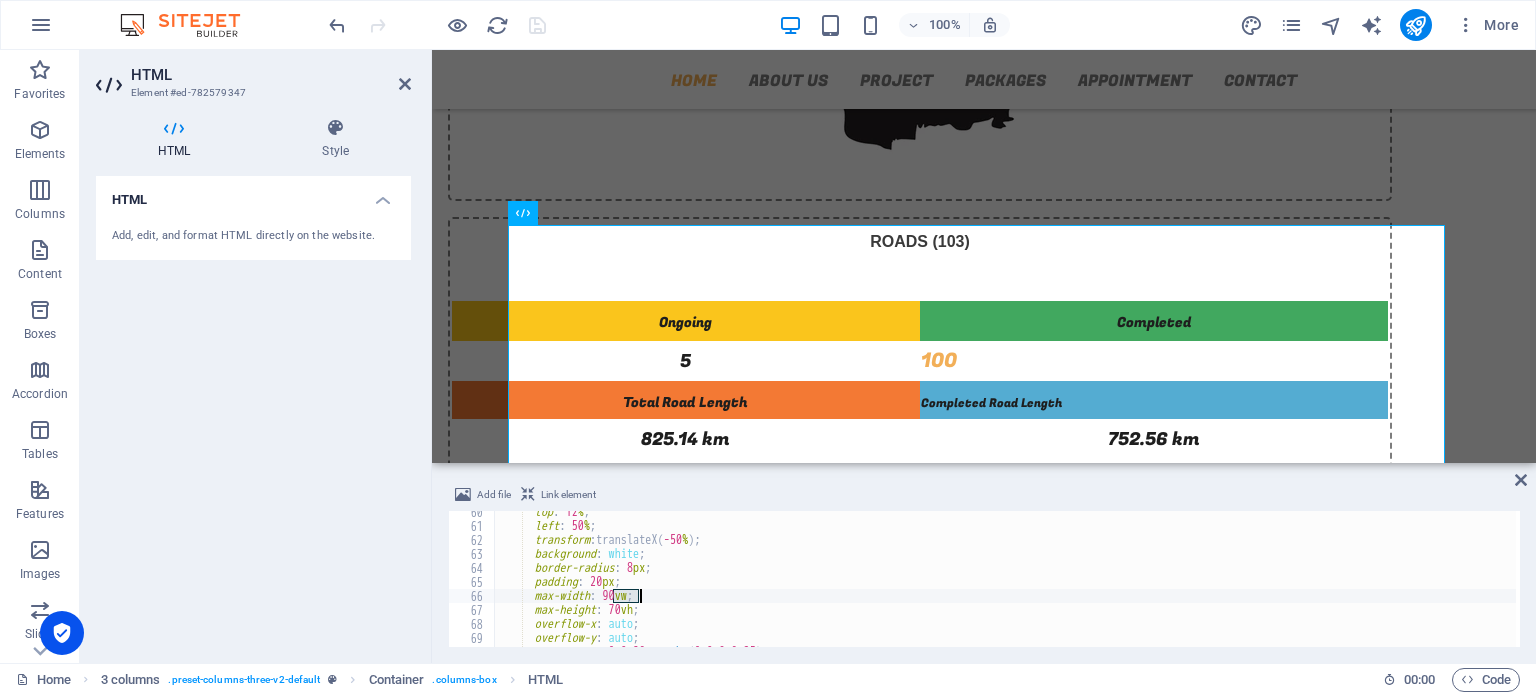 click on "top :   12 % ;         left :   50 % ;         transform :  translateX( -50 % ) ;         background :   white ;         border-radius :   8 px ;         padding :   20 px ;         max-width :   90 vw ;         max-height :   70 vh ;         overflow-x :   auto ;         overflow-y :   auto ;         box-shadow :   0   0   20 px   rgba ( 0 , 0 , 0 , 0.25 ) ;" at bounding box center (1005, 579) 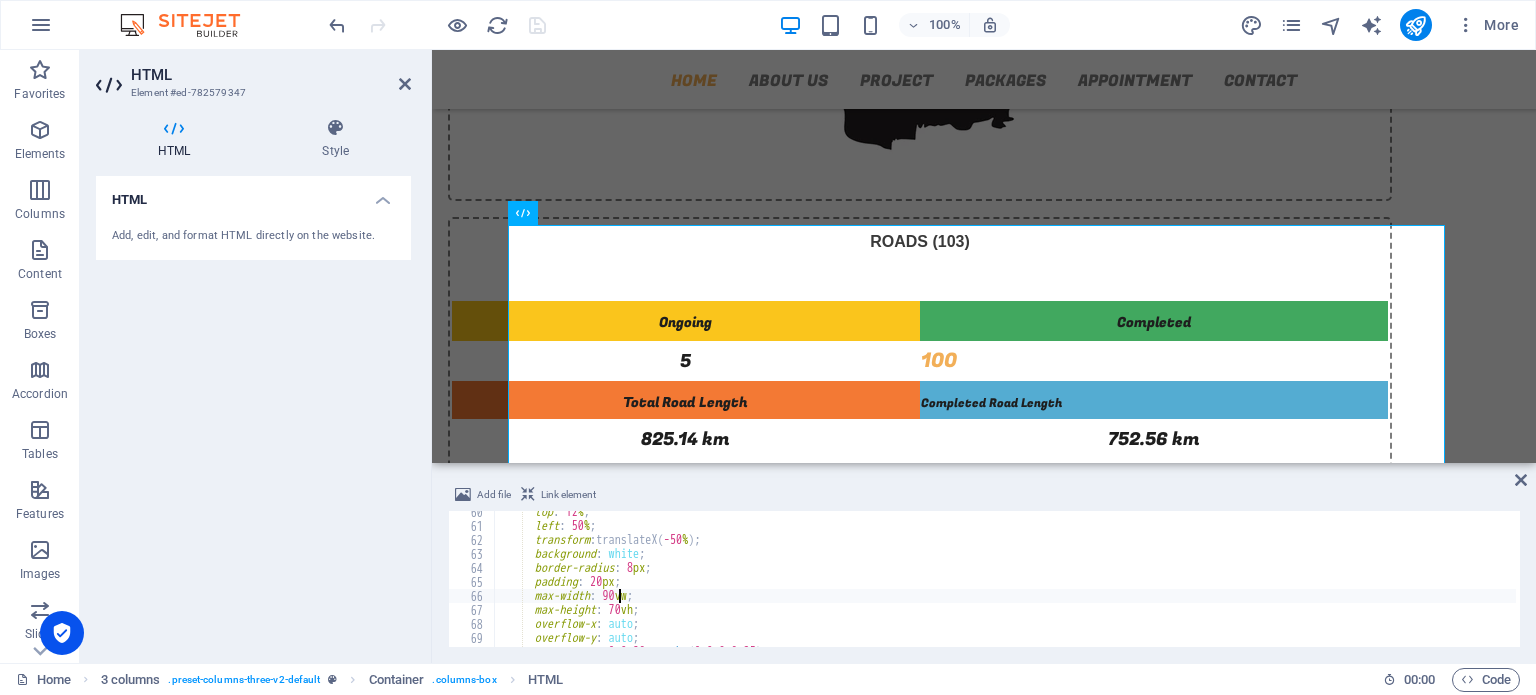 click on "top :   12 % ;         left :   50 % ;         transform :  translateX( -50 % ) ;         background :   white ;         border-radius :   8 px ;         padding :   20 px ;         max-width :   90 vw ;         max-height :   70 vh ;         overflow-x :   auto ;         overflow-y :   auto ;         box-shadow :   0   0   20 px   rgba ( 0 , 0 , 0 , 0.25 ) ;" at bounding box center [1005, 587] 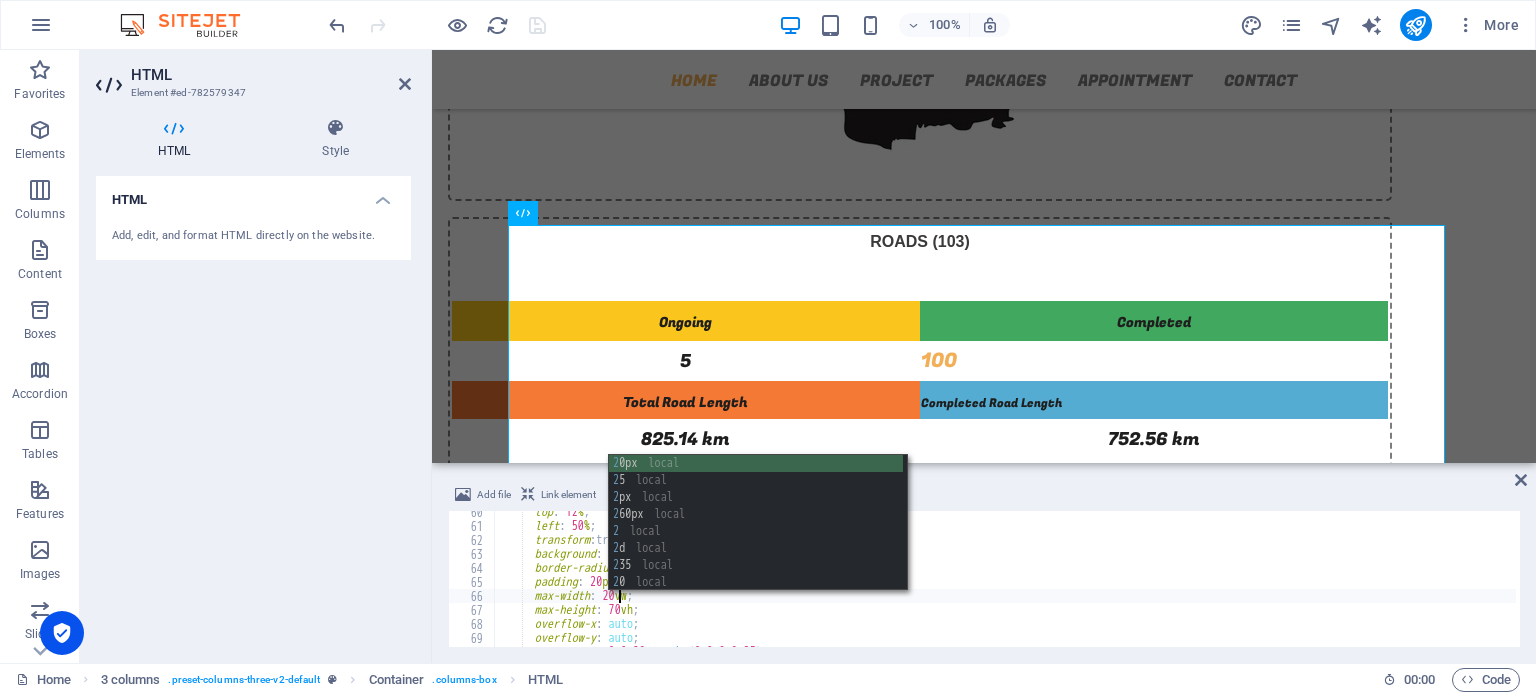 scroll, scrollTop: 0, scrollLeft: 9, axis: horizontal 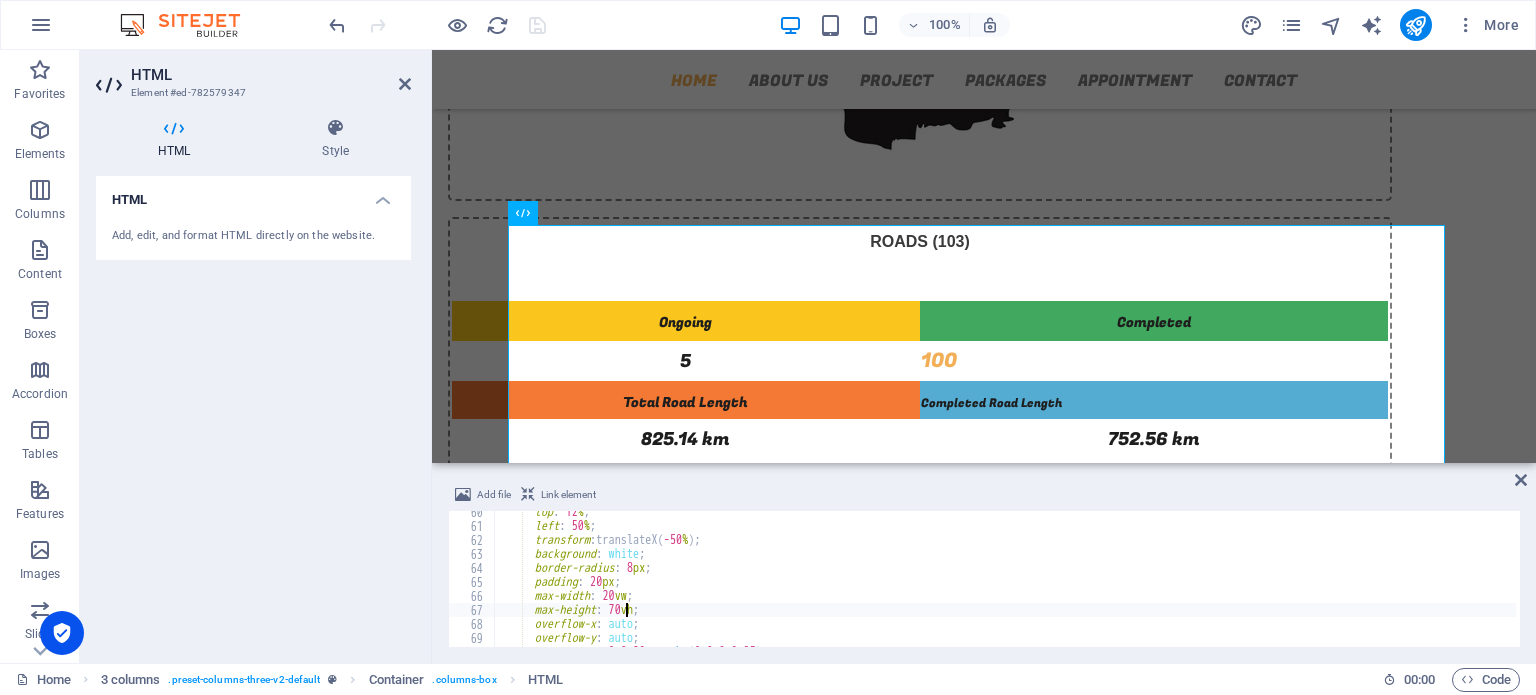 click on "top :   12 % ;         left :   50 % ;         transform :  translateX( -50 % ) ;         background :   white ;         border-radius :   8 px ;         padding :   20 px ;         max-width :   20 vw ;         max-height :   70 vh ;         overflow-x :   auto ;         overflow-y :   auto ;         box-shadow :   0   0   20 px   rgba ( 0 , 0 , 0 , 0.25 ) ;" at bounding box center [1005, 587] 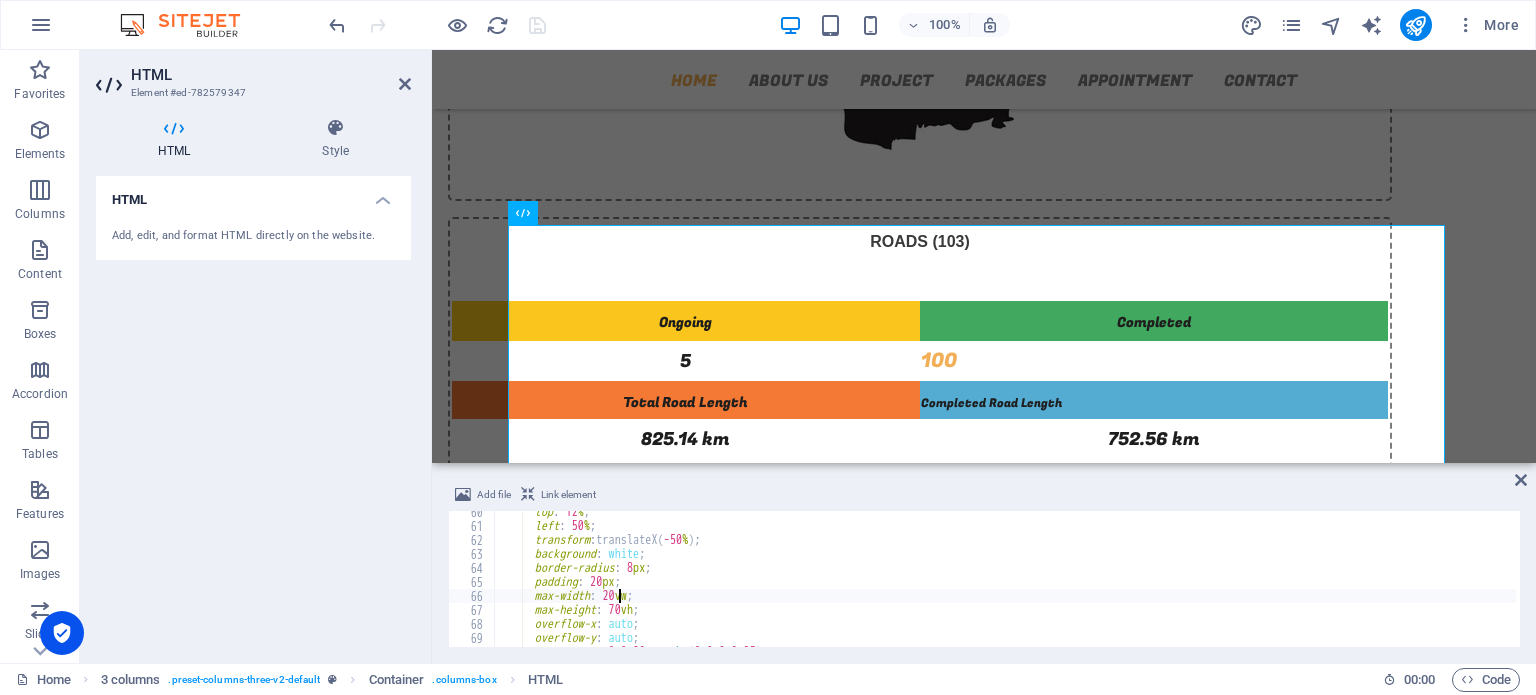 click on "top :   12 % ;         left :   50 % ;         transform :  translateX( -50 % ) ;         background :   white ;         border-radius :   8 px ;         padding :   20 px ;         max-width :   20 vw ;         max-height :   70 vh ;         overflow-x :   auto ;         overflow-y :   auto ;         box-shadow :   0   0   20 px   rgba ( 0 , 0 , 0 , 0.25 ) ;" at bounding box center [1005, 587] 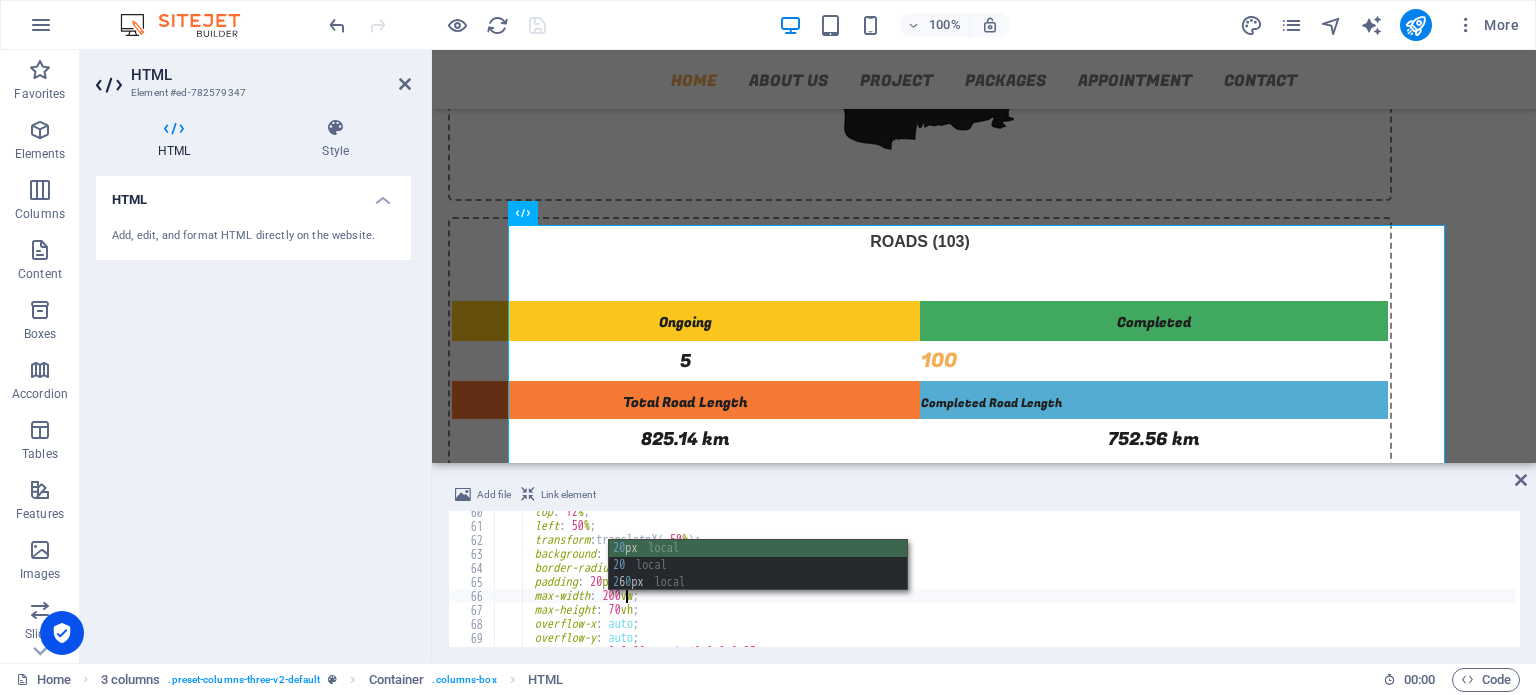 click on "top :   12 % ;         left :   50 % ;         transform :  translateX( -50 % ) ;         background :   white ;         border-radius :   8 px ;         padding :   20 px ;         max-width :   200 vw ;         max-height :   70 vh ;         overflow-x :   auto ;         overflow-y :   auto ;         box-shadow :   0   0   20 px   rgba ( 0 , 0 , 0 , 0.25 ) ;" at bounding box center [1005, 587] 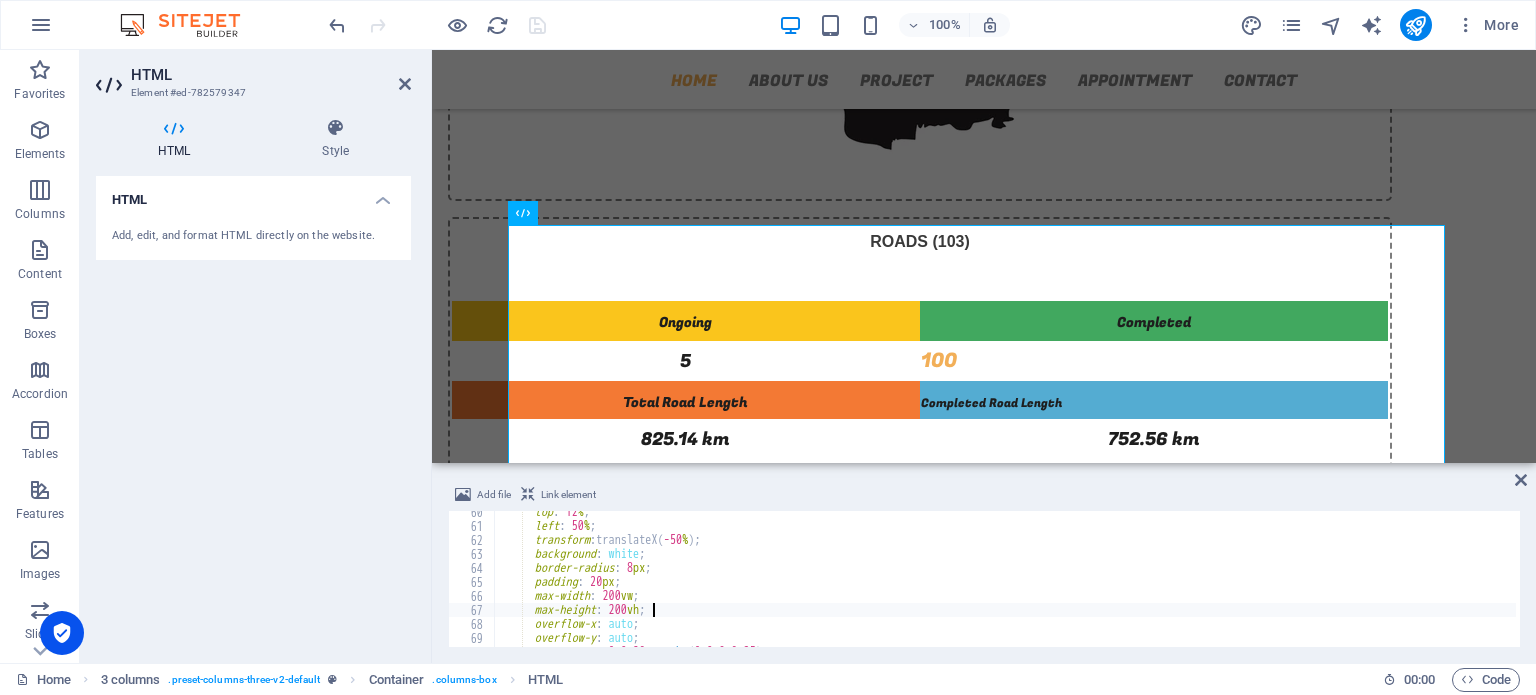 click on "top :   12 % ;         left :   50 % ;         transform :  translateX( -50 % ) ;         background :   white ;         border-radius :   8 px ;         padding :   20 px ;         max-width :   200 vw ;         max-height :   200 vh ;         overflow-x :   auto ;         overflow-y :   auto ;         box-shadow :   0   0   20 px   rgba ( 0 , 0 , 0 , 0.25 ) ;" at bounding box center [1005, 587] 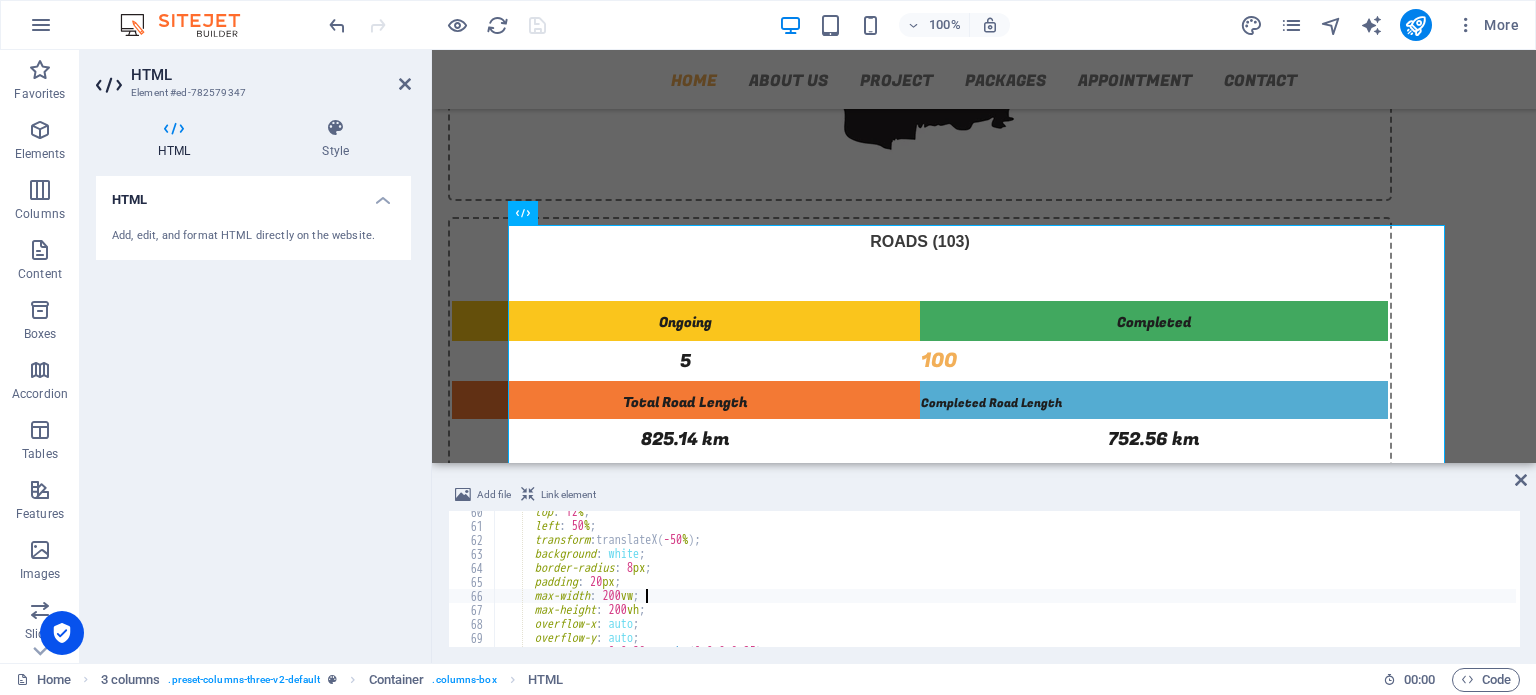click on "top :   12 % ;         left :   50 % ;         transform :  translateX( -50 % ) ;         background :   white ;         border-radius :   8 px ;         padding :   20 px ;         max-width :   200 vw ;         max-height :   200 vh ;         overflow-x :   auto ;         overflow-y :   auto ;         box-shadow :   0   0   20 px   rgba ( 0 , 0 , 0 , 0.25 ) ;" at bounding box center (1005, 587) 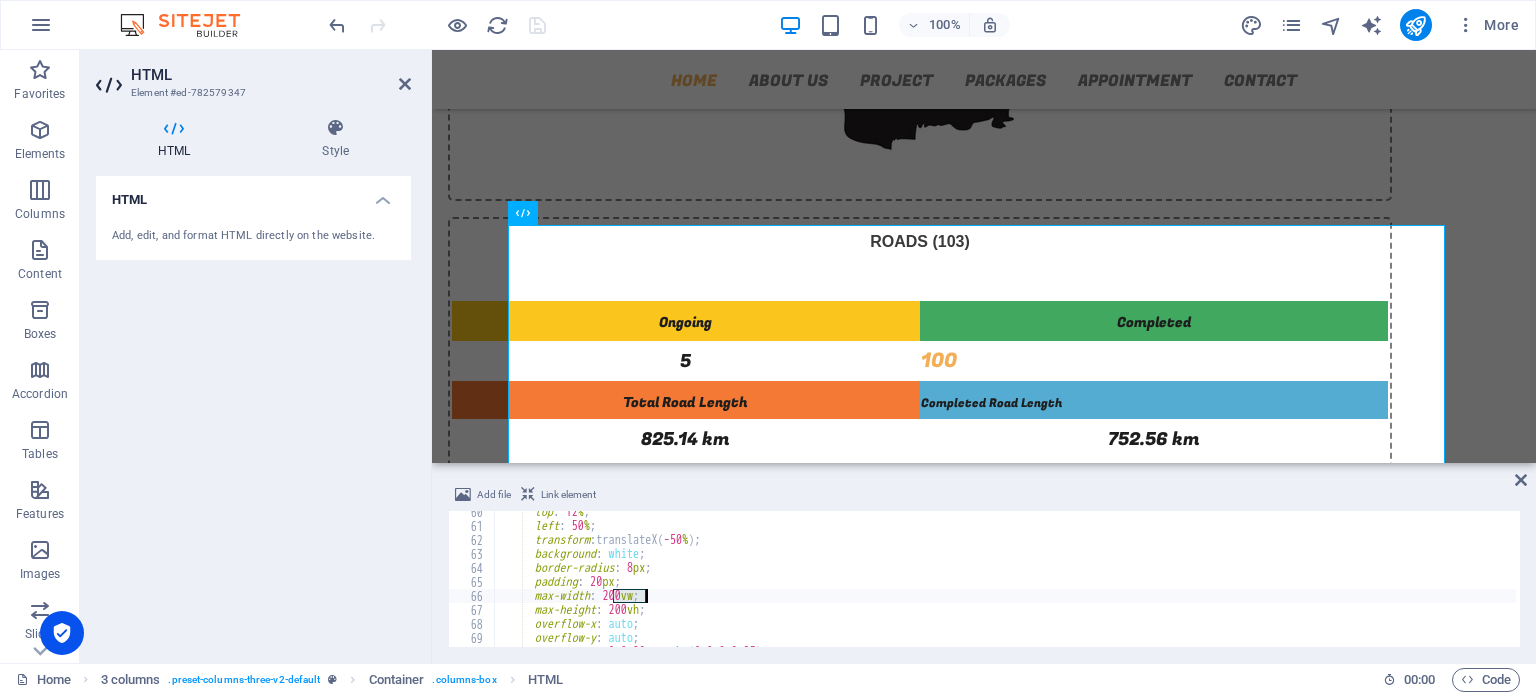click on "top :   12 % ;         left :   50 % ;         transform :  translateX( -50 % ) ;         background :   white ;         border-radius :   8 px ;         padding :   20 px ;         max-width :   200 vw ;         max-height :   200 vh ;         overflow-x :   auto ;         overflow-y :   auto ;         box-shadow :   0   0   20 px   rgba ( 0 , 0 , 0 , 0.25 ) ;" at bounding box center (1005, 587) 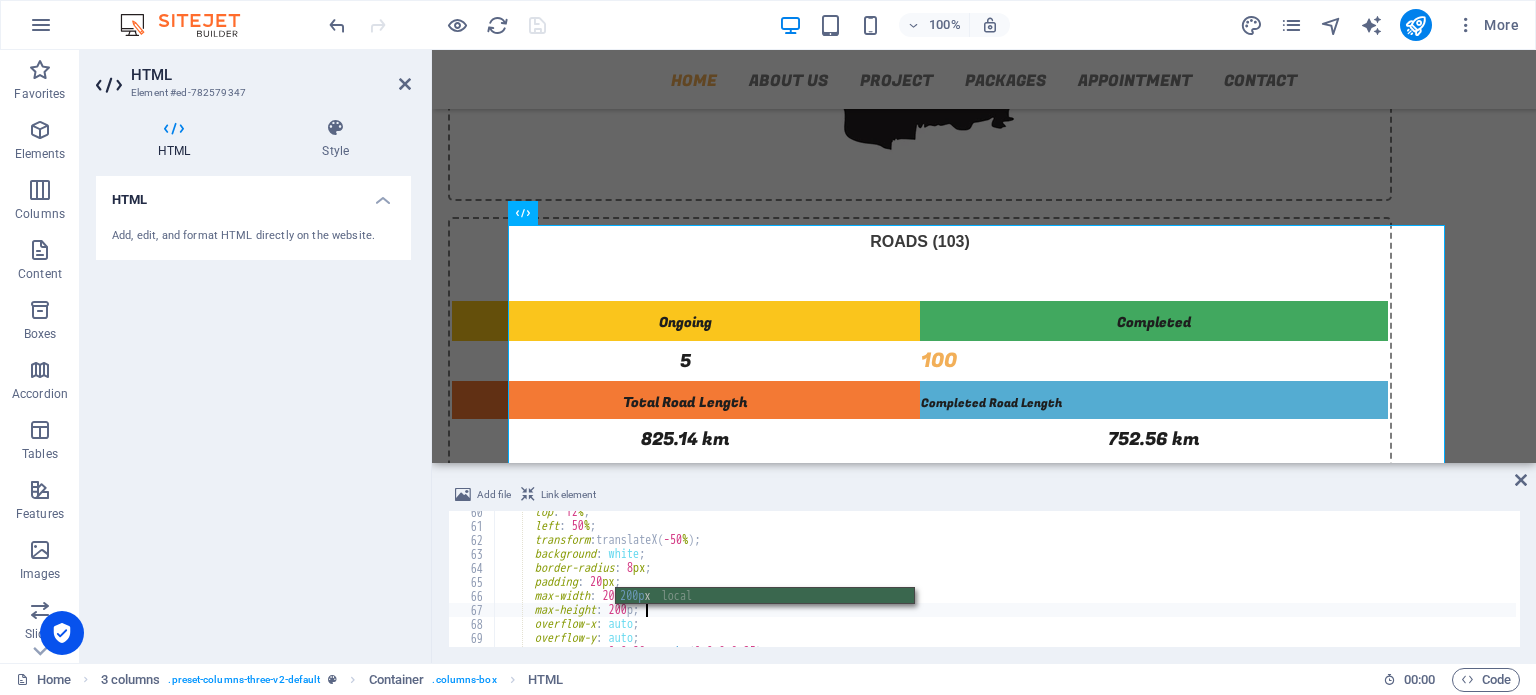 scroll, scrollTop: 0, scrollLeft: 12, axis: horizontal 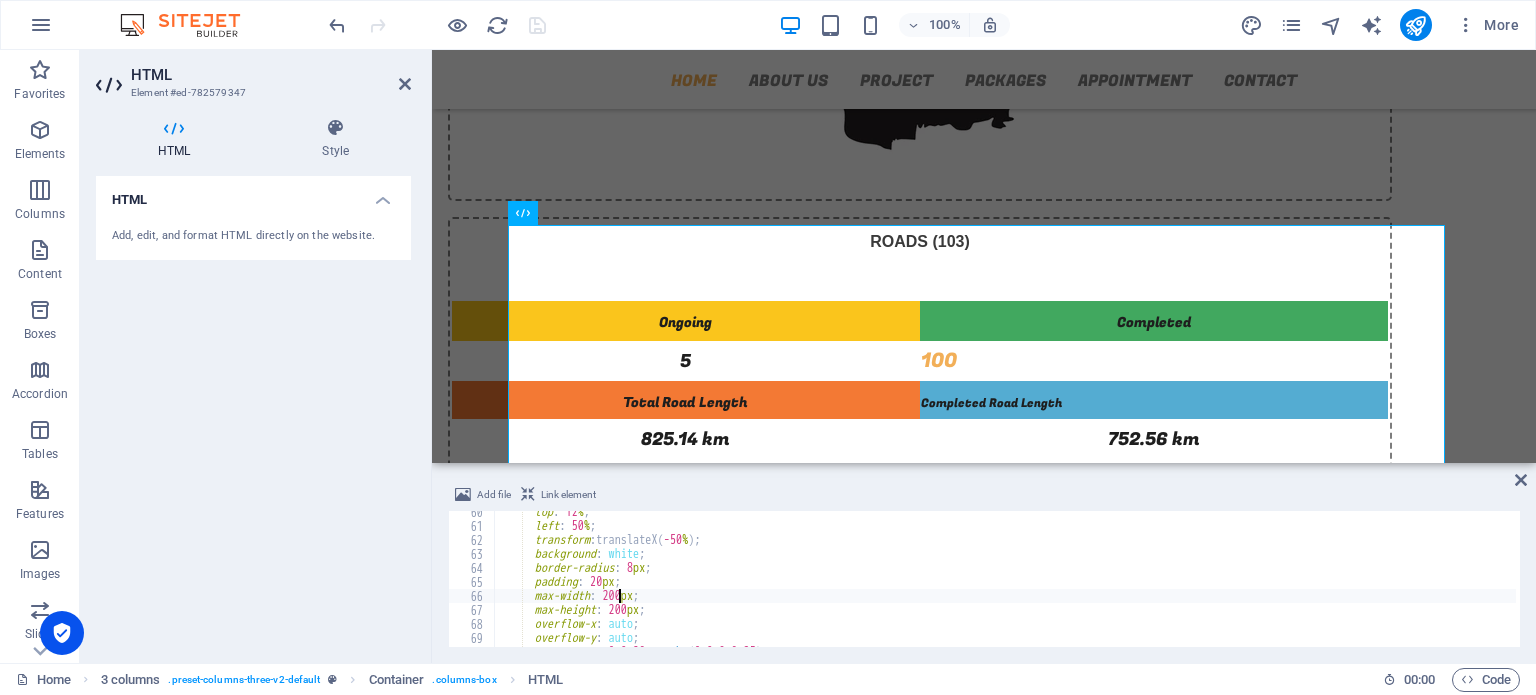 click on "top :   12 % ;         left :   50 % ;         transform :  translateX( -50 % ) ;         background :   white ;         border-radius :   8 px ;         padding :   20 px ;         max-width :   200 px ;         max-height :   200 px ;         overflow-x :   auto ;         overflow-y :   auto ;         box-shadow :   0   0   20 px   rgba ( 0 , 0 , 0 , 0.25 ) ;" at bounding box center [1005, 587] 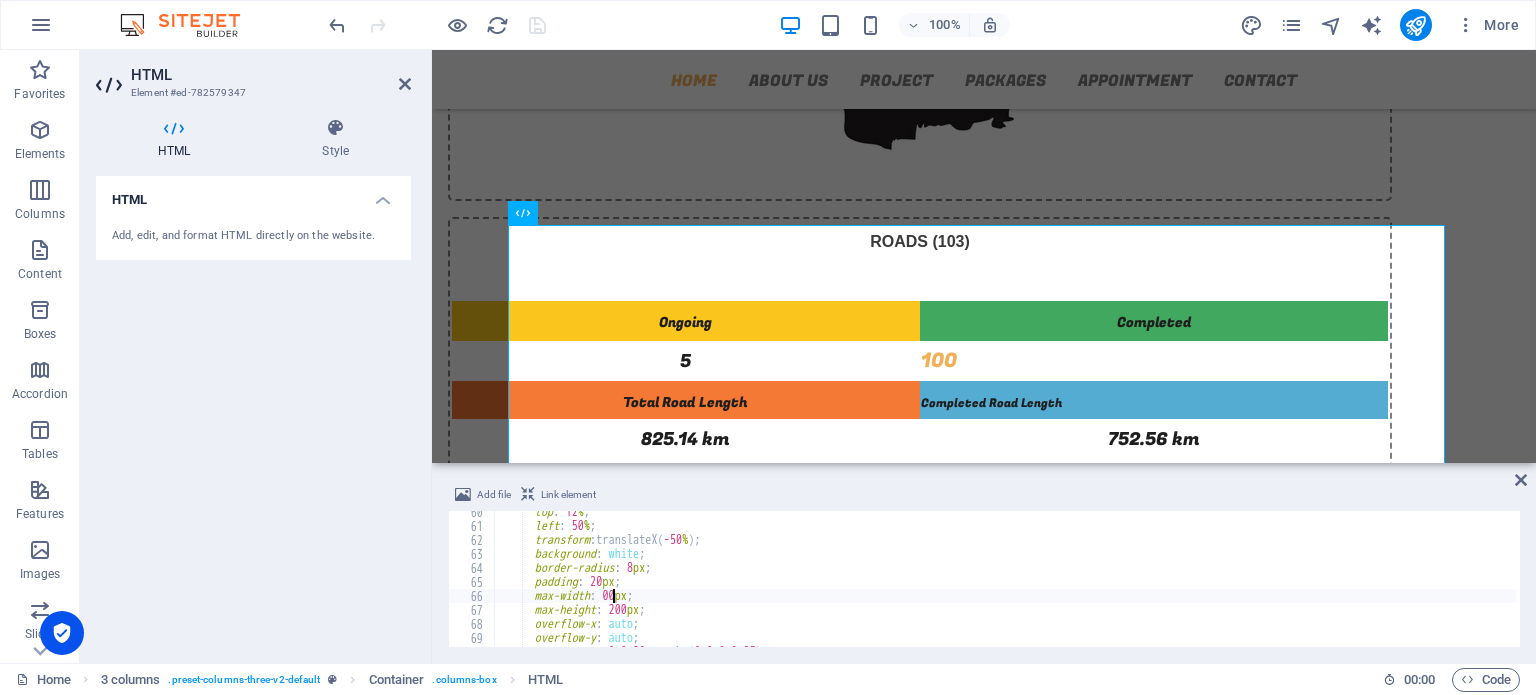 scroll, scrollTop: 0, scrollLeft: 10, axis: horizontal 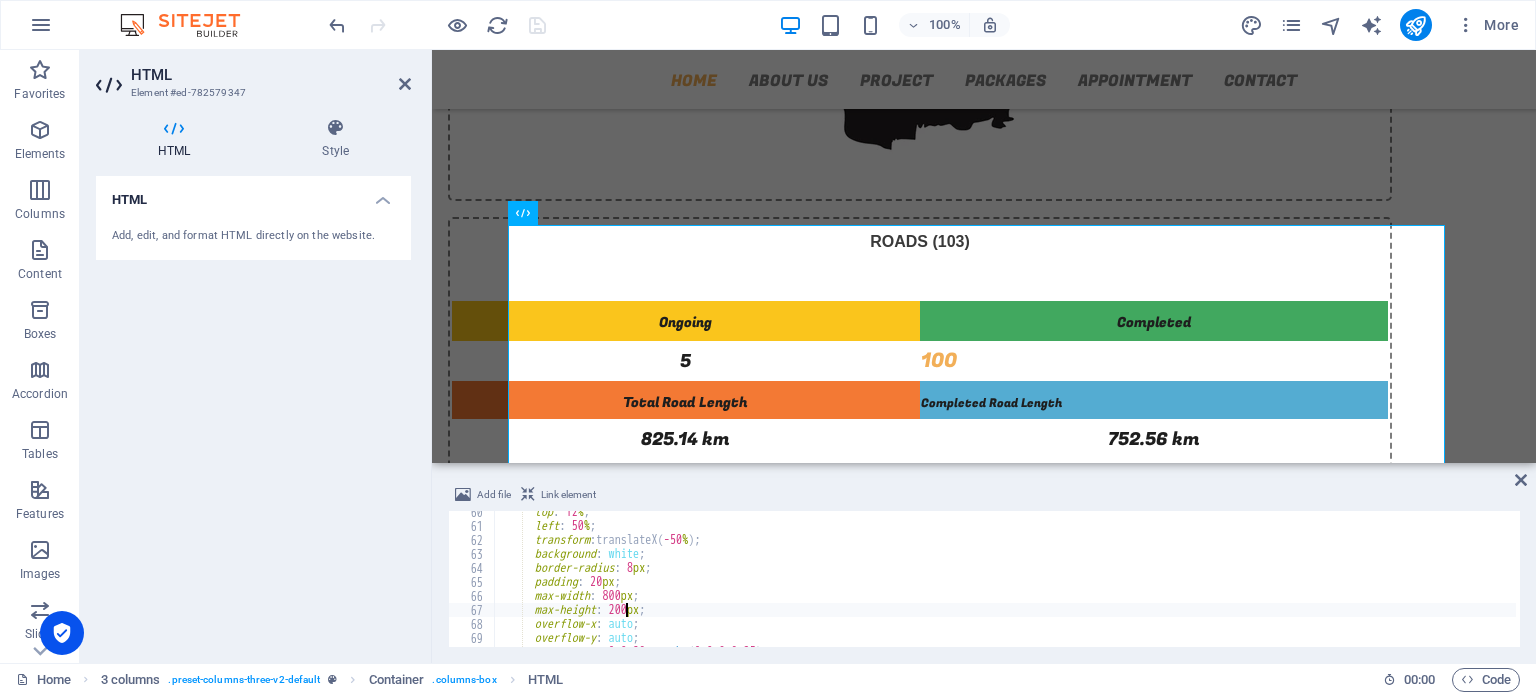 click on "top :   12 % ;         left :   50 % ;         transform :  translateX( -50 % ) ;         background :   white ;         border-radius :   8 px ;         padding :   20 px ;         max-width :   800 px ;         max-height :   200 px ;         overflow-x :   auto ;         overflow-y :   auto ;         box-shadow :   0   0   20 px   rgba ( 0 , 0 , 0 , 0.25 ) ;" at bounding box center (1005, 587) 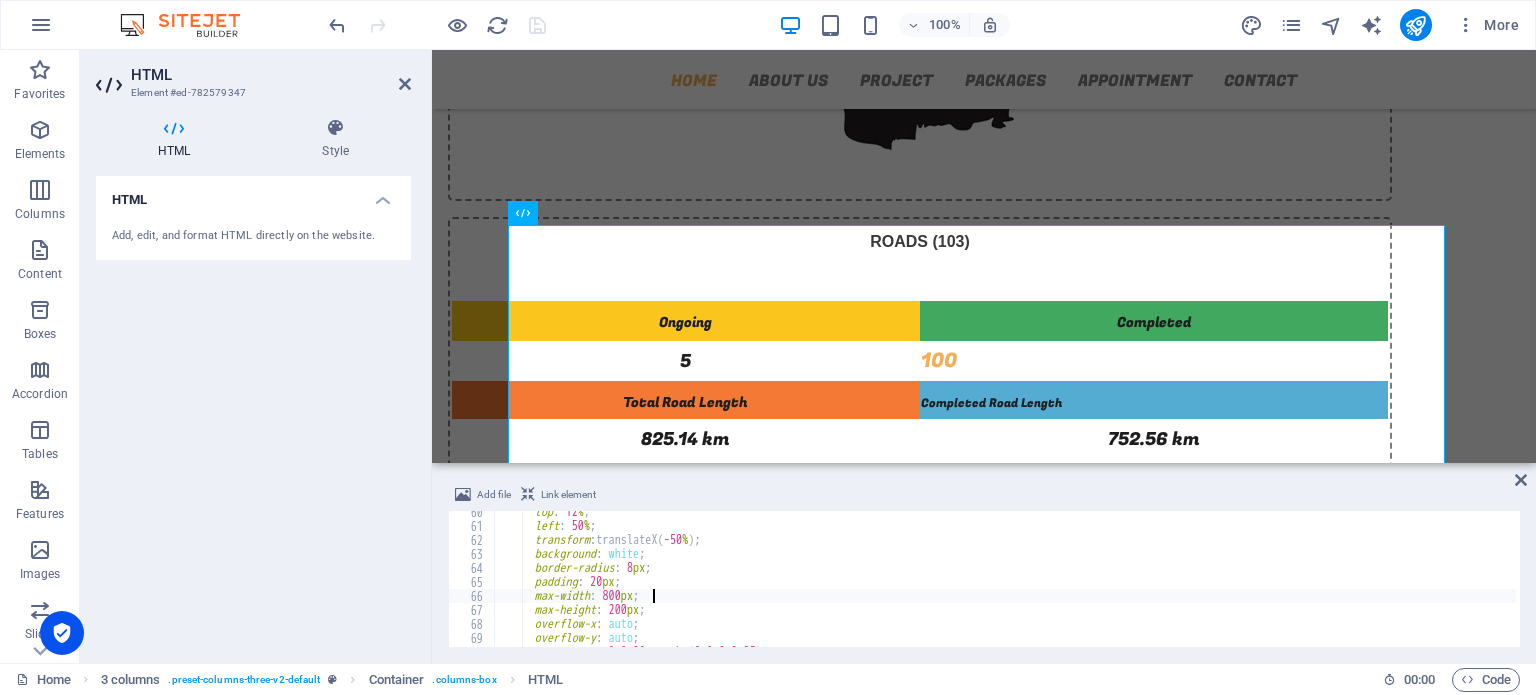 click on "top :   12 % ;         left :   50 % ;         transform :  translateX( -50 % ) ;         background :   white ;         border-radius :   8 px ;         padding :   20 px ;         max-width :   800 px ;         max-height :   200 px ;         overflow-x :   auto ;         overflow-y :   auto ;         box-shadow :   0   0   20 px   rgba ( 0 , 0 , 0 , 0.25 ) ;" at bounding box center [1005, 587] 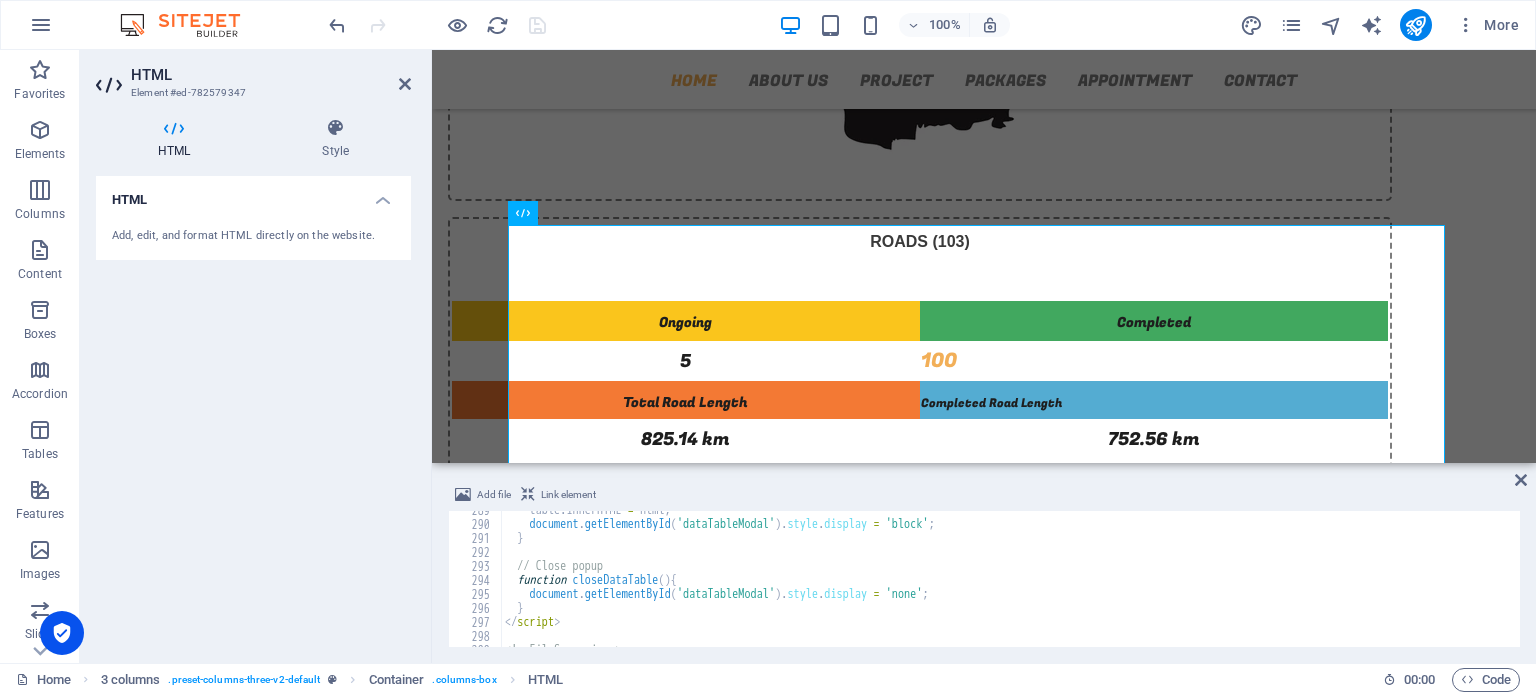 scroll, scrollTop: 4106, scrollLeft: 0, axis: vertical 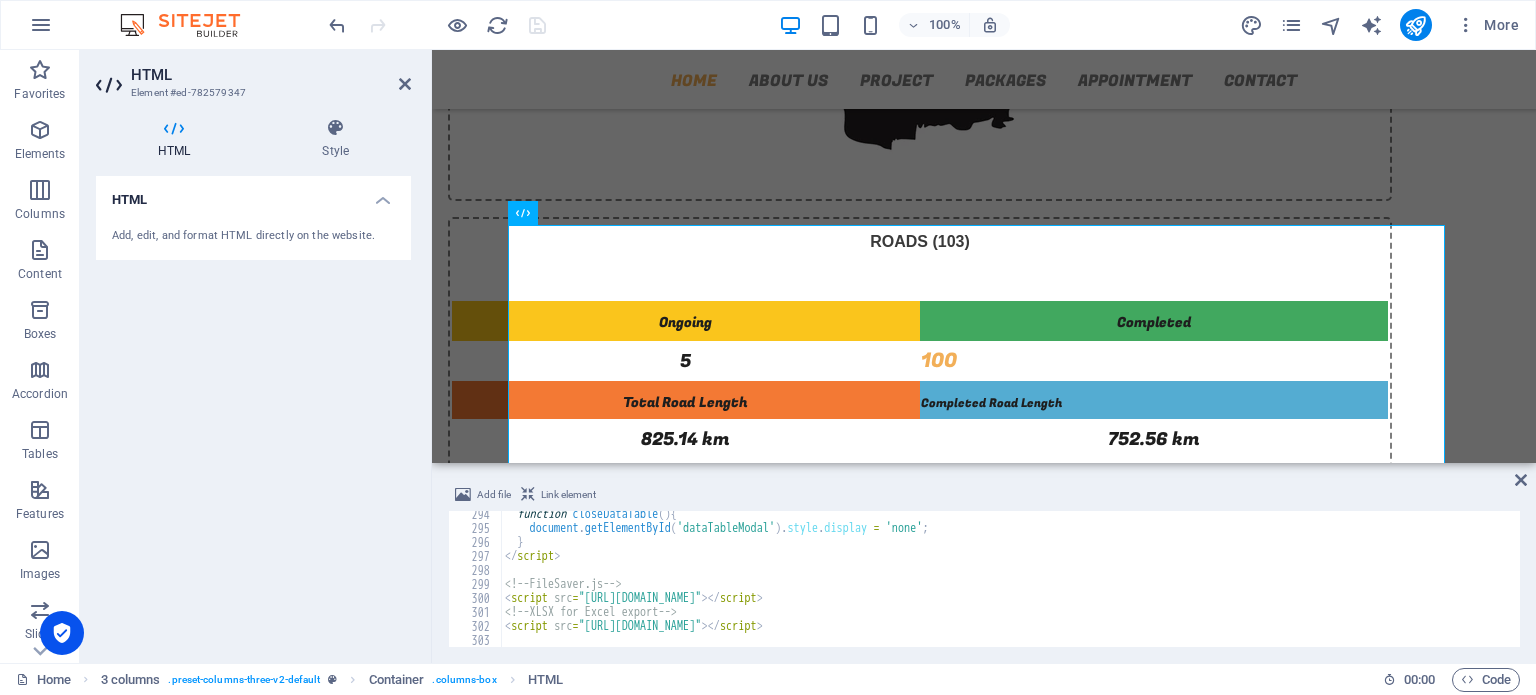 type on "max-width: 800px;" 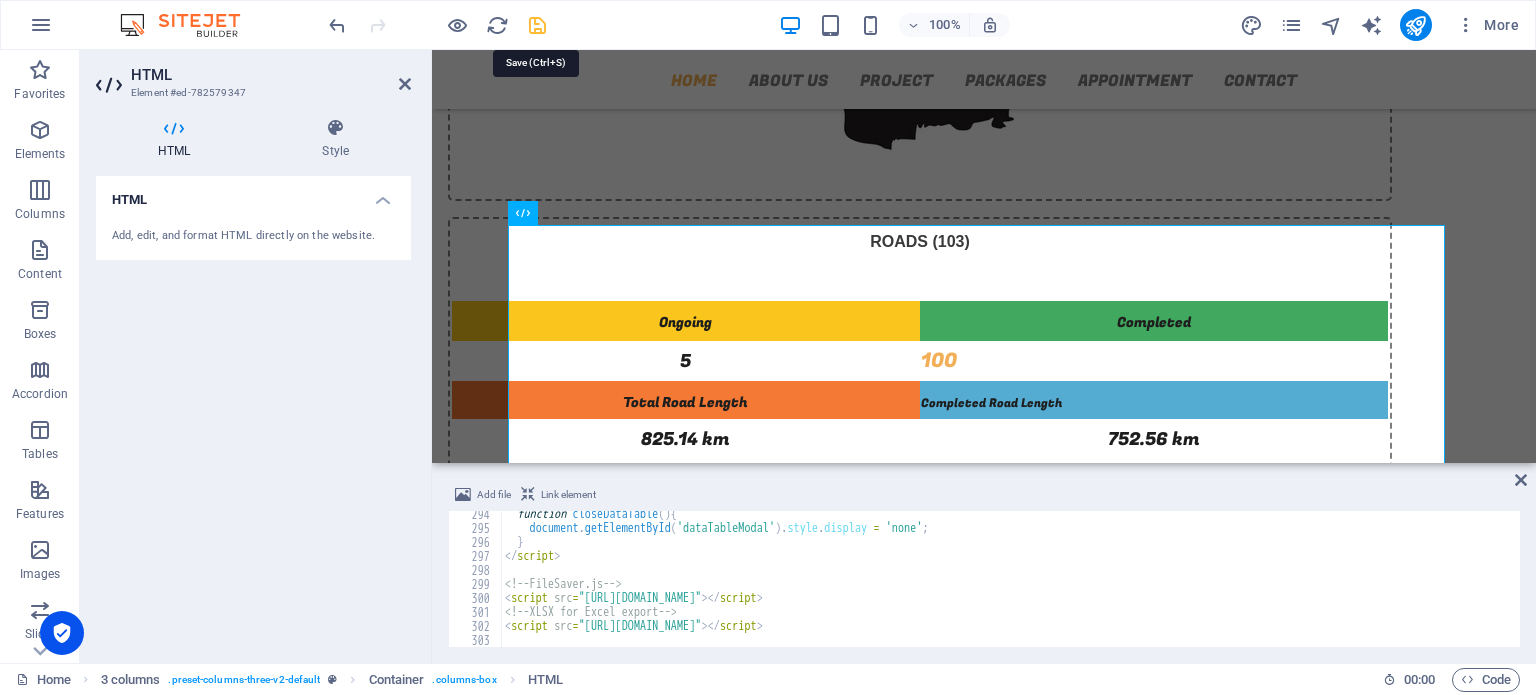 click at bounding box center [437, 25] 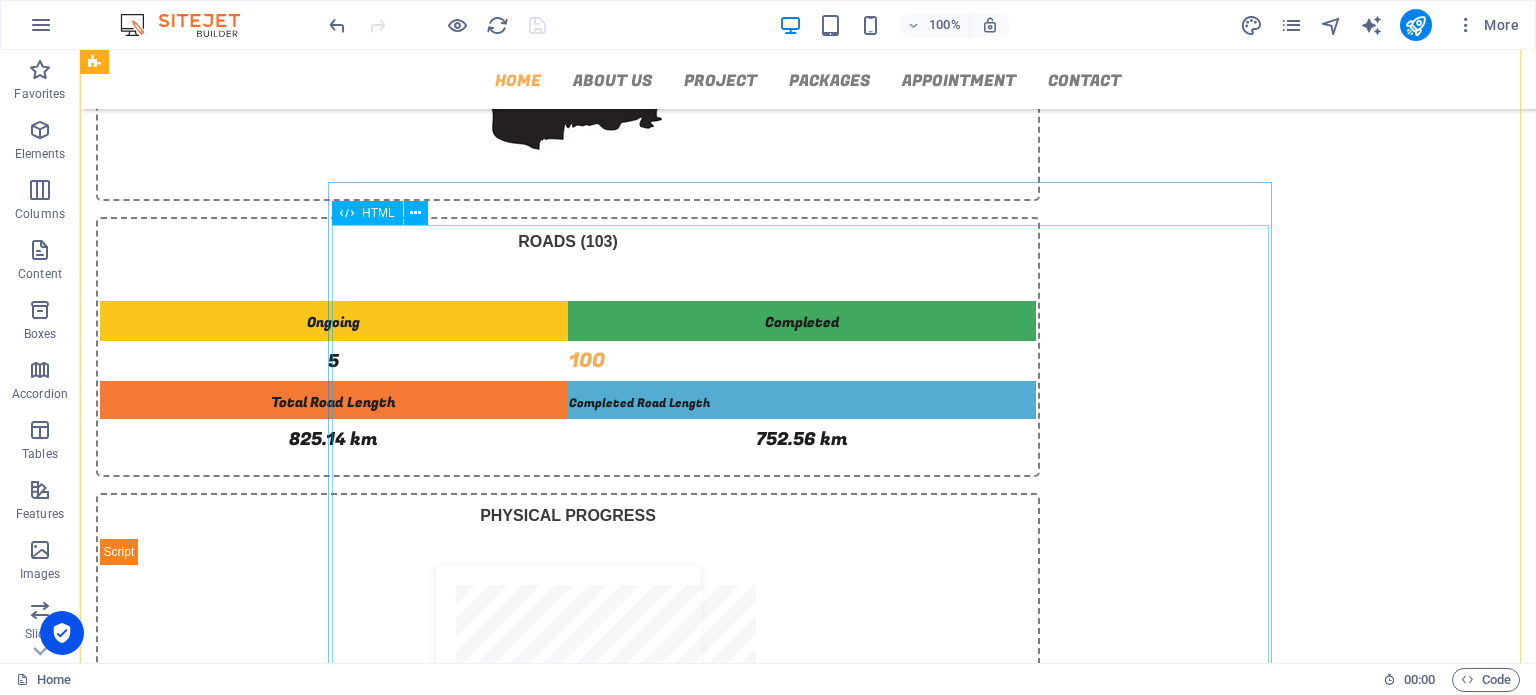 click on "☰ Menu
1. View chart in full screen
2. Print chart
3. Download chart in JPEG
4. Download chart in [GEOGRAPHIC_DATA]
5. Download chart in PDF
6. Download chart in CSV
7. Download chart in XLS
8. View chart in data table (horizontal)
Chart Data Table (Horizontal)
Exit" at bounding box center [568, 1173] 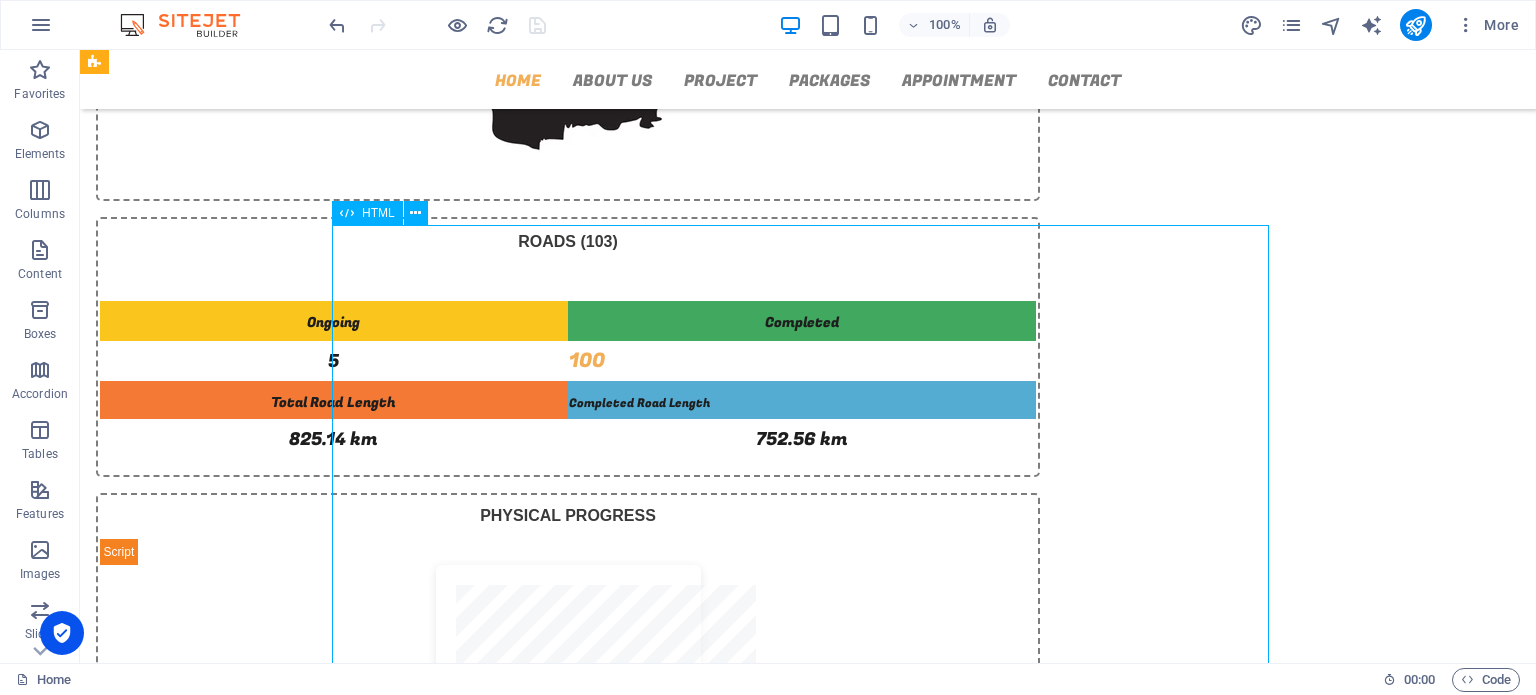 click on "☰ Menu
1. View chart in full screen
2. Print chart
3. Download chart in JPEG
4. Download chart in [GEOGRAPHIC_DATA]
5. Download chart in PDF
6. Download chart in CSV
7. Download chart in XLS
8. View chart in data table (horizontal)
Chart Data Table (Horizontal)
Exit" at bounding box center [568, 1173] 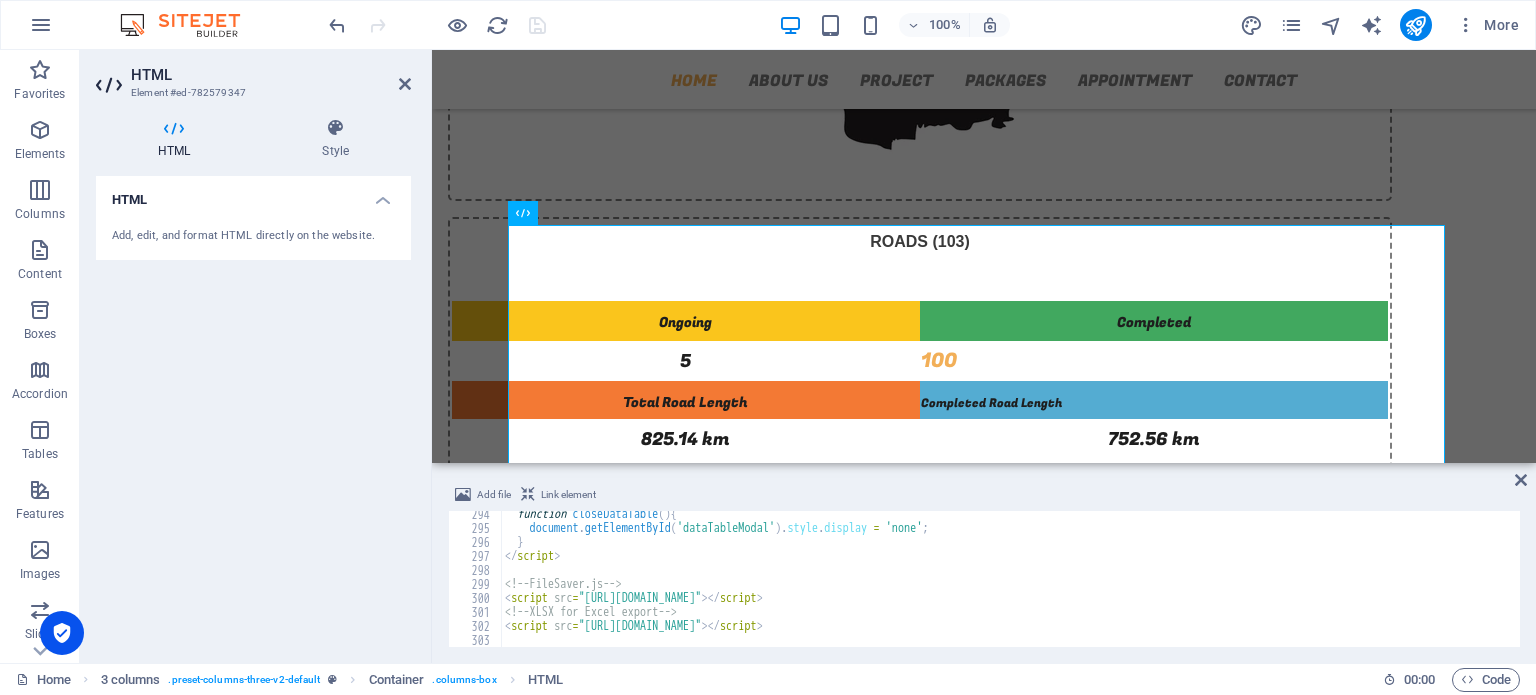 click on "function   closeDataTable ( ) {      document . getElementById ( 'dataTableModal' ) . style . display   =   'none' ;    } </ script > <!--  FileSaver.js  --> < script   src = "[URL][DOMAIN_NAME]" > </ script > <!--  XLSX for Excel export  --> < script   src = "[URL][DOMAIN_NAME]" > </ script >" at bounding box center (1008, 589) 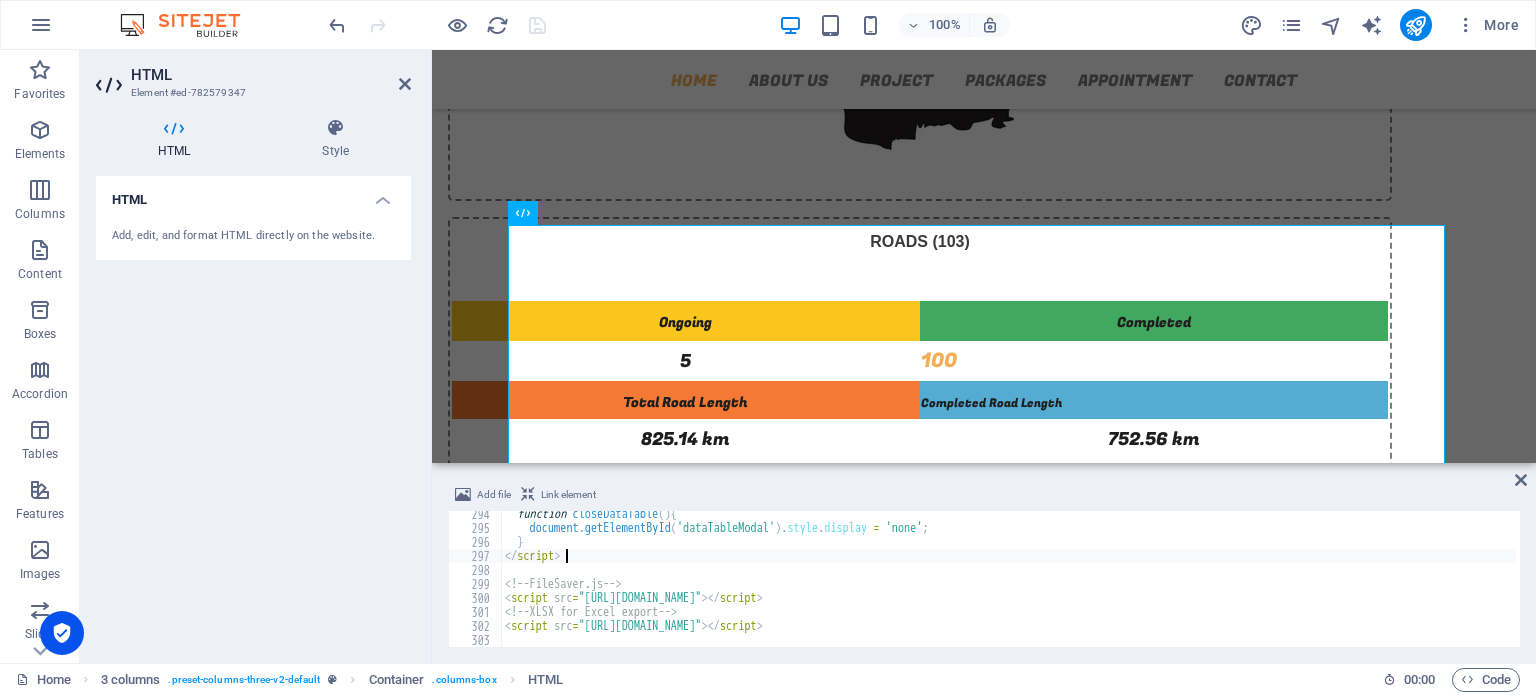type on "<script src="[URL][DOMAIN_NAME]"></script>" 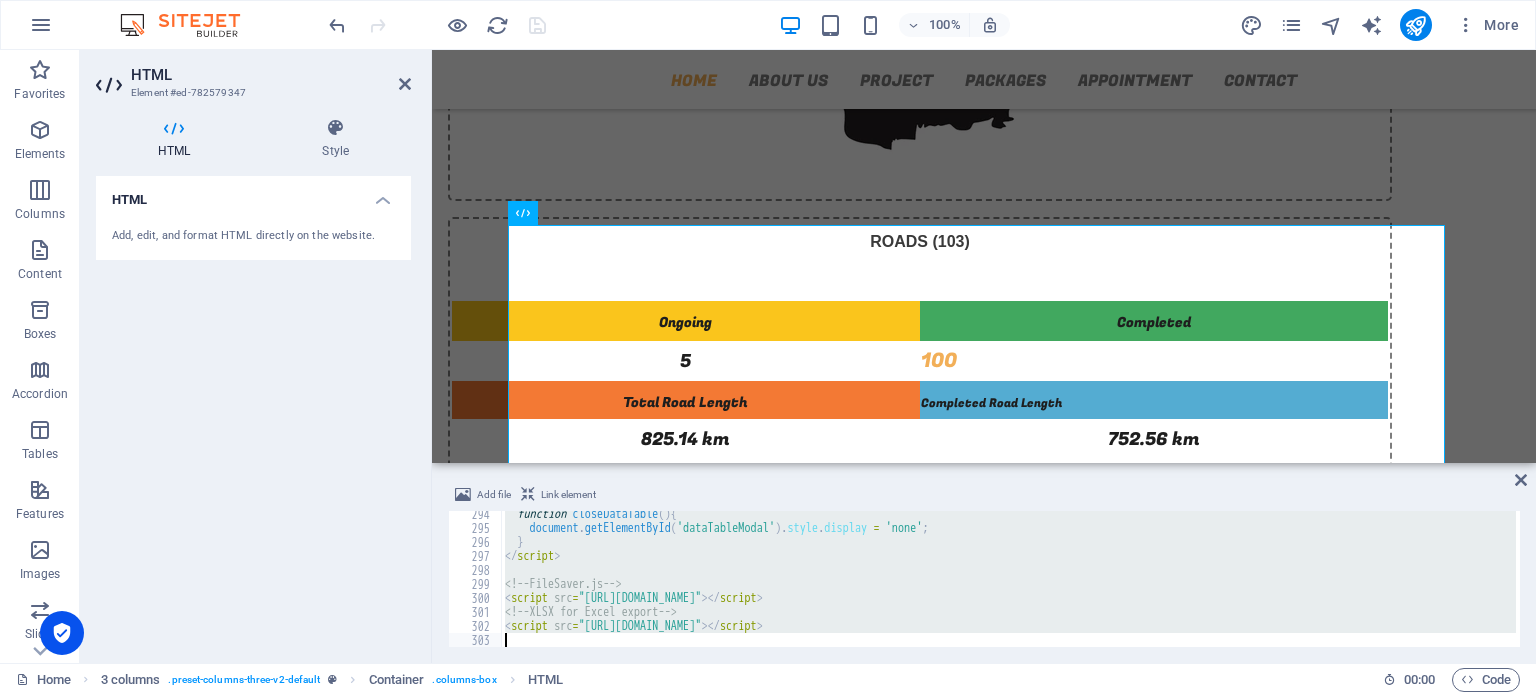 type 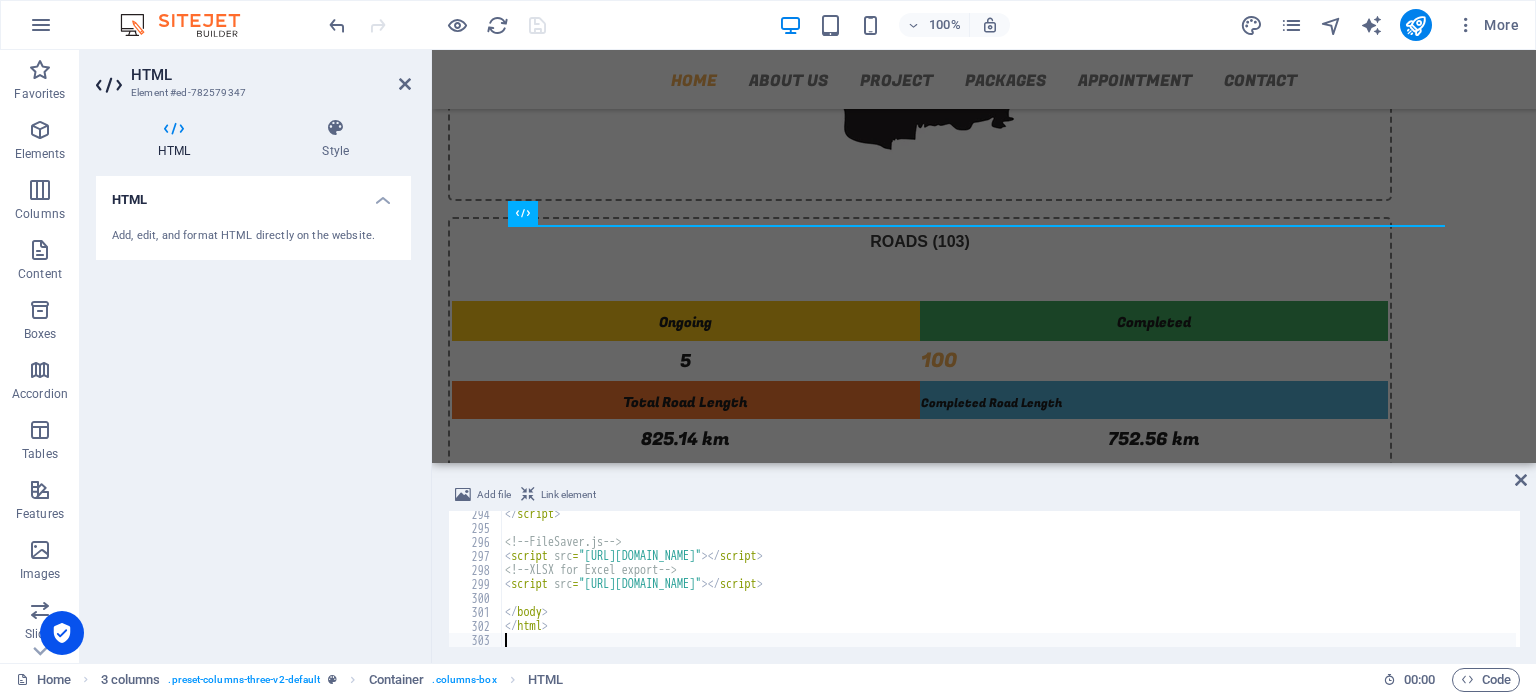 scroll, scrollTop: 4106, scrollLeft: 0, axis: vertical 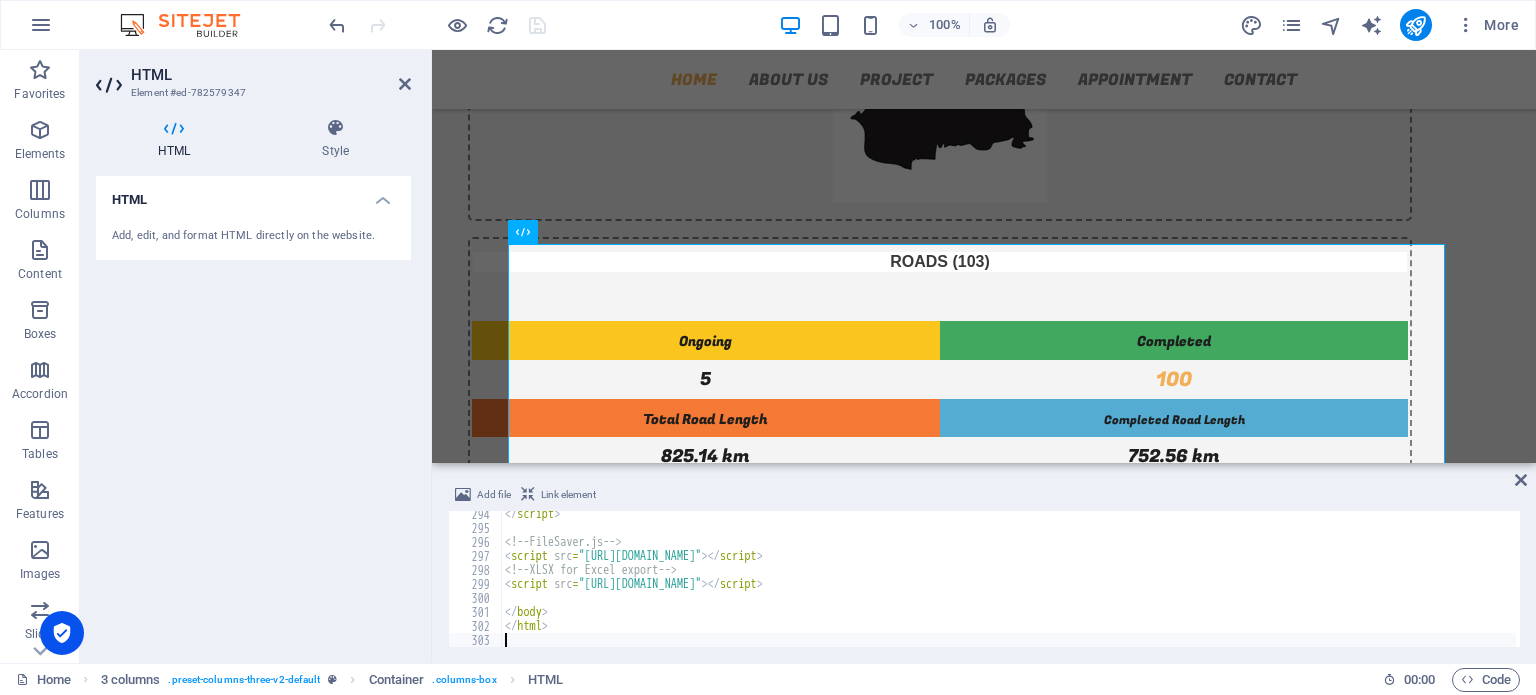 click at bounding box center [437, 25] 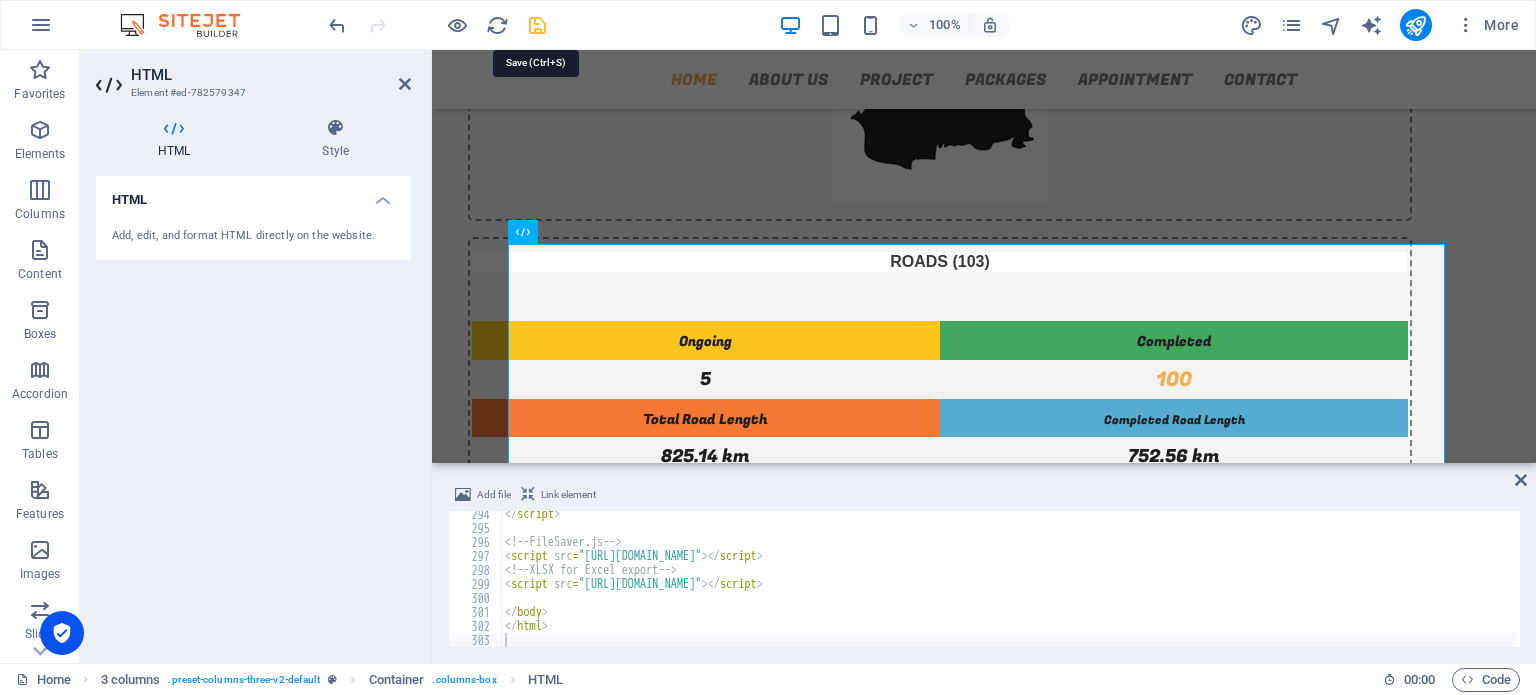 click at bounding box center (537, 25) 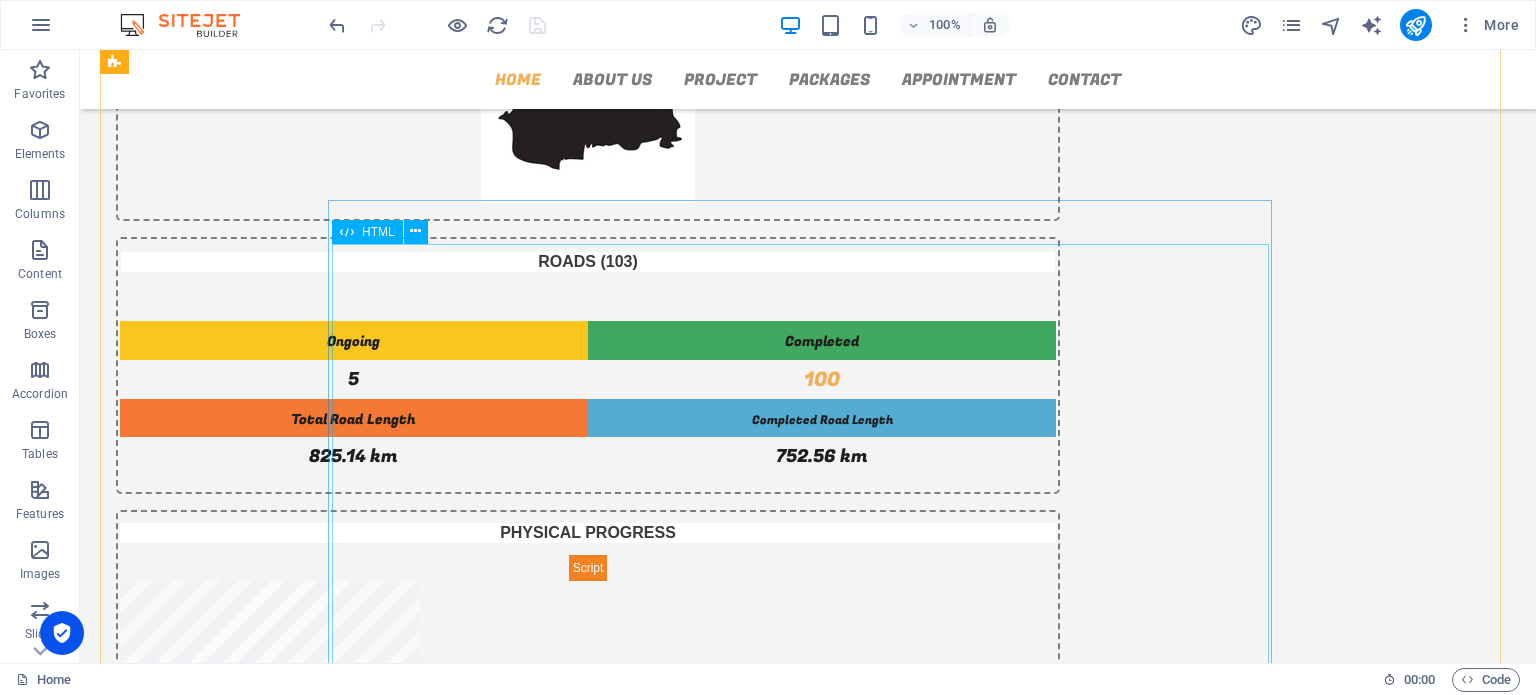 click on "Compact Progress Chart
☰ Menu
1. View chart in full screen
2. Print chart
3. Download chart in JPEG
4. Download chart in [GEOGRAPHIC_DATA]
5. Download chart in PDF
6. Download chart in CSV
7. Download chart in XLS
8. View chart in horizontal data table
Horizontal Data Table
Exit" at bounding box center (588, 1185) 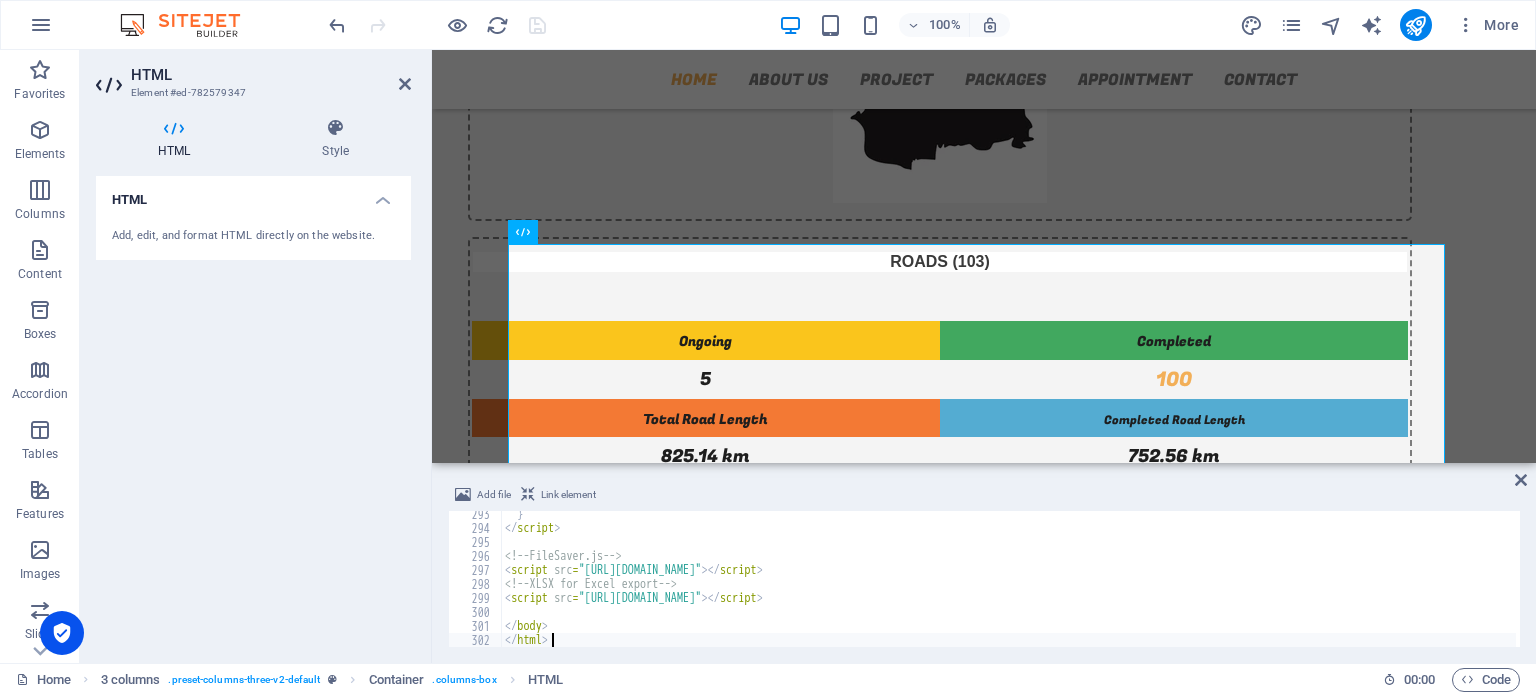 scroll, scrollTop: 4092, scrollLeft: 0, axis: vertical 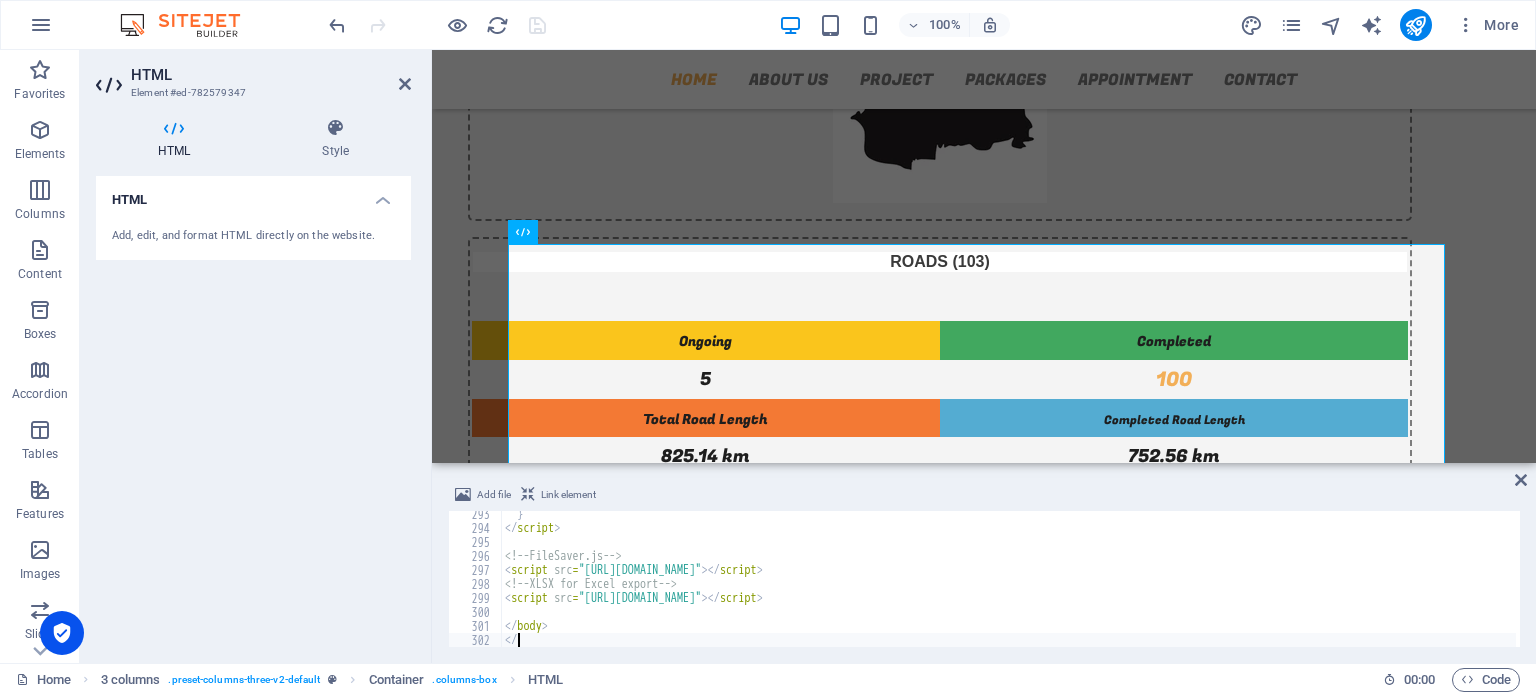 type on "<" 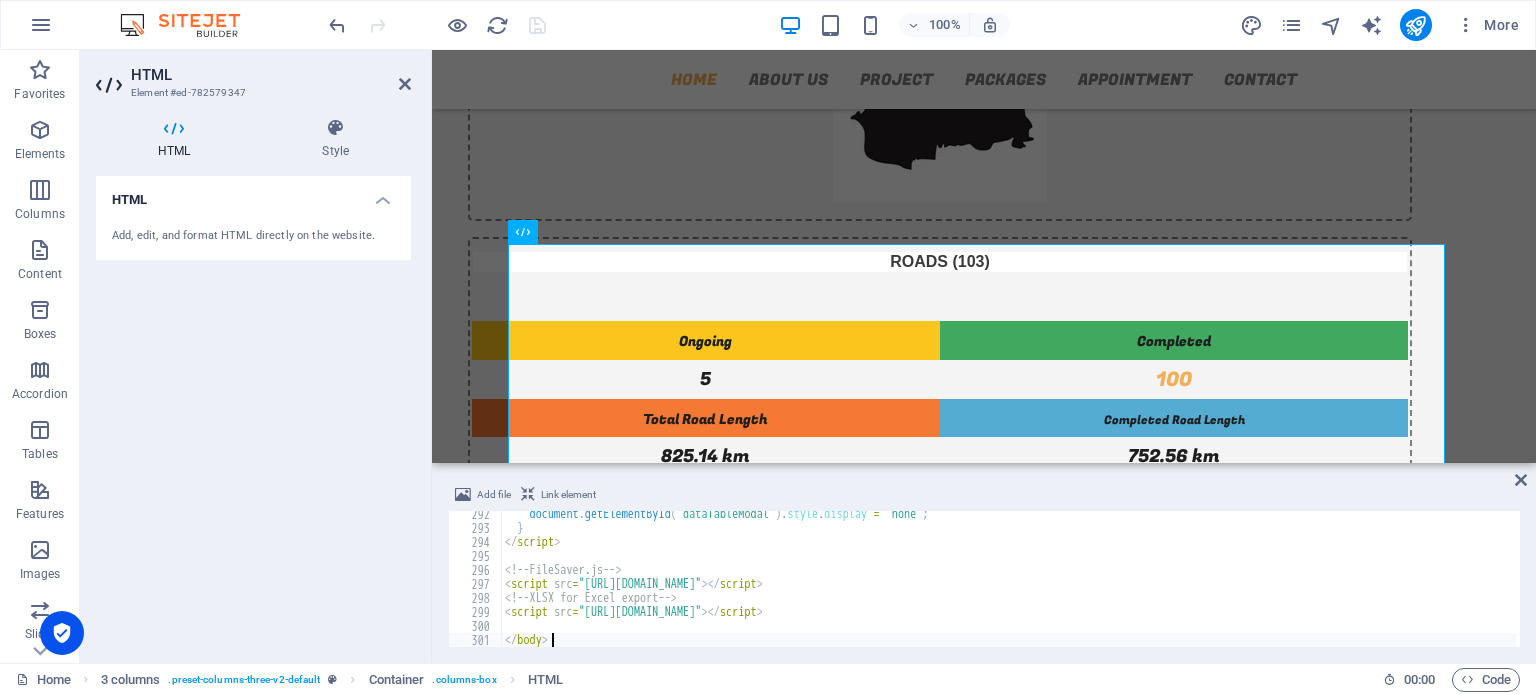 scroll, scrollTop: 4078, scrollLeft: 0, axis: vertical 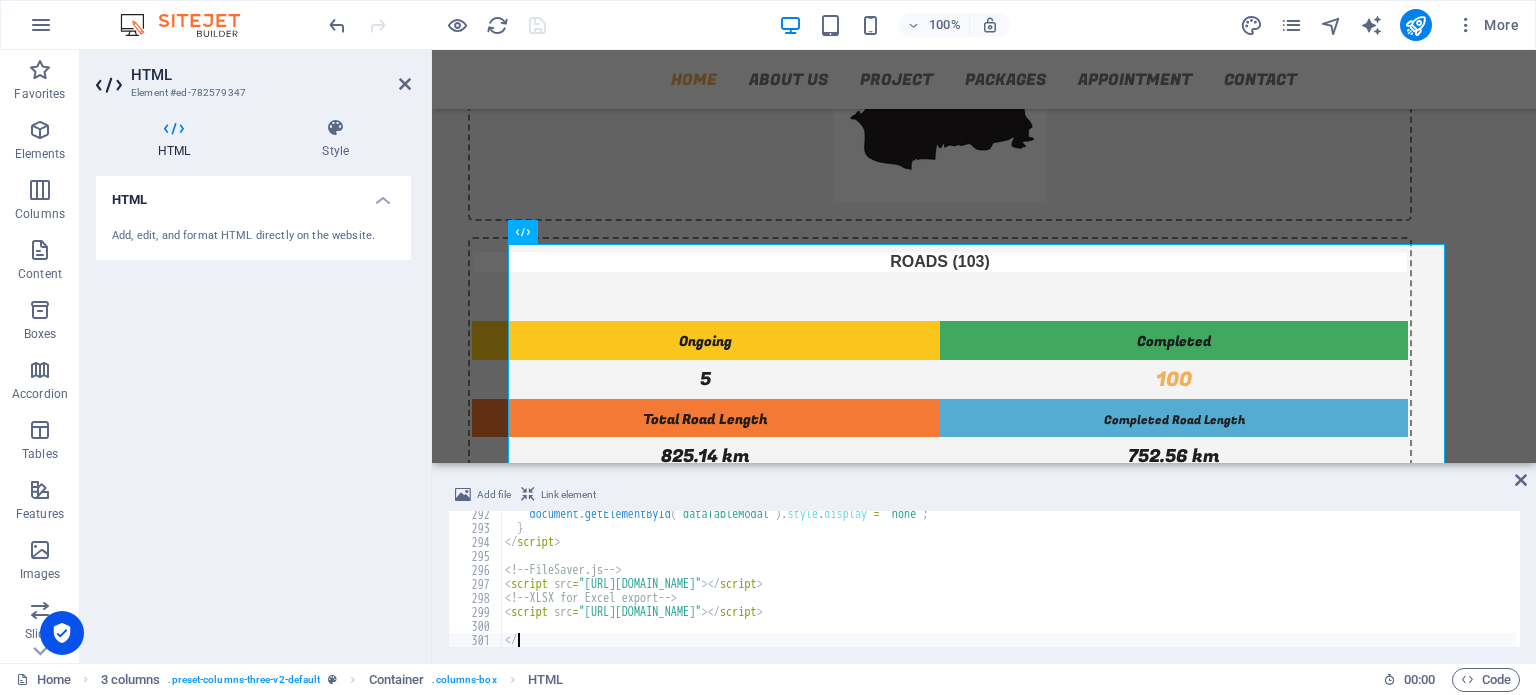 type on "<" 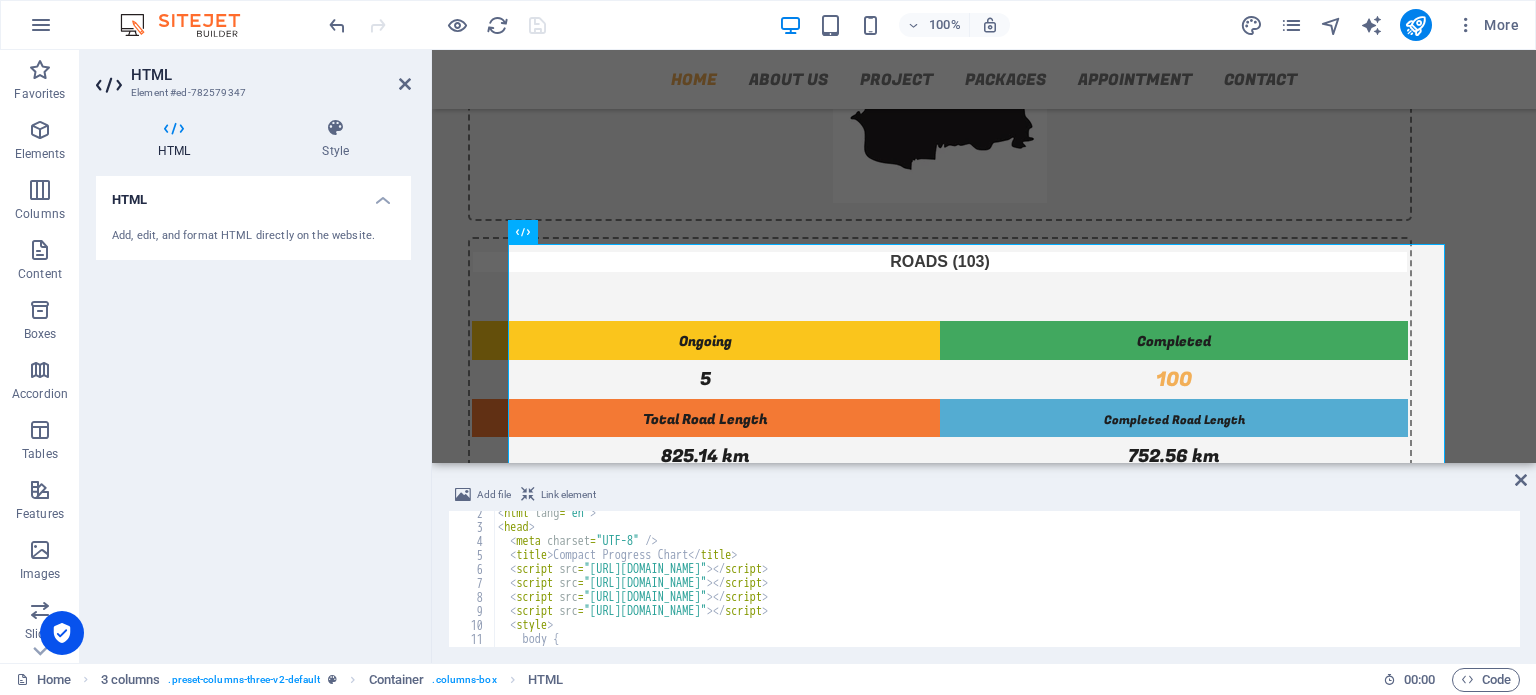 scroll, scrollTop: 0, scrollLeft: 0, axis: both 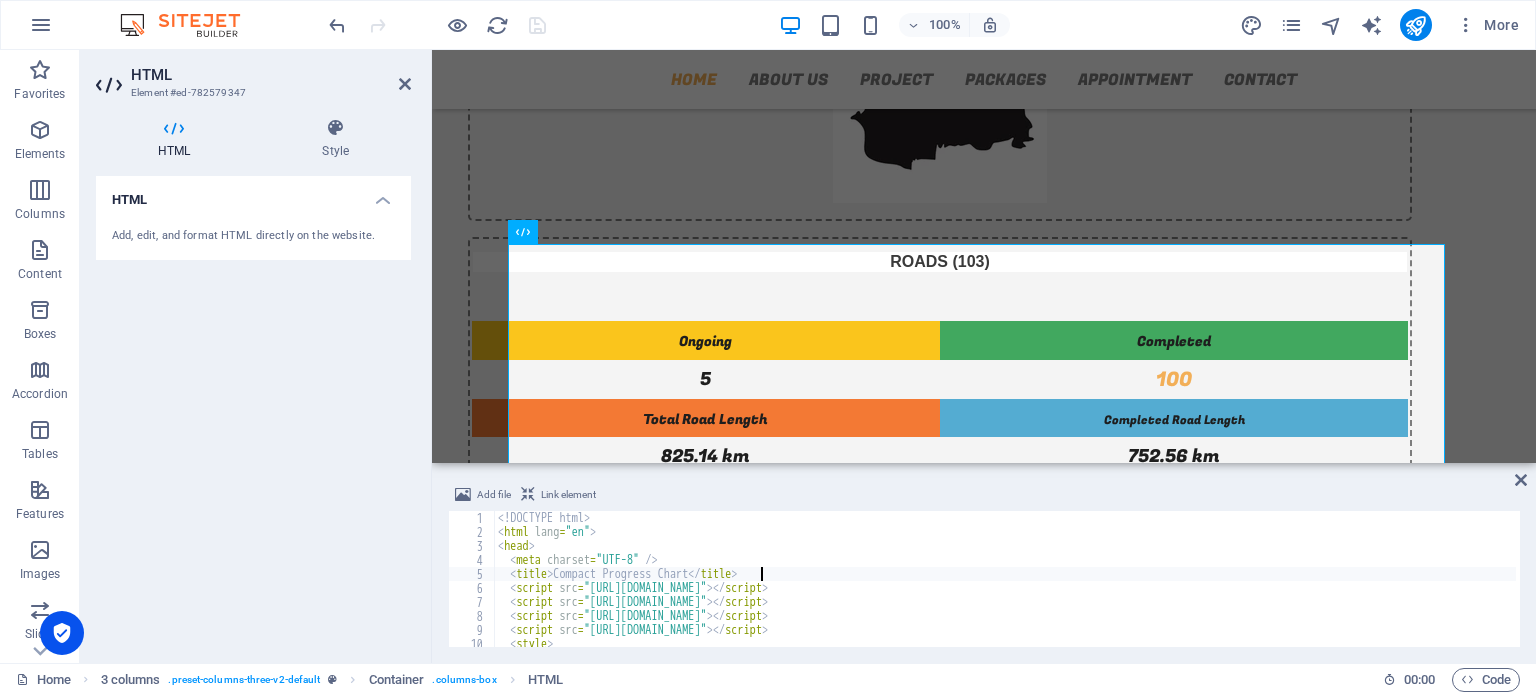 click on "<! DOCTYPE   html > < html   lang = "en" > < head >    < meta   charset = "UTF-8"   />    < title > Compact Progress Chart </ title >    < script   src = "[URL][DOMAIN_NAME]" > </ script >    < script   src = "[URL][DOMAIN_NAME]" > </ script >    < script   src = "[URL][DOMAIN_NAME]" > </ script >    < script   src = "[URL][DOMAIN_NAME]" > </ script >    < style >      body   {" at bounding box center [1005, 593] 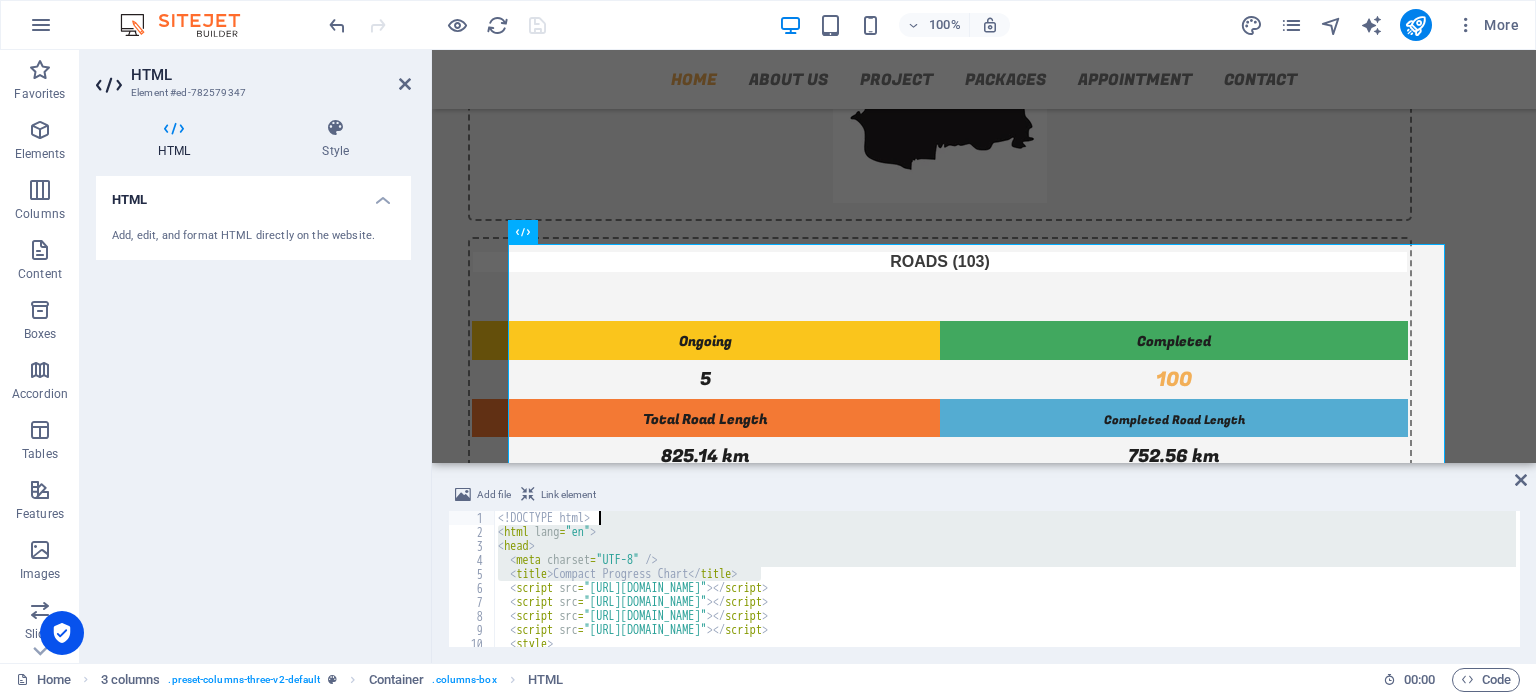 type on "<html lang="en">
<head>" 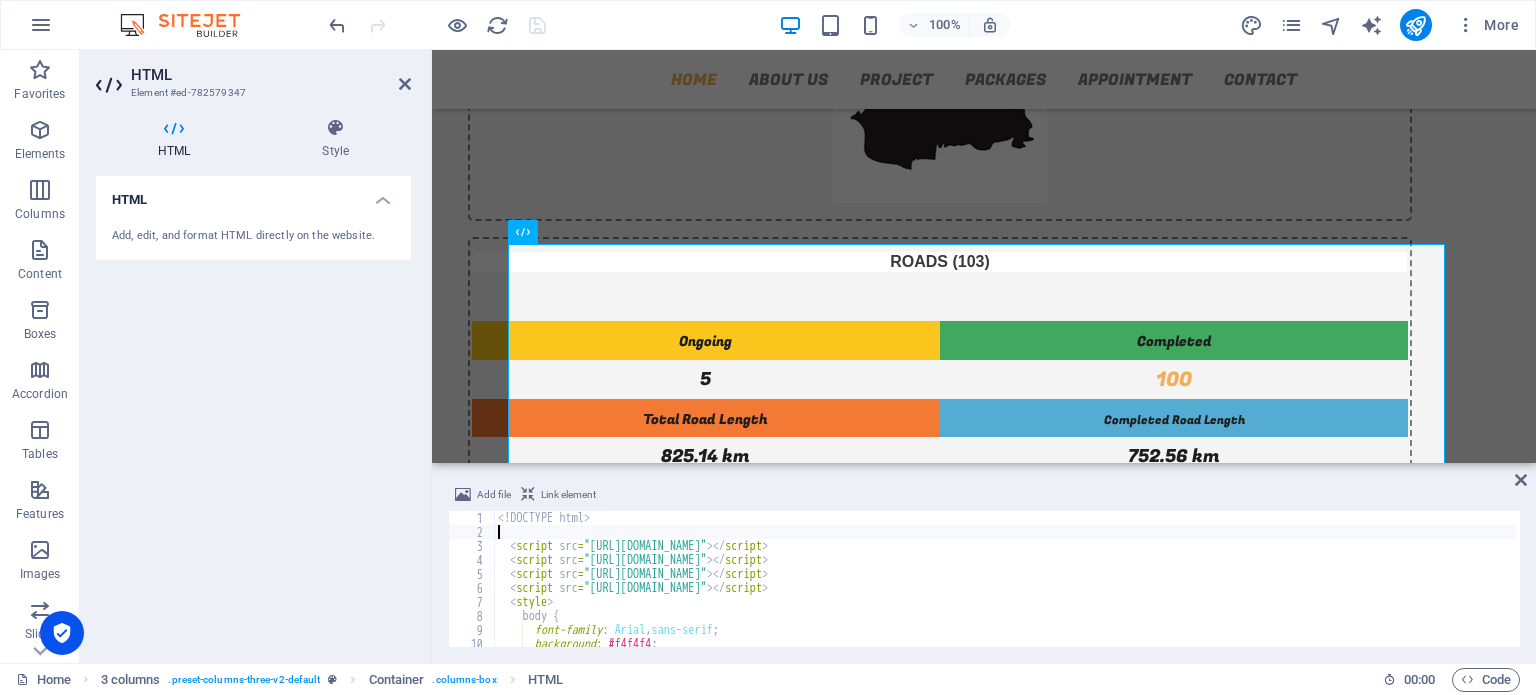 scroll, scrollTop: 0, scrollLeft: 0, axis: both 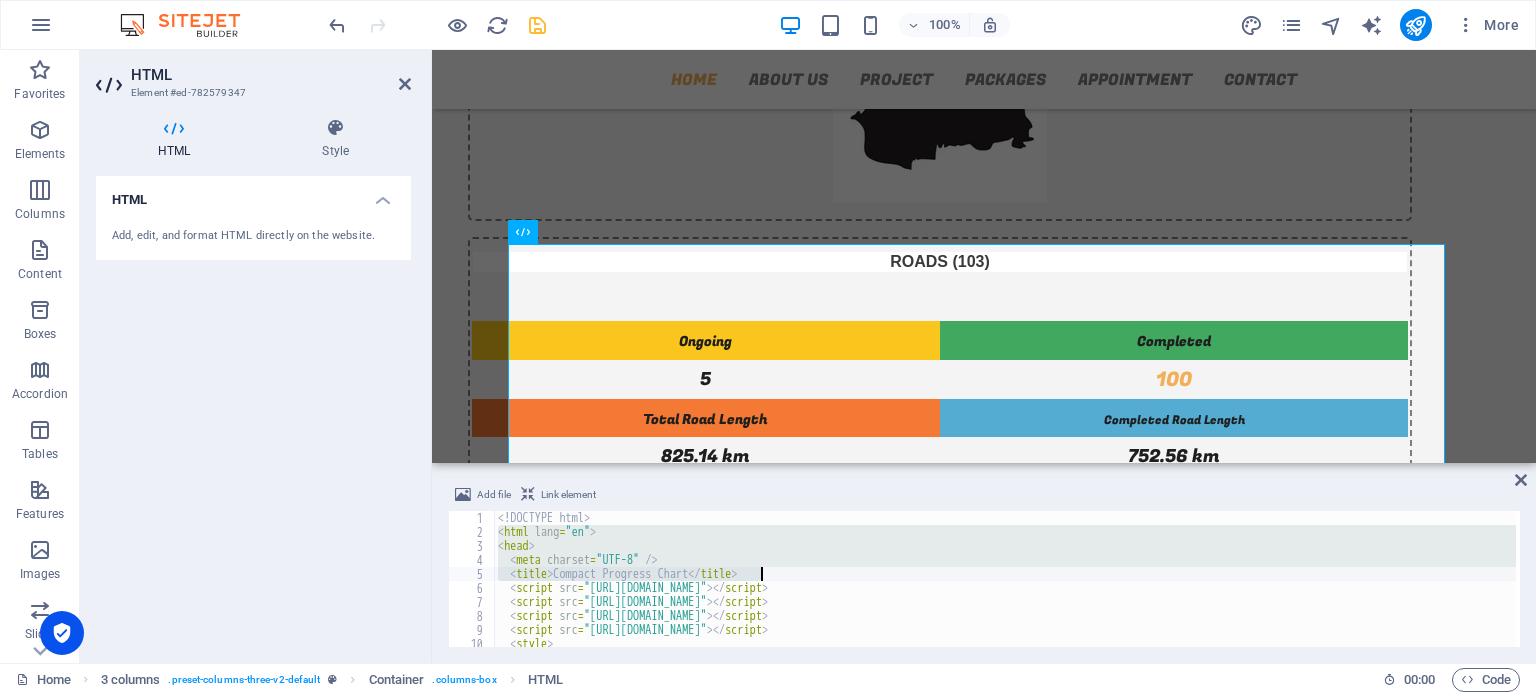 click on "<! DOCTYPE   html > < html   lang = "en" > < head >    < meta   charset = "UTF-8"   />    < title > Compact Progress Chart </ title >    < script   src = "[URL][DOMAIN_NAME]" > </ script >    < script   src = "[URL][DOMAIN_NAME]" > </ script >    < script   src = "[URL][DOMAIN_NAME]" > </ script >    < script   src = "[URL][DOMAIN_NAME]" > </ script >    < style >      body   {" at bounding box center [1005, 579] 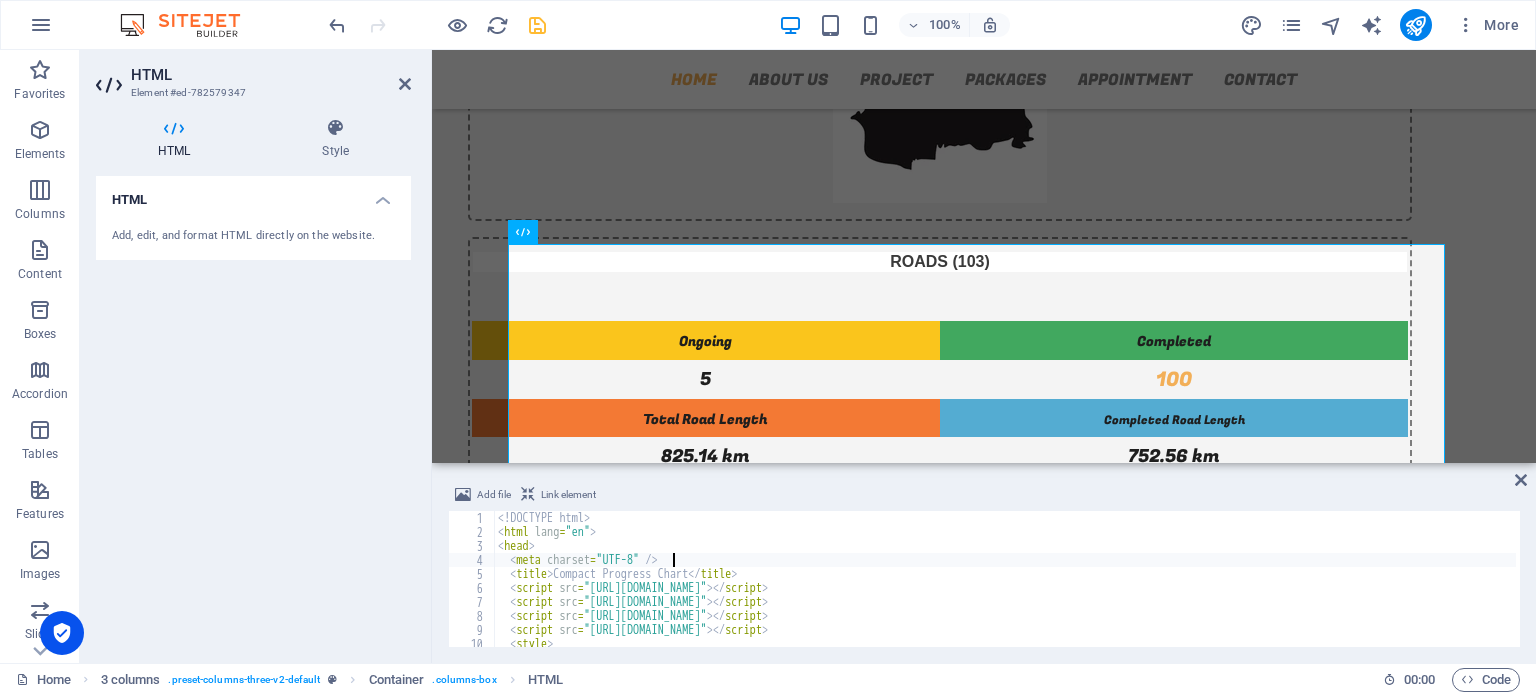 click on "<! DOCTYPE   html > < html   lang = "en" > < head >    < meta   charset = "UTF-8"   />    < title > Compact Progress Chart </ title >    < script   src = "[URL][DOMAIN_NAME]" > </ script >    < script   src = "[URL][DOMAIN_NAME]" > </ script >    < script   src = "[URL][DOMAIN_NAME]" > </ script >    < script   src = "[URL][DOMAIN_NAME]" > </ script >    < style >      body   {" at bounding box center [1005, 593] 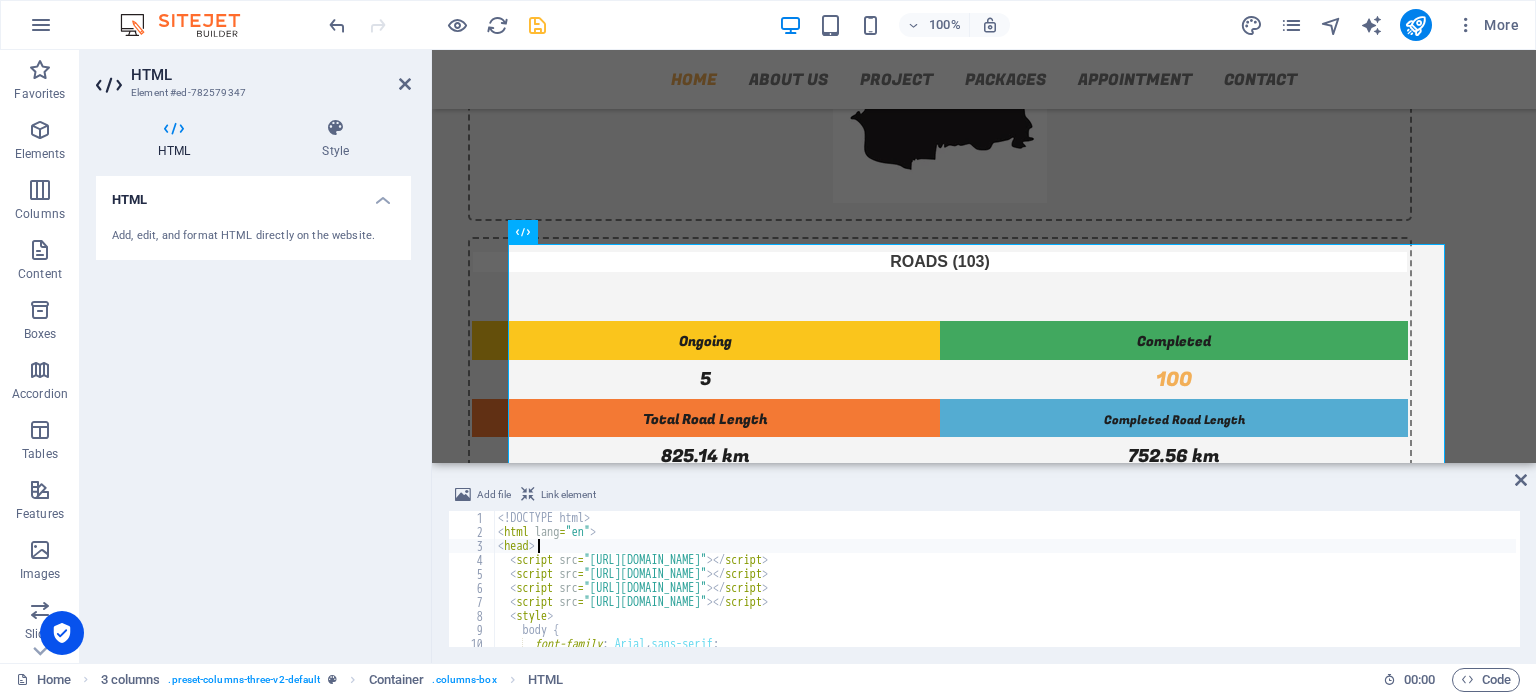click on "<! DOCTYPE   html > < html   lang = "en" > < head >    < script   src = "[URL][DOMAIN_NAME]" > </ script >    < script   src = "[URL][DOMAIN_NAME]" > </ script >    < script   src = "[URL][DOMAIN_NAME]" > </ script >    < script   src = "[URL][DOMAIN_NAME]" > </ script >    < style >      body   {         font-family :   Arial ,  sans-serif ;         background :   #f4f4f4 ;" at bounding box center [1005, 593] 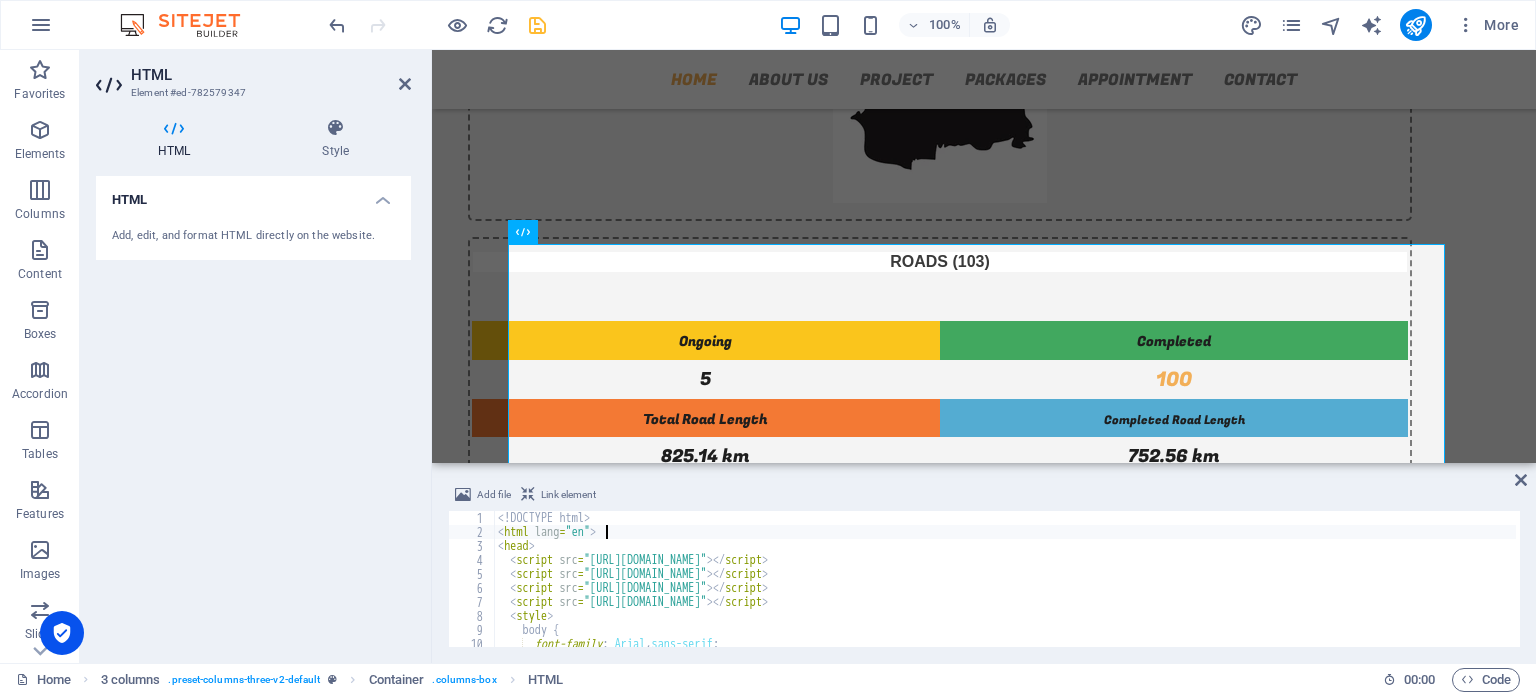 click on "<! DOCTYPE   html > < html   lang = "en" > < head >    < script   src = "[URL][DOMAIN_NAME]" > </ script >    < script   src = "[URL][DOMAIN_NAME]" > </ script >    < script   src = "[URL][DOMAIN_NAME]" > </ script >    < script   src = "[URL][DOMAIN_NAME]" > </ script >    < style >      body   {         font-family :   Arial ,  sans-serif ;         background :   #f4f4f4 ;" at bounding box center (1005, 593) 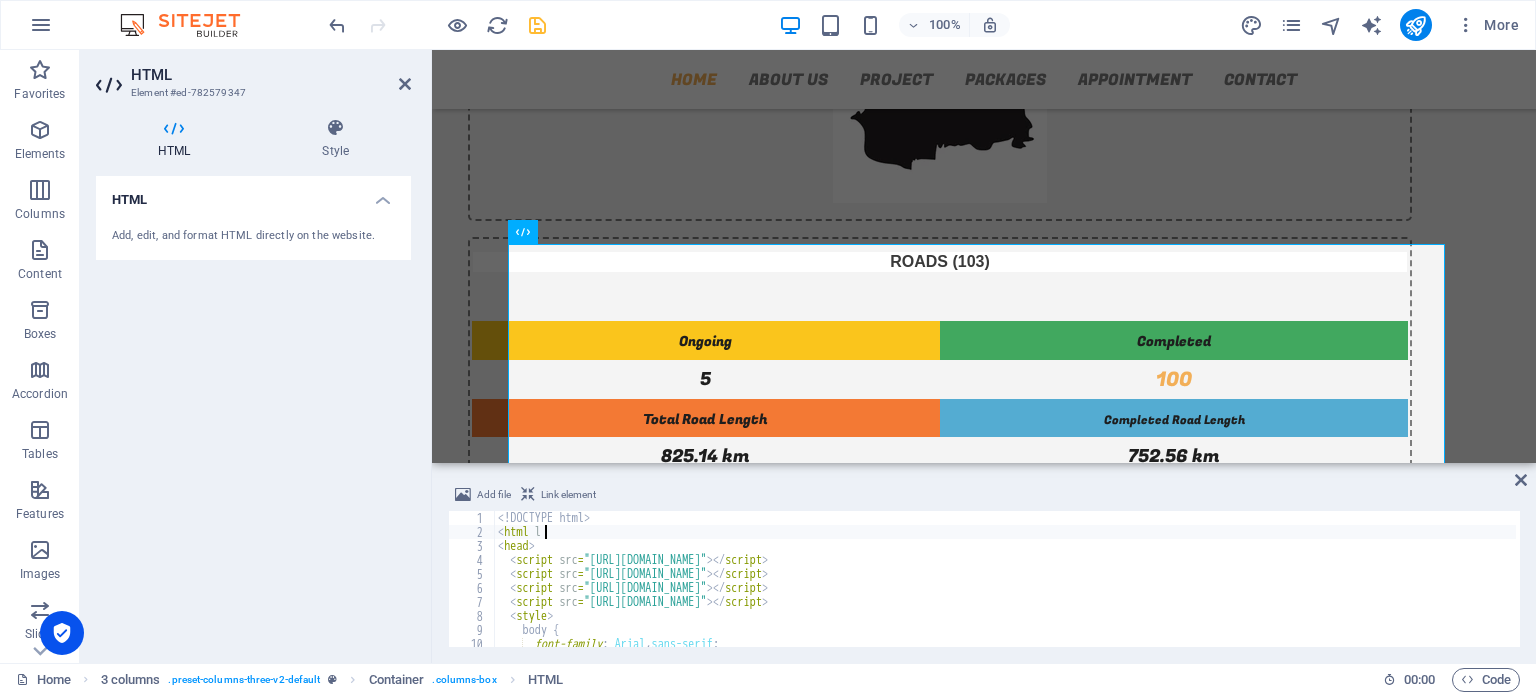 type on "<" 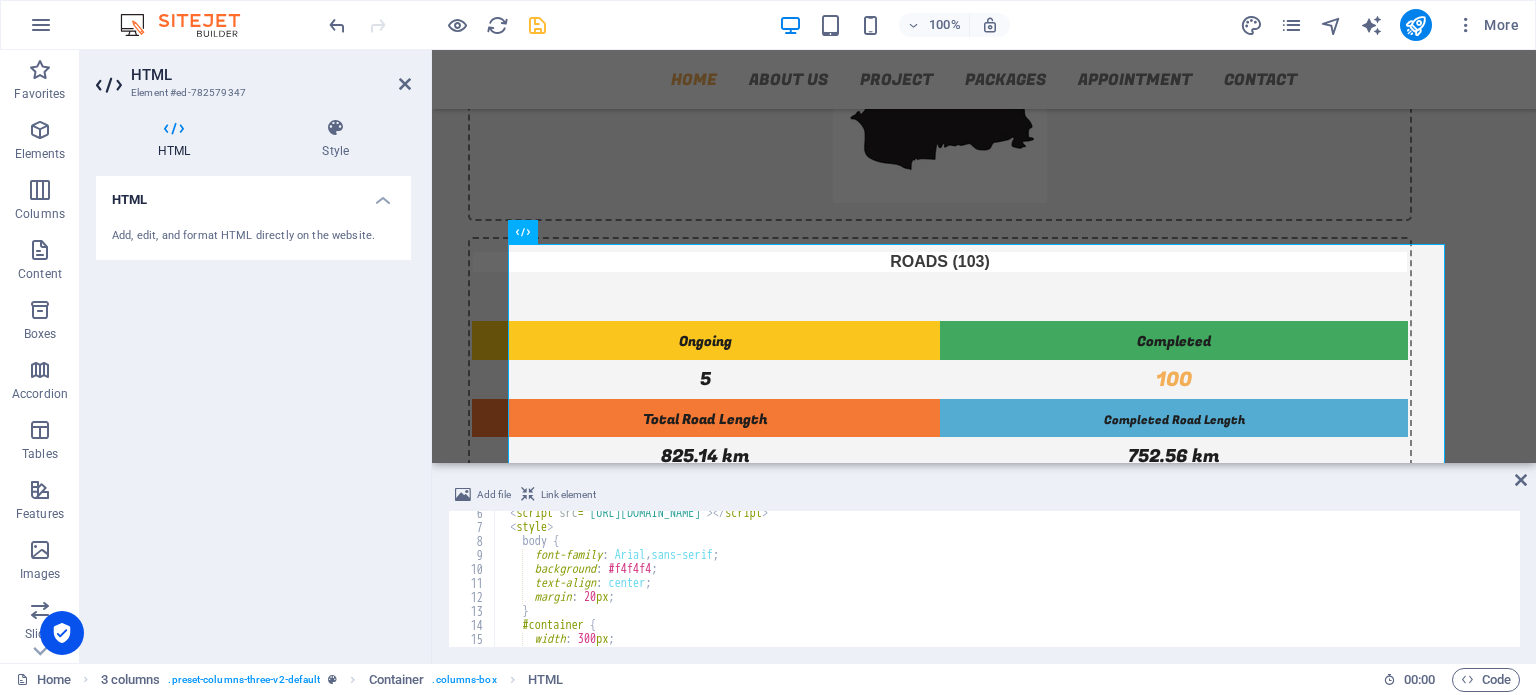 scroll, scrollTop: 75, scrollLeft: 0, axis: vertical 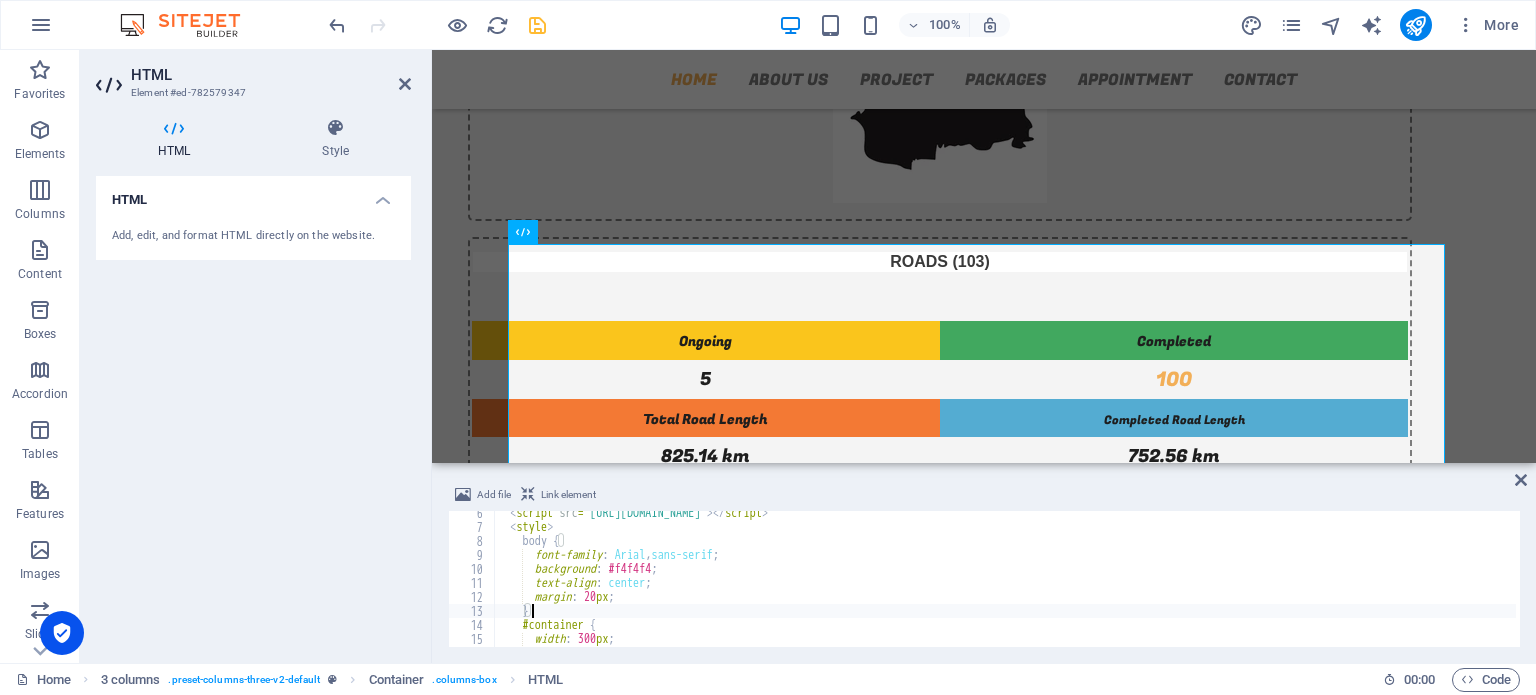 click on "< script   src = "[URL][DOMAIN_NAME]" > </ script >    < style >      body   {         font-family :   Arial ,  sans-serif ;         background :   #f4f4f4 ;         text-align :   center ;         margin :   20 px ;      }      #container   {         width :   300 px ;         height :   300 px ;" at bounding box center (1005, 588) 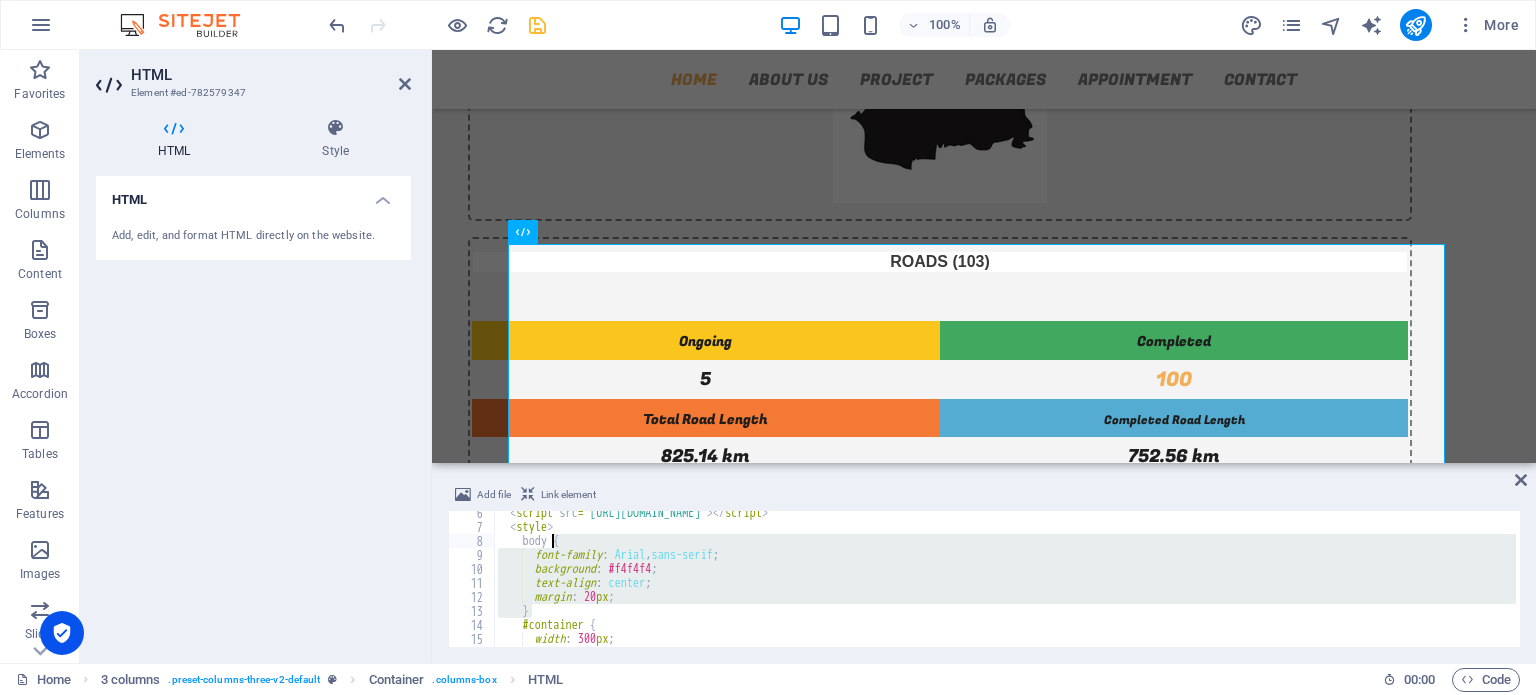 click on "< script   src = "[URL][DOMAIN_NAME]" > </ script >    < style >      body   {         font-family :   Arial ,  sans-serif ;         background :   #f4f4f4 ;         text-align :   center ;         margin :   20 px ;      }      #container   {         width :   300 px ;         height :   300 px ;" at bounding box center [1005, 588] 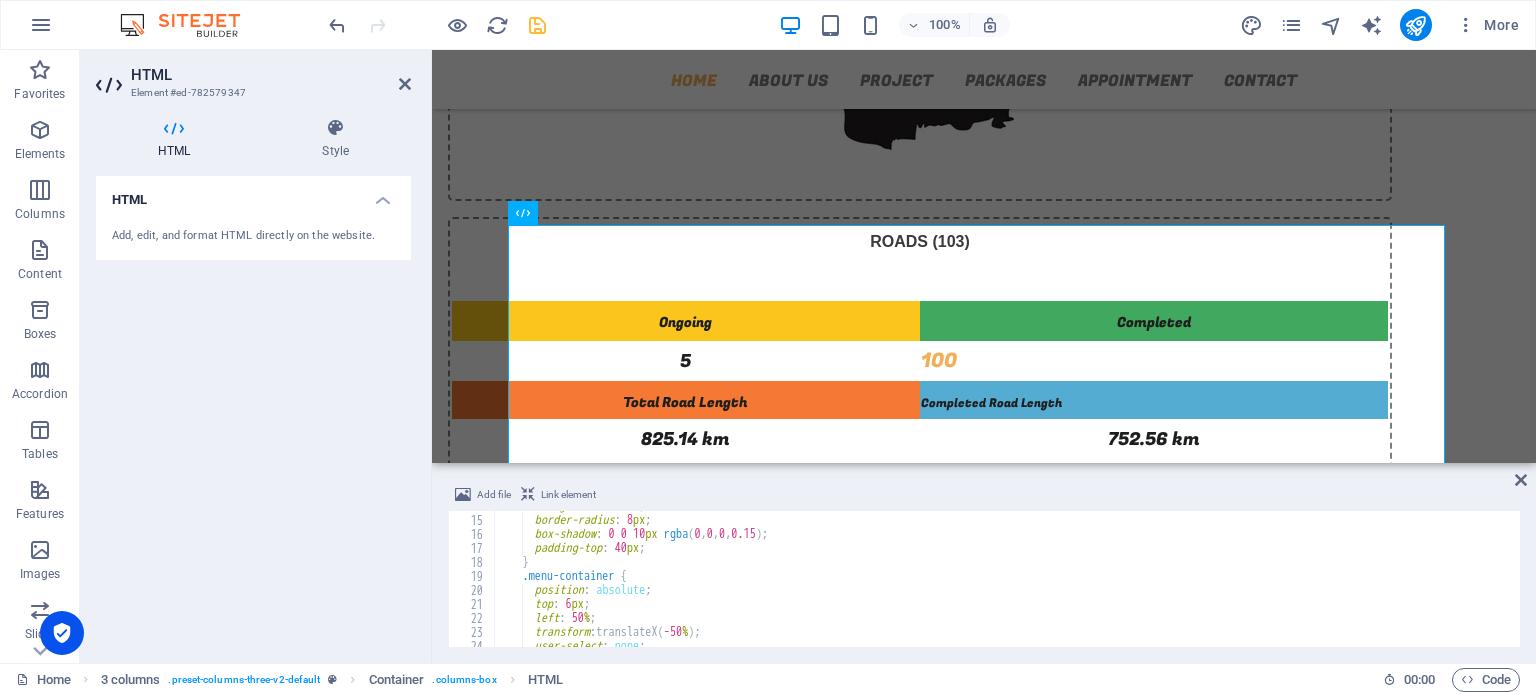 scroll, scrollTop: 197, scrollLeft: 0, axis: vertical 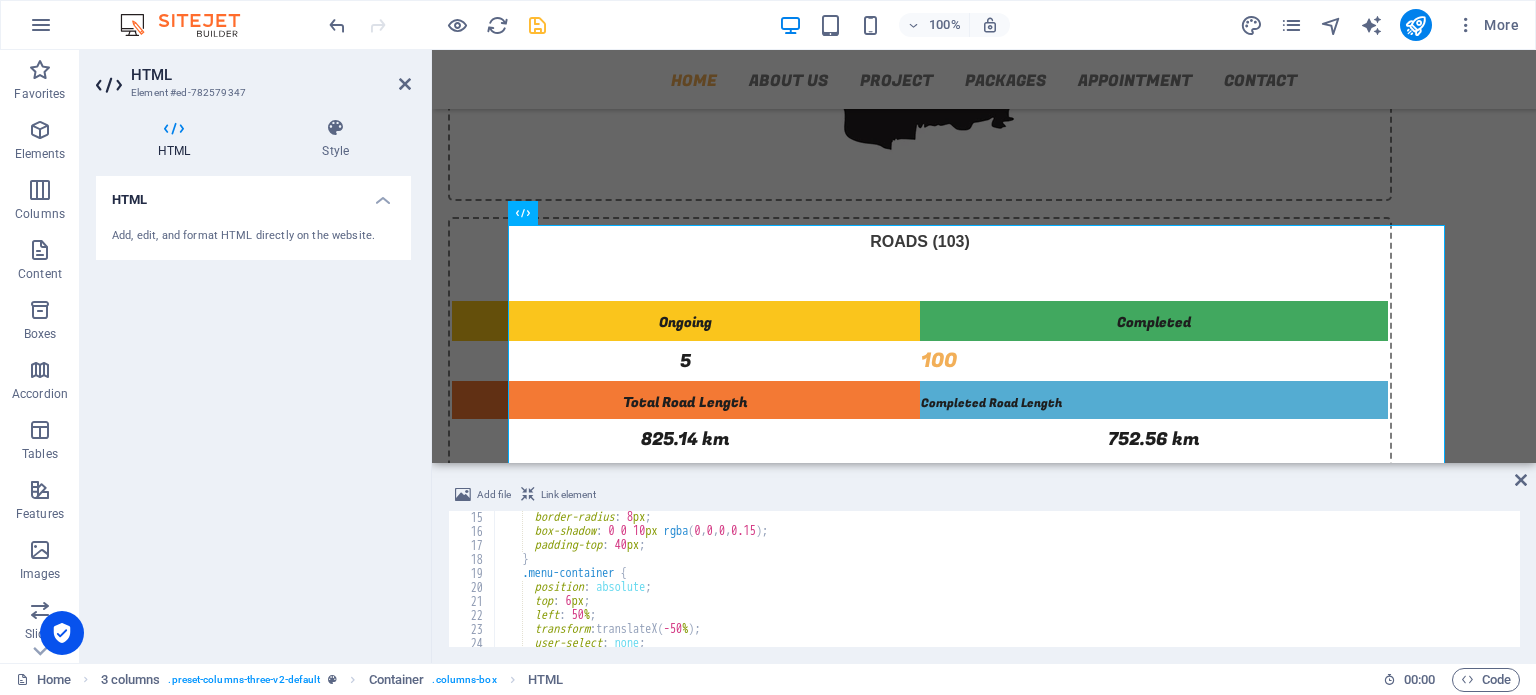click on "border-radius :   8 px ;         box-shadow :   0   0   10 px   rgba ( 0 , 0 , 0 , 0.15 ) ;         padding-top :   40 px ;      }      .menu-container   {         position :   absolute ;         top :   6 px ;         left :   50 % ;         transform :  translateX( -50 % ) ;         user-select :   none ;      }" at bounding box center [1005, 592] 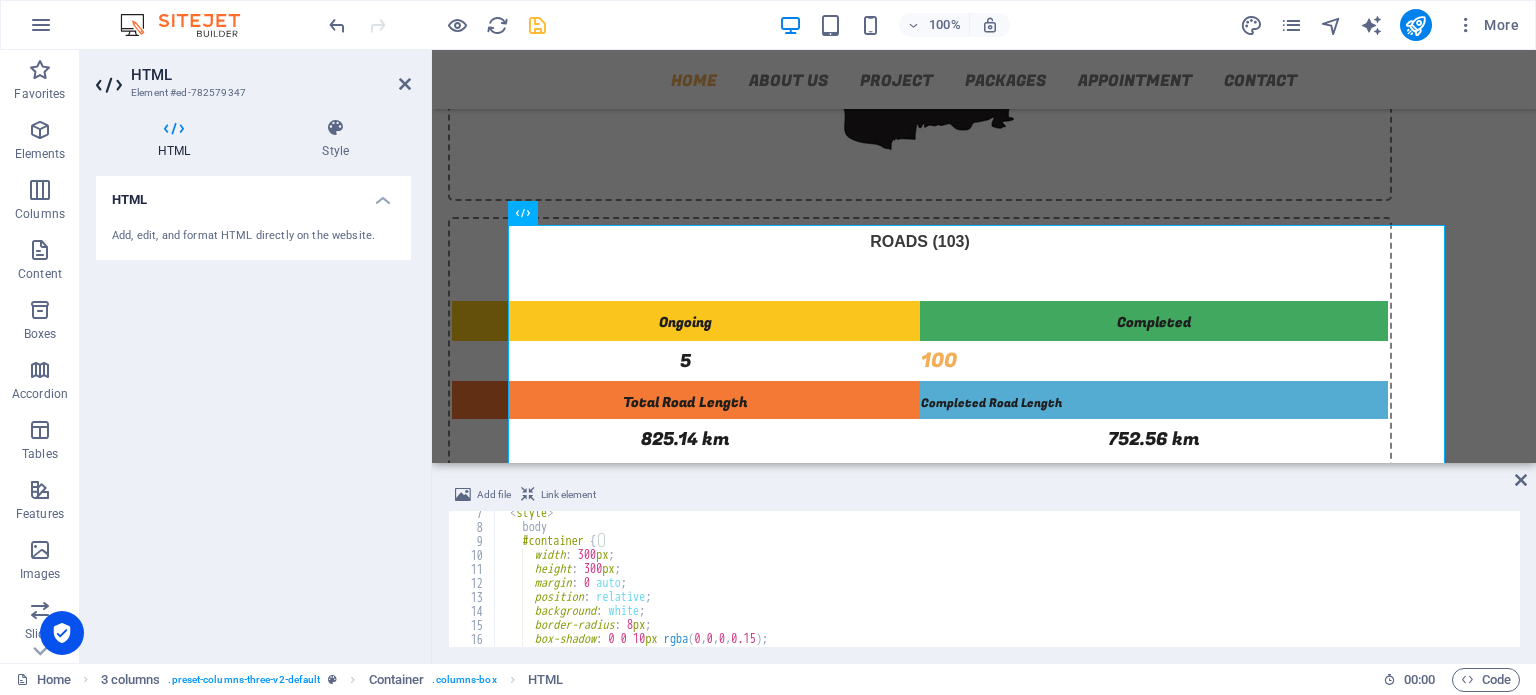 scroll, scrollTop: 89, scrollLeft: 0, axis: vertical 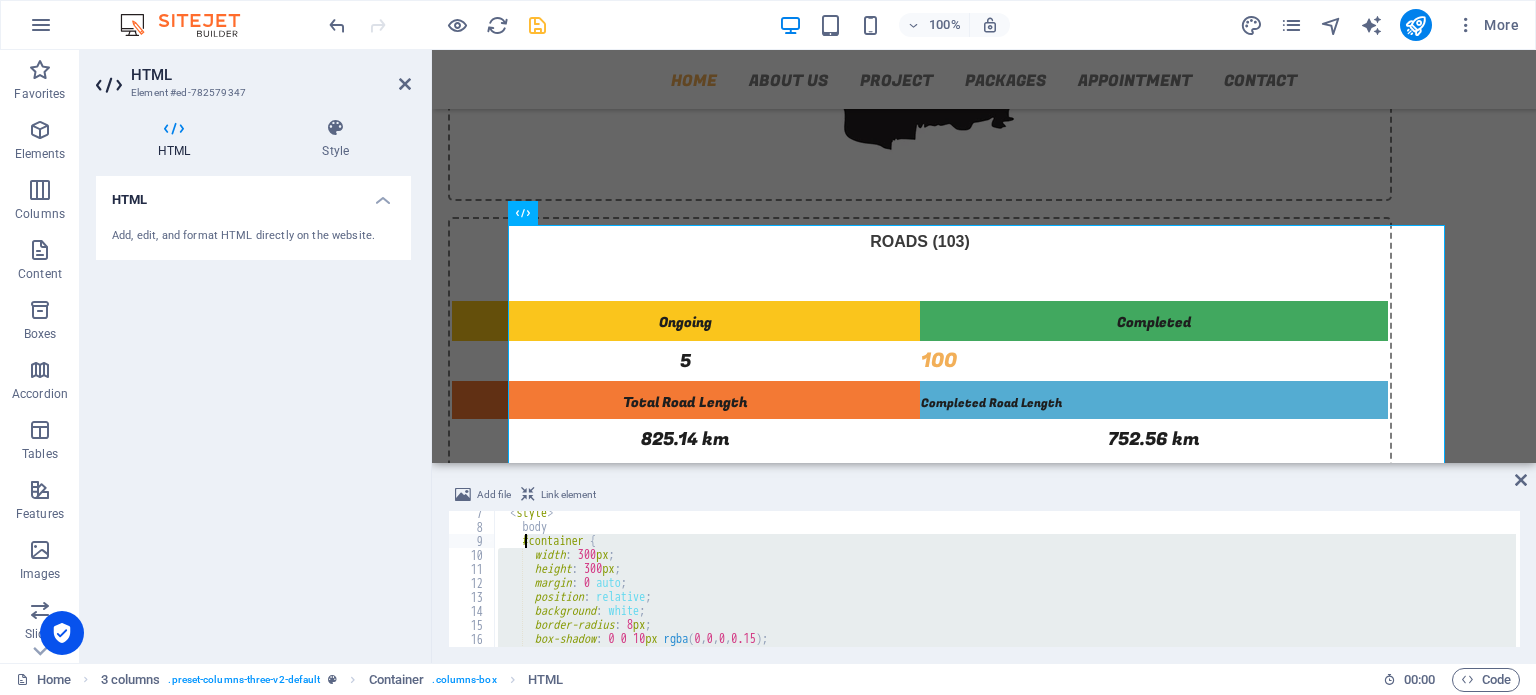 type 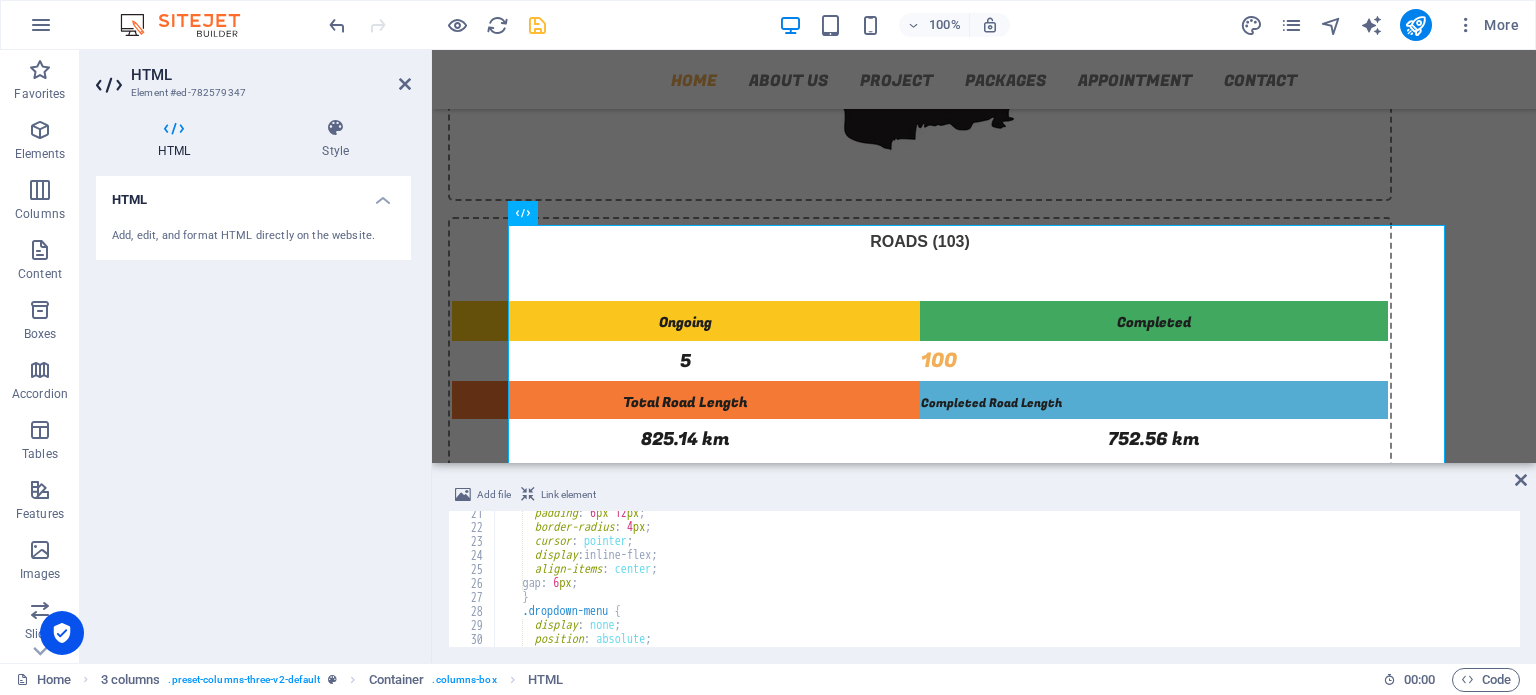 scroll, scrollTop: 293, scrollLeft: 0, axis: vertical 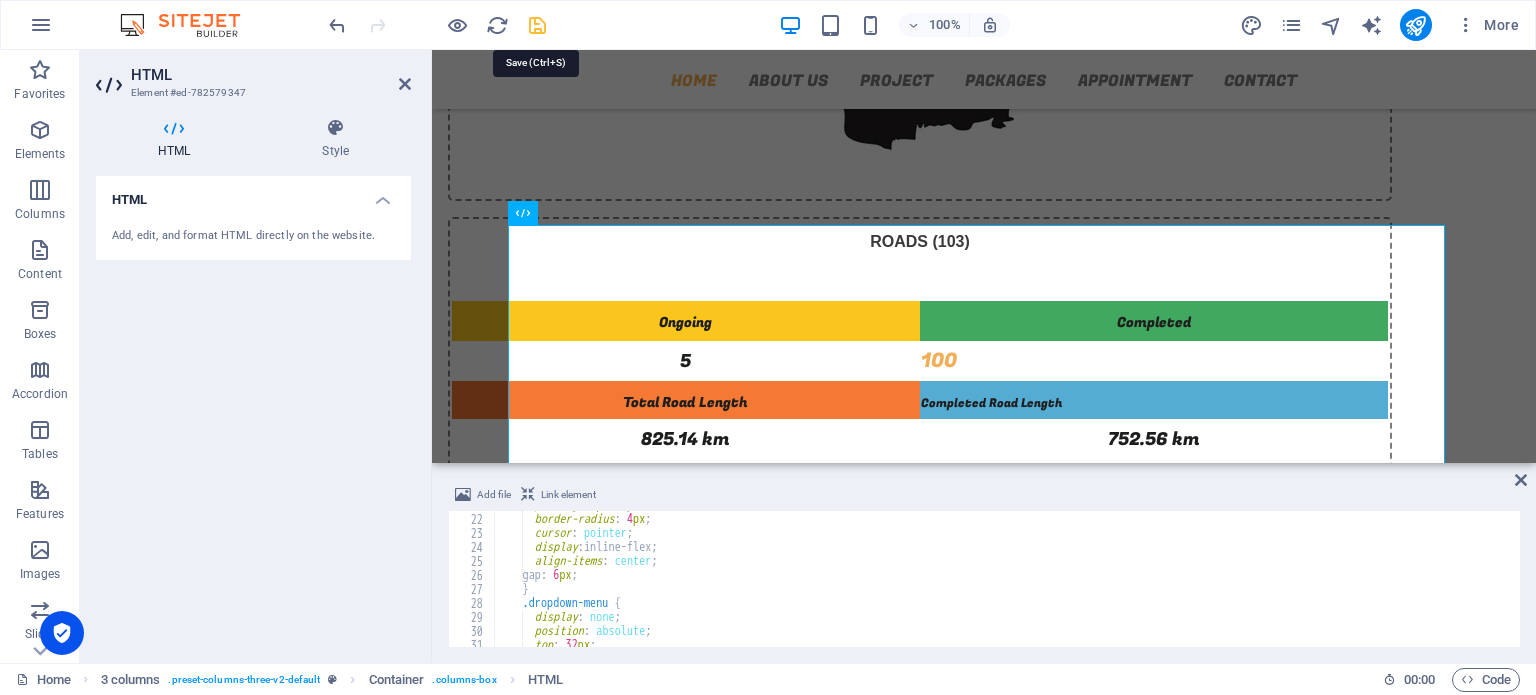 click at bounding box center (537, 25) 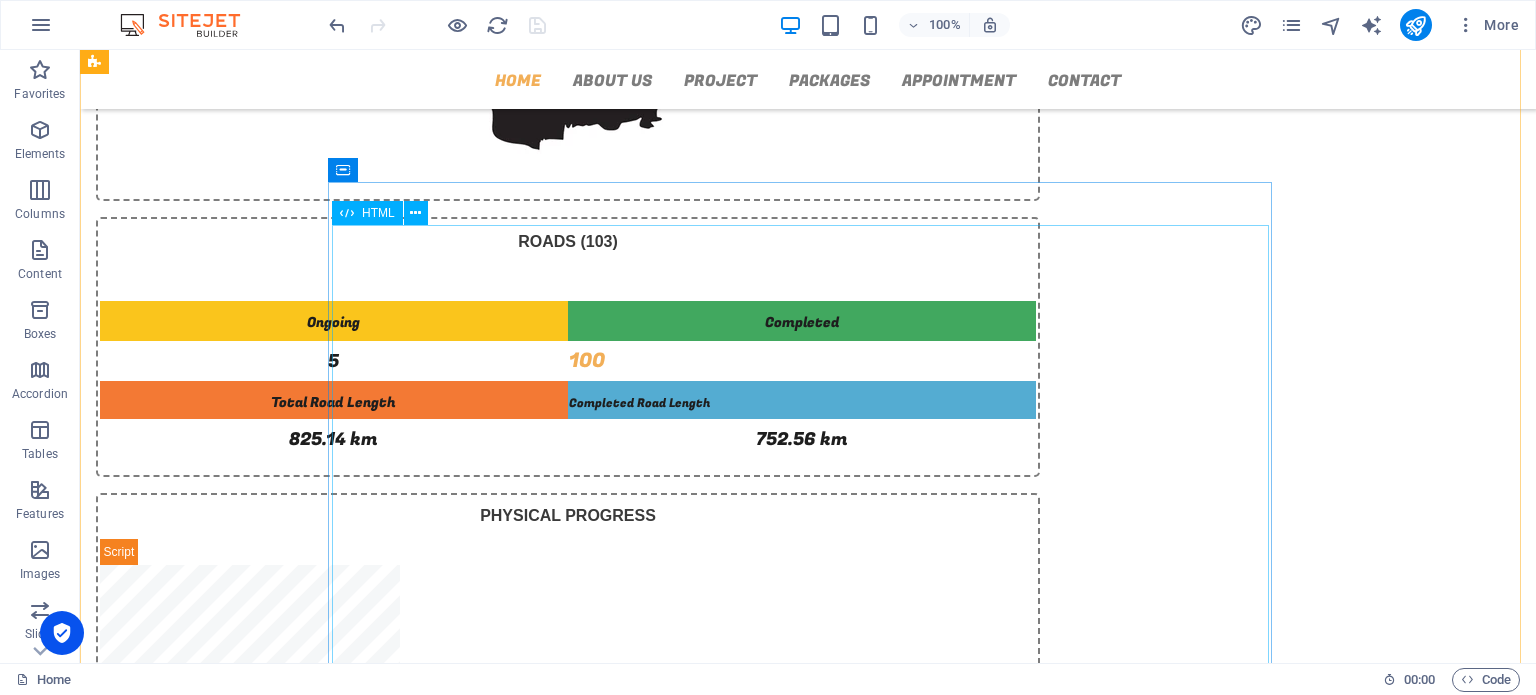 click on "☰ Menu
1. View chart in full screen
2. Print chart
3. Download chart in JPEG
4. Download chart in [GEOGRAPHIC_DATA]
5. Download chart in PDF
6. Download chart in CSV
7. Download chart in XLS
8. View chart in horizontal data table
Horizontal Data Table
Exit" at bounding box center [568, 1142] 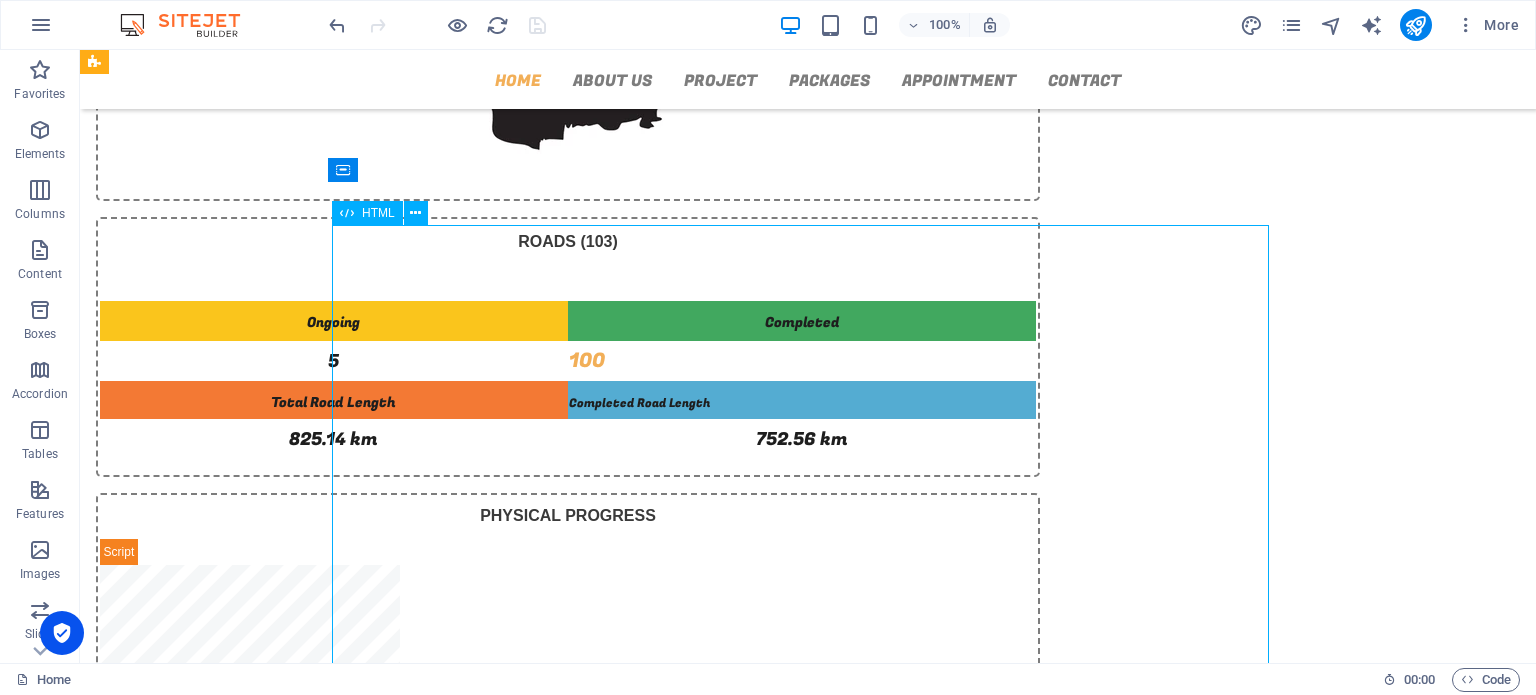click on "☰ Menu
1. View chart in full screen
2. Print chart
3. Download chart in JPEG
4. Download chart in [GEOGRAPHIC_DATA]
5. Download chart in PDF
6. Download chart in CSV
7. Download chart in XLS
8. View chart in horizontal data table
Horizontal Data Table
Exit" at bounding box center (568, 1142) 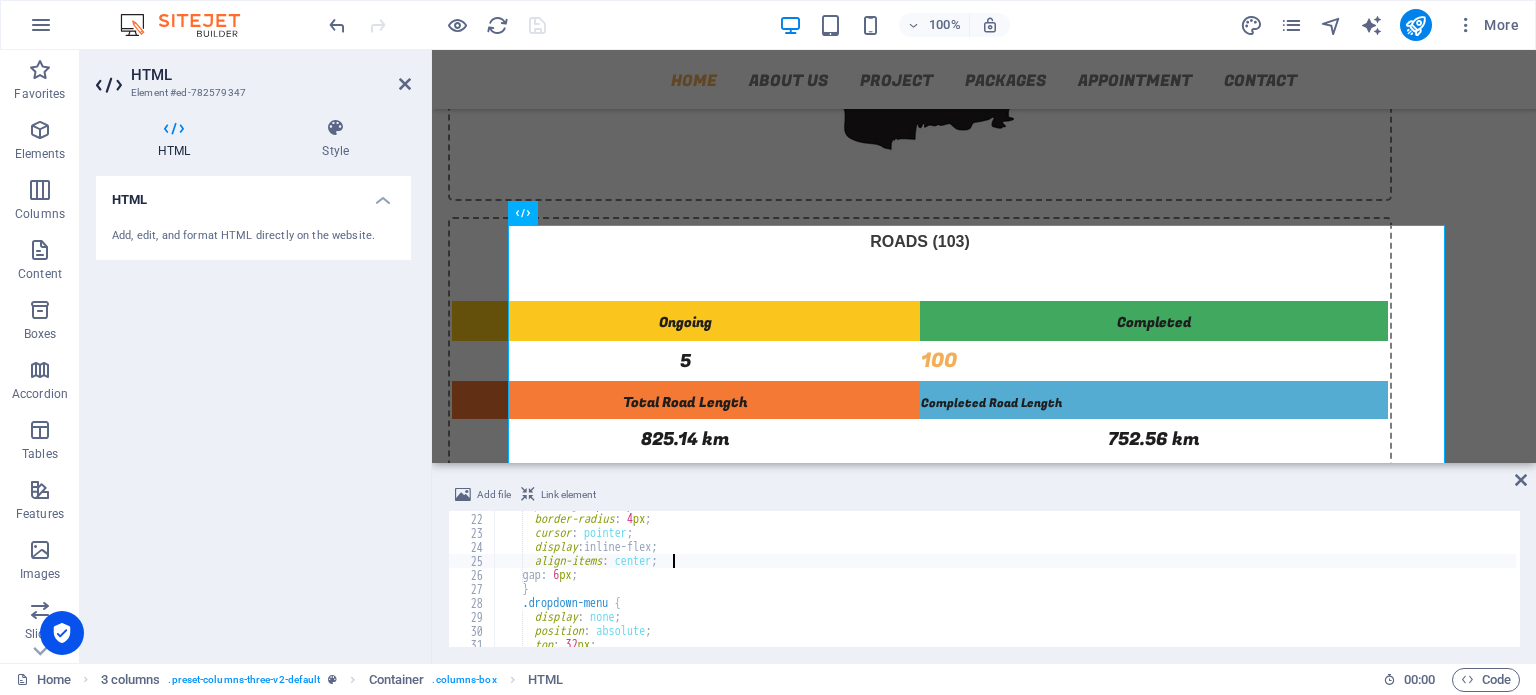 click on "padding :   6 px   12 px ;         border-radius :   4 px ;         cursor :   pointer ;         display :  inline-flex ;         align-items :   center ;        gap :   6 px ;      }      .dropdown-menu   {         display :   none ;         position :   absolute ;         top :   32 px ;" at bounding box center (1005, 580) 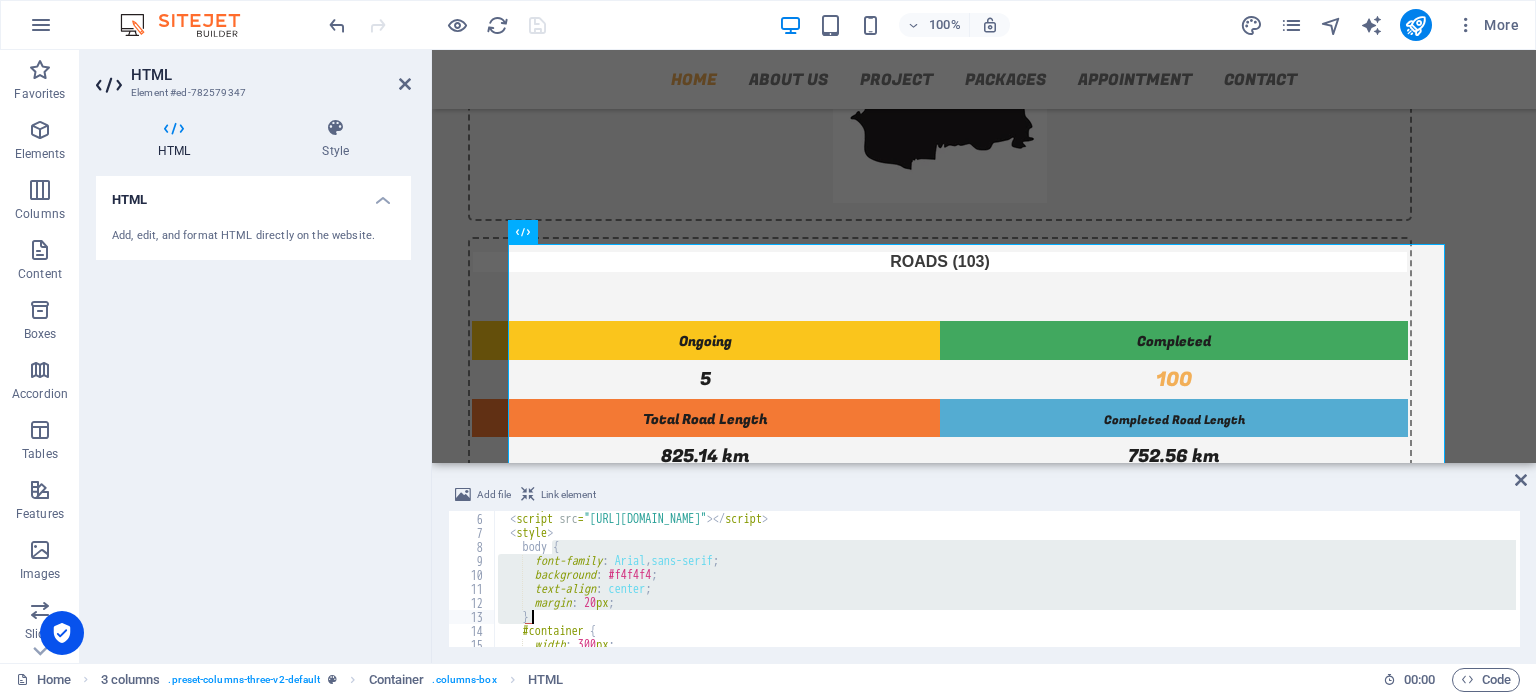 scroll, scrollTop: 69, scrollLeft: 0, axis: vertical 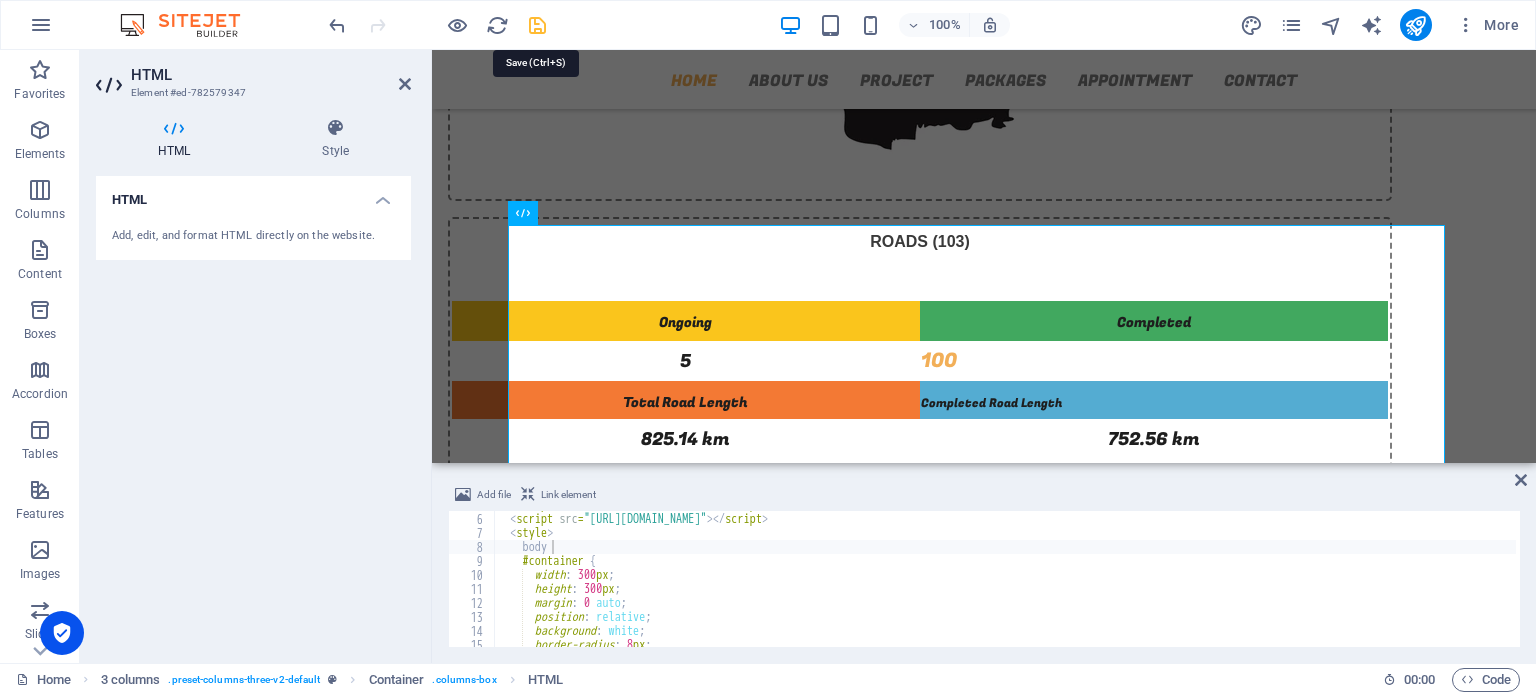 click at bounding box center (437, 25) 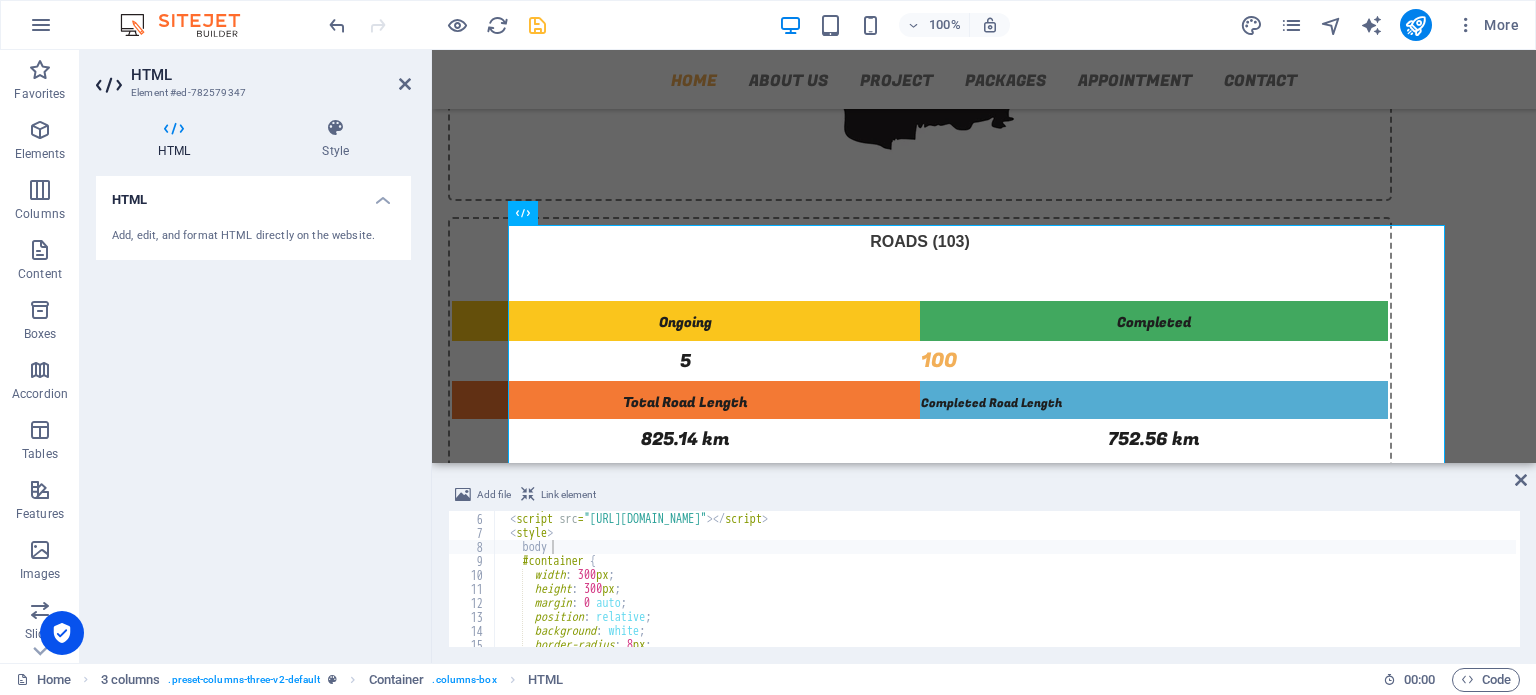 click on "100% More" at bounding box center (926, 25) 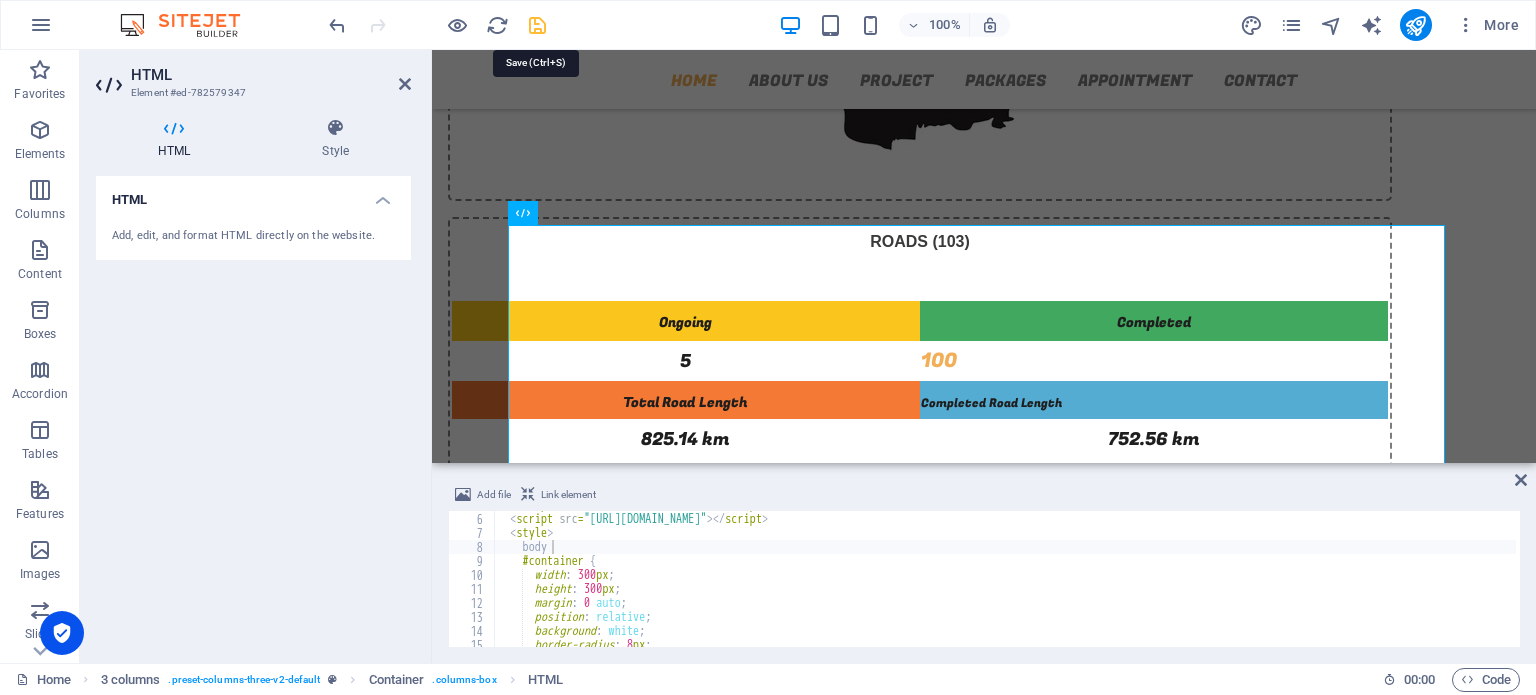 click at bounding box center (537, 25) 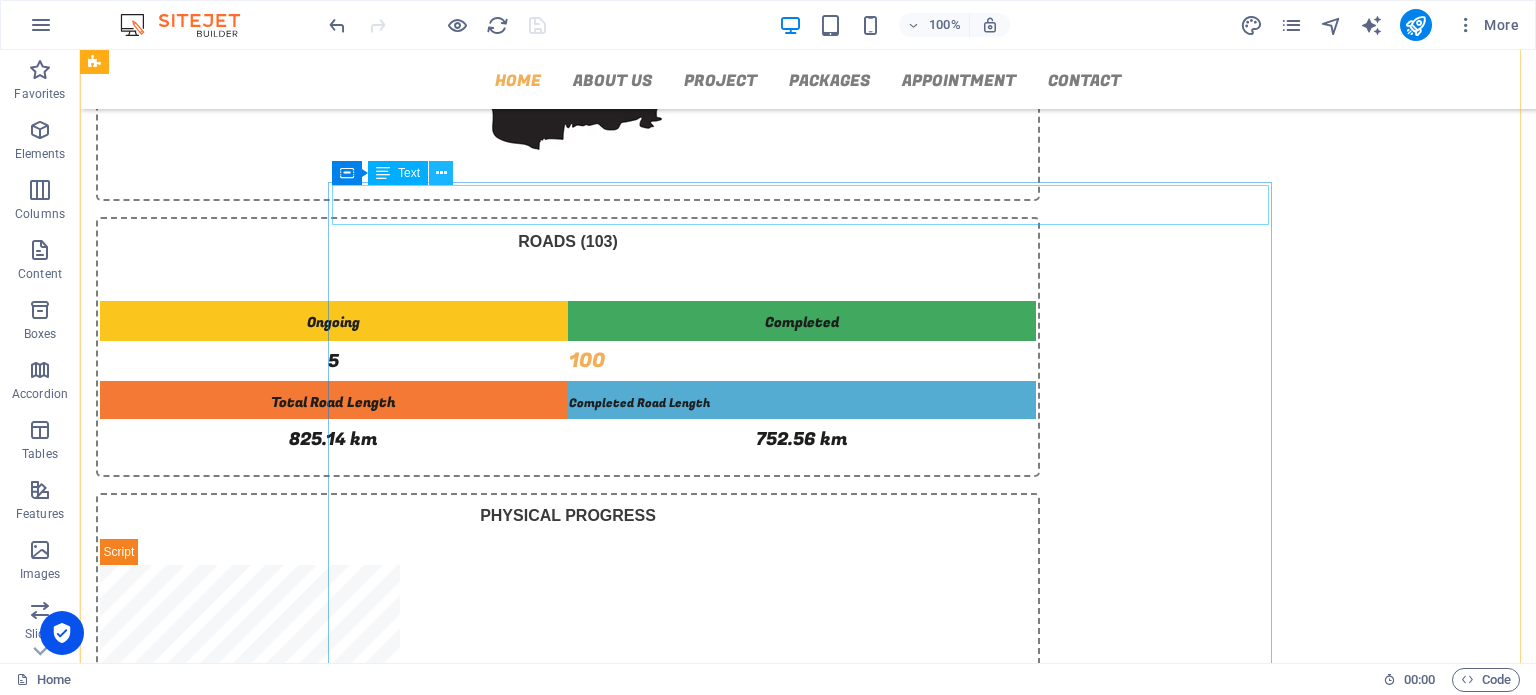 click at bounding box center (441, 173) 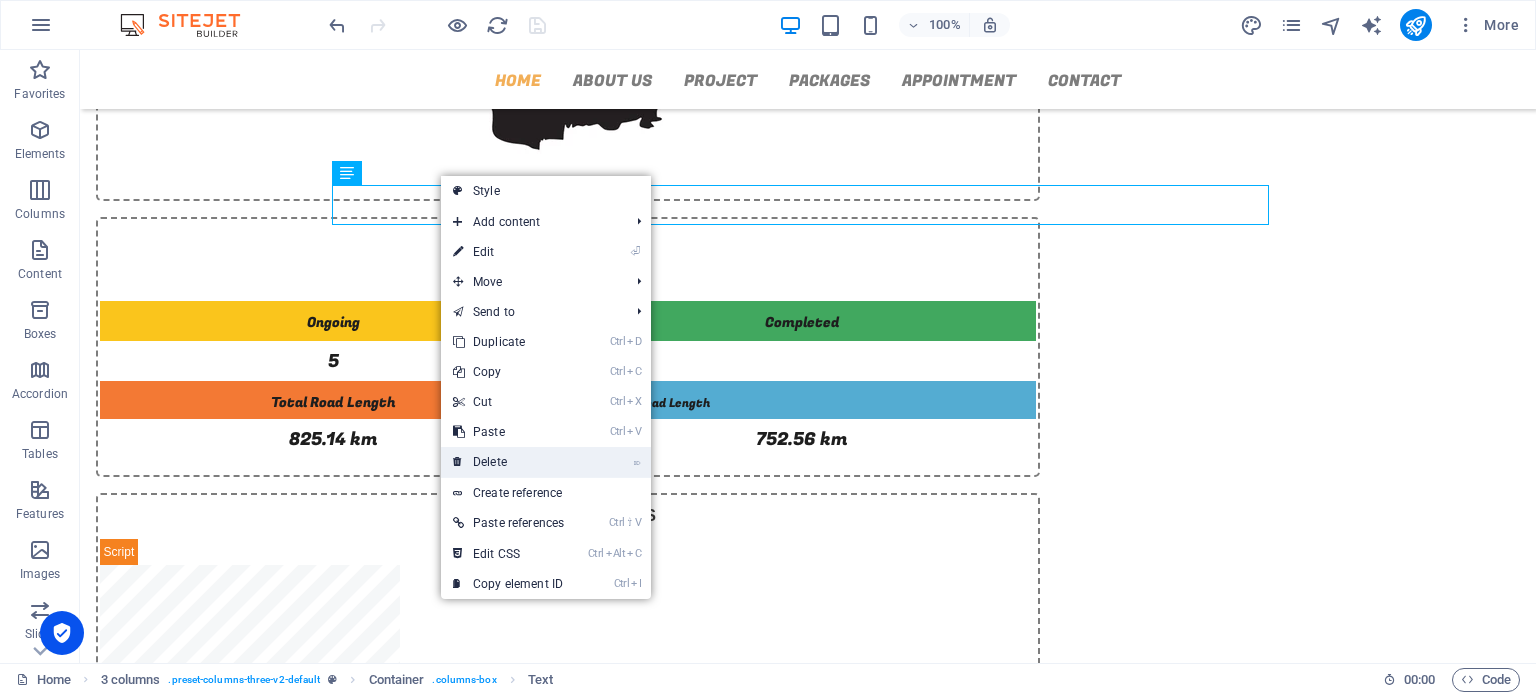 click on "⌦  Delete" at bounding box center [508, 462] 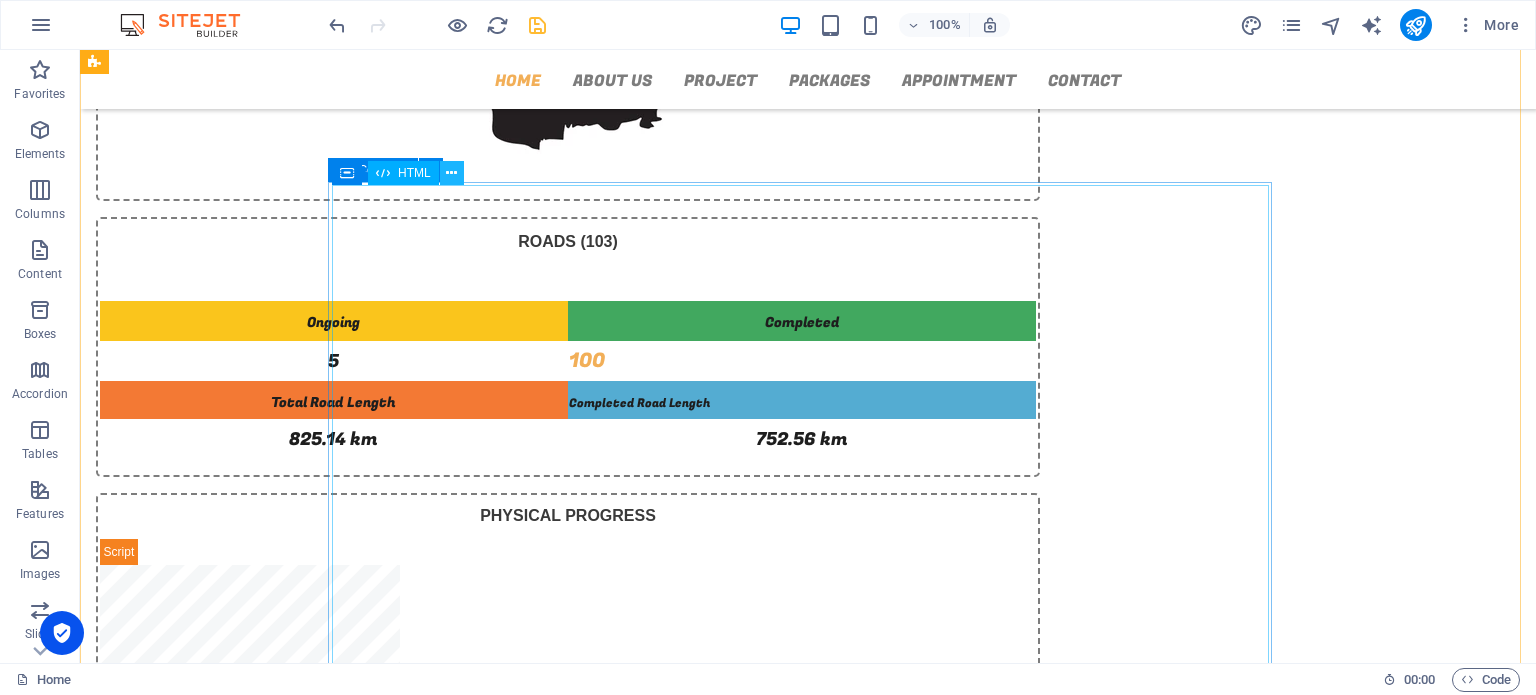 click at bounding box center [451, 173] 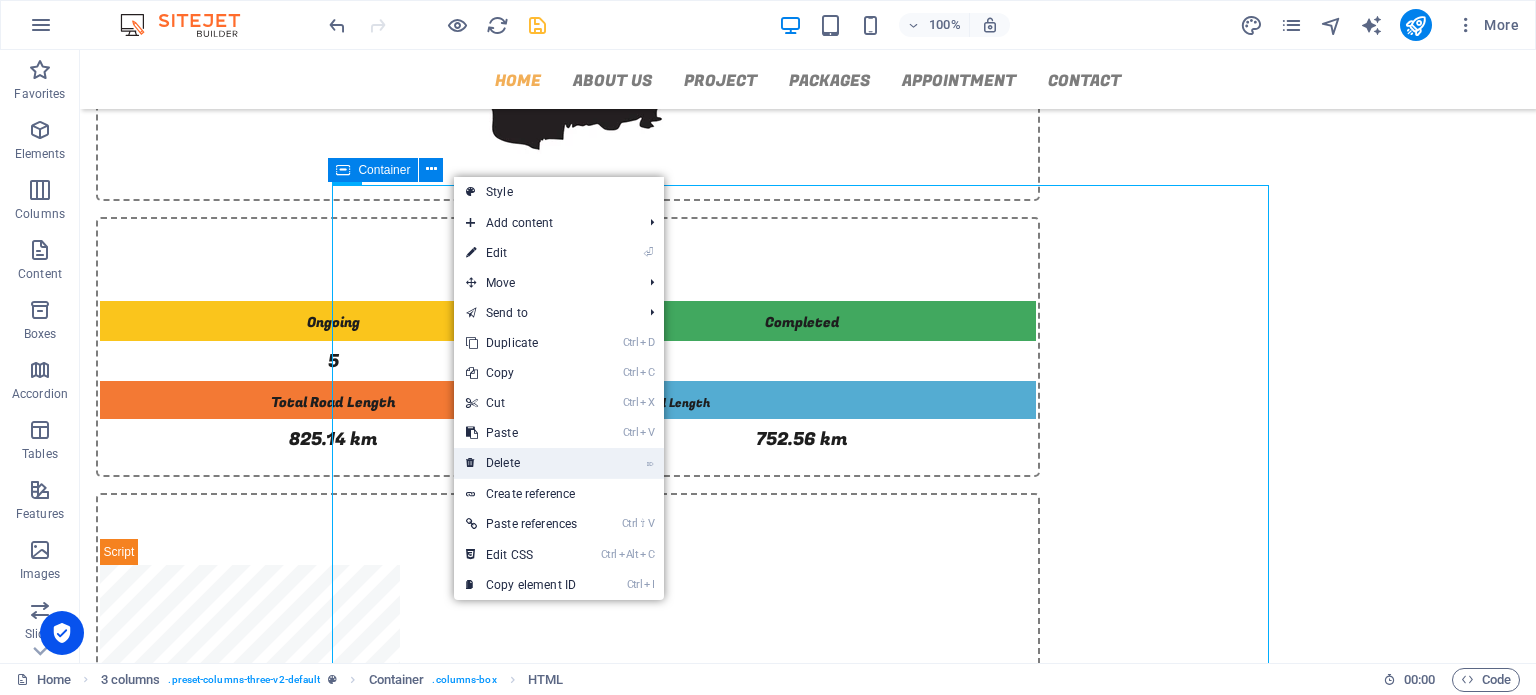click on "⌦  Delete" at bounding box center (521, 463) 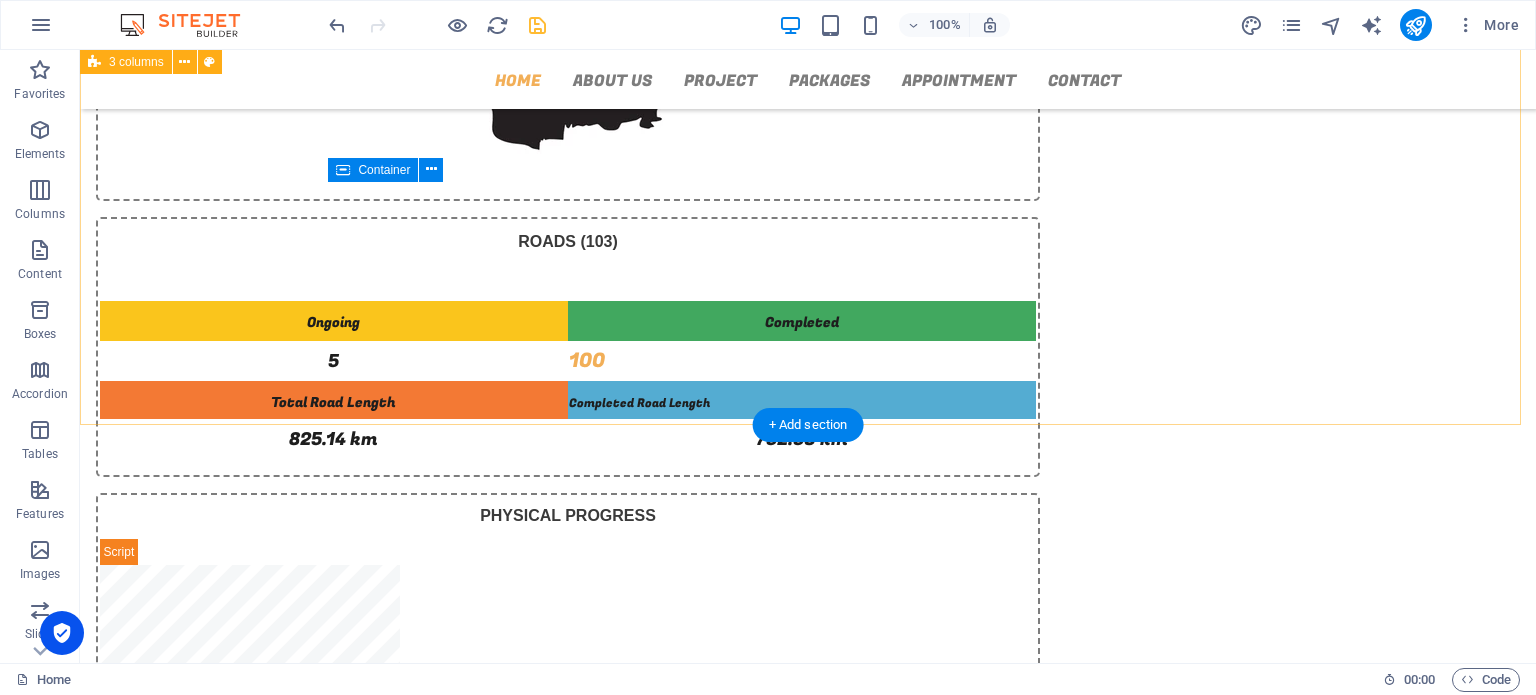 click on "Packages (17) Roads (103) Ongoing Completed 5 100 Total Road Length Completed Road Length 825.14 km 752.56 km Physical Progress
92.02%
Drop content here or  Add elements  Paste clipboard" at bounding box center [808, 427] 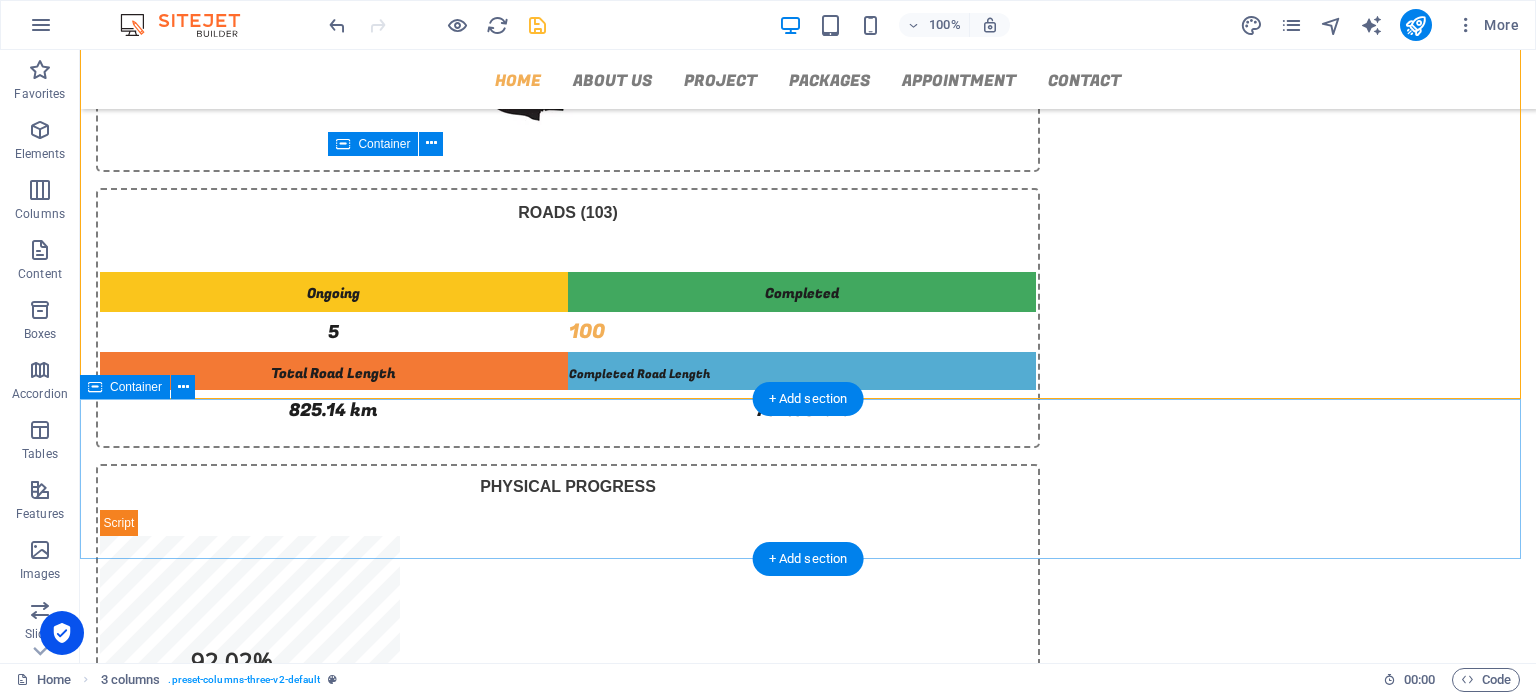 scroll, scrollTop: 479, scrollLeft: 0, axis: vertical 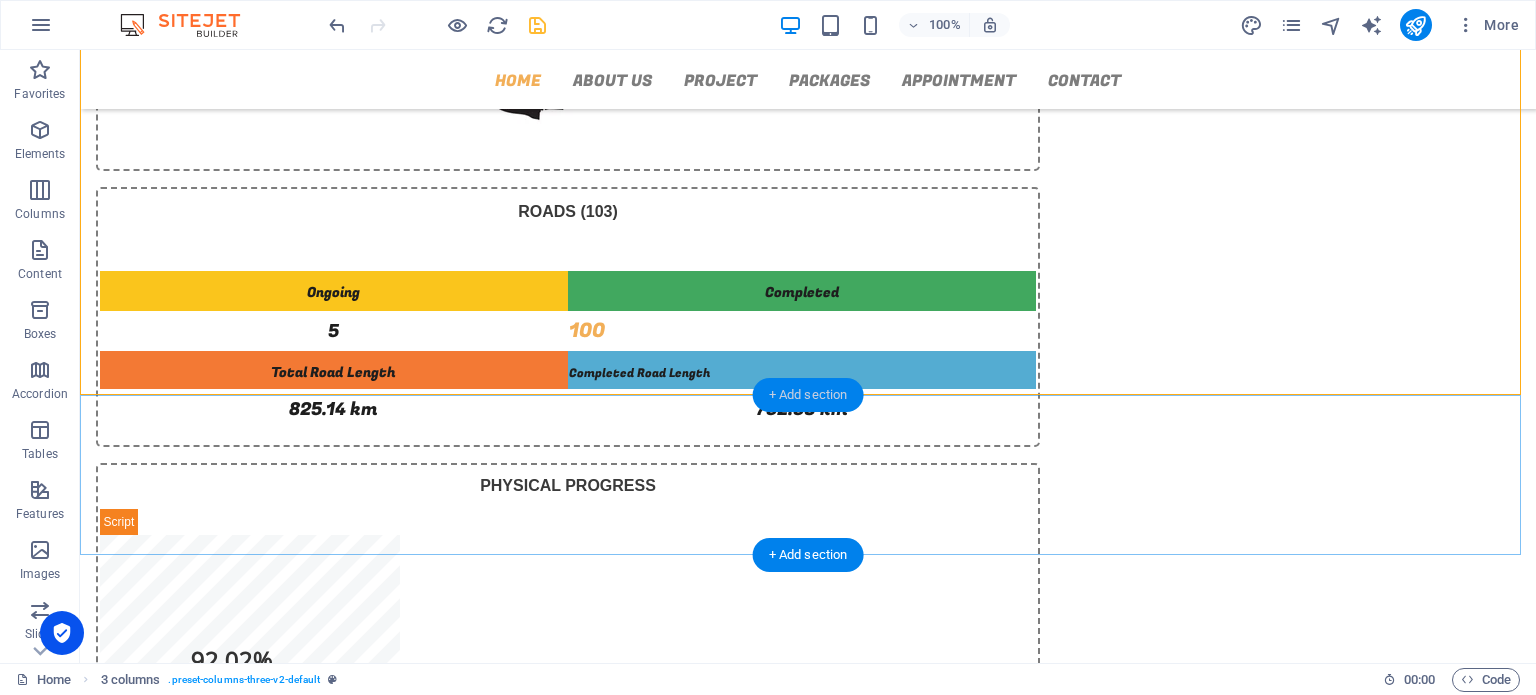 click on "+ Add section" at bounding box center [808, 395] 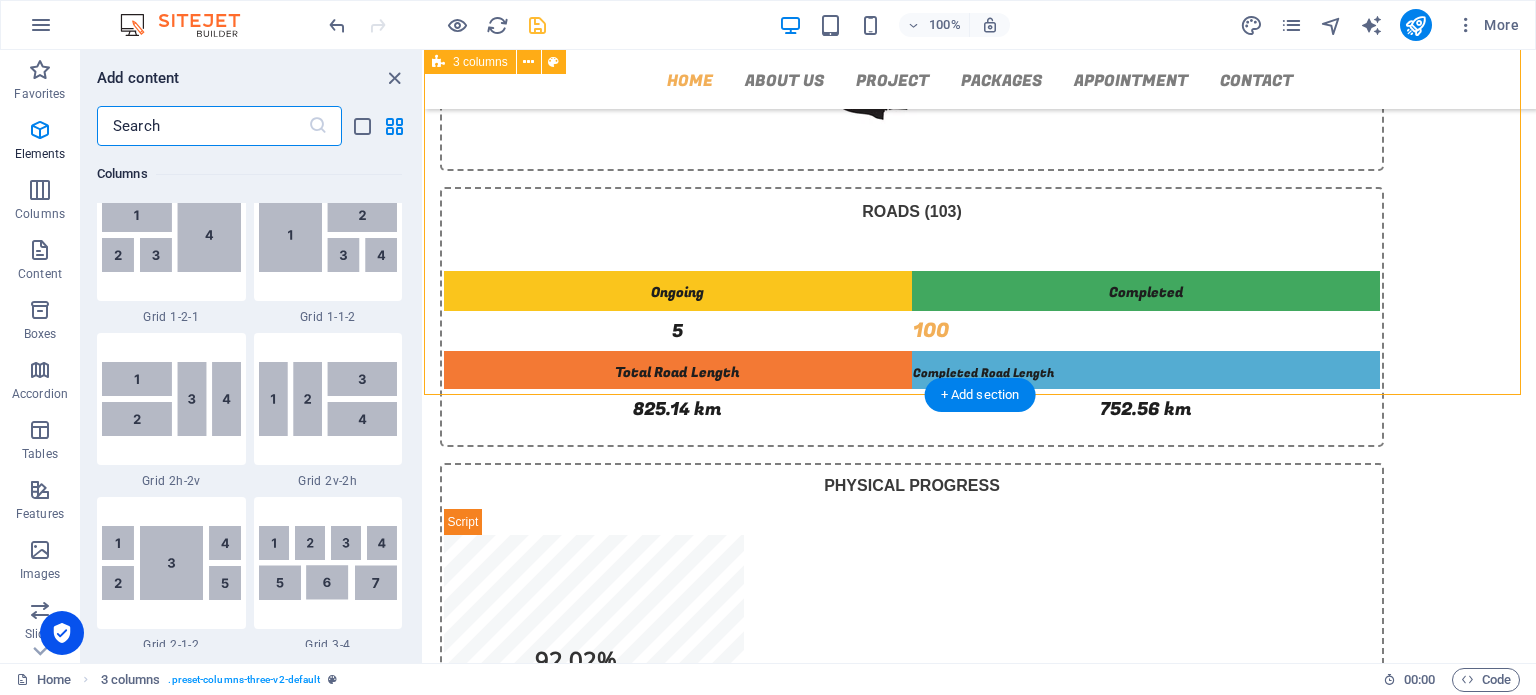 scroll, scrollTop: 3499, scrollLeft: 0, axis: vertical 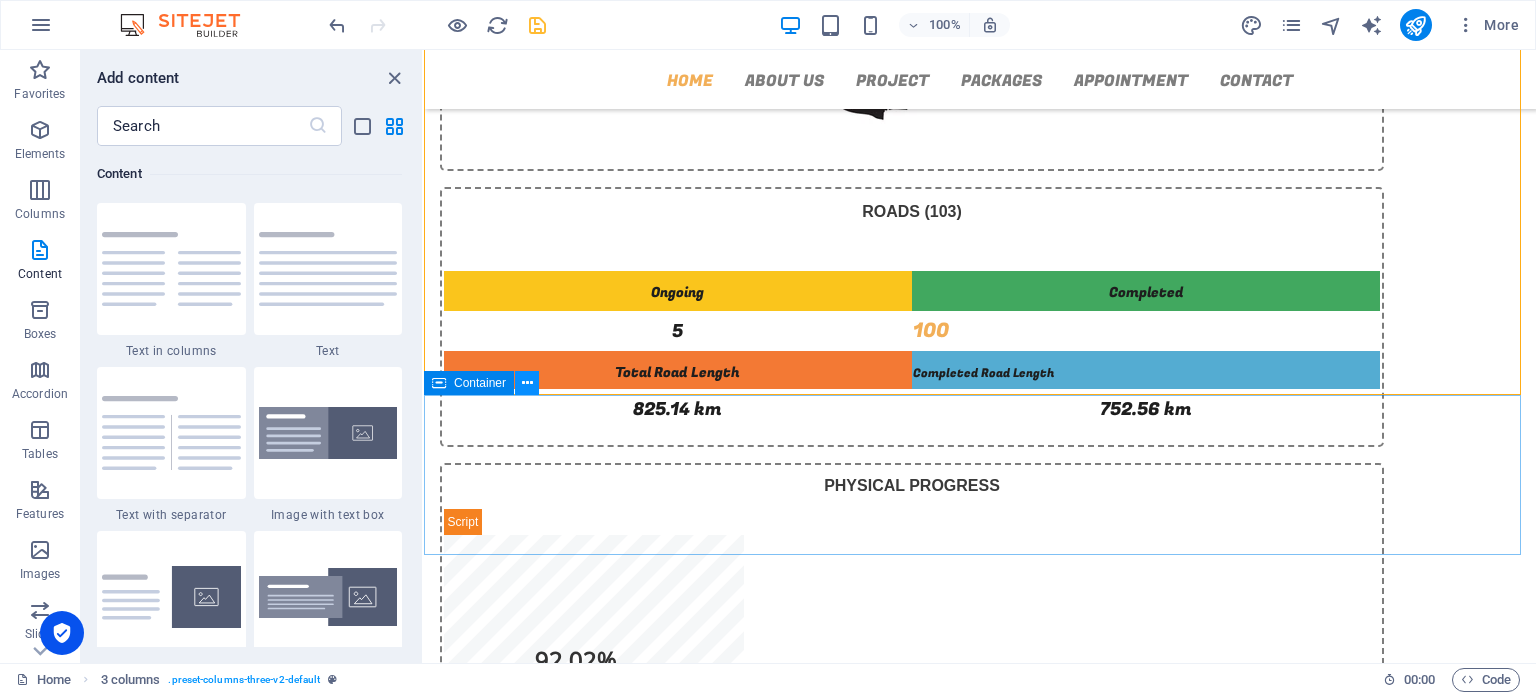click at bounding box center [527, 383] 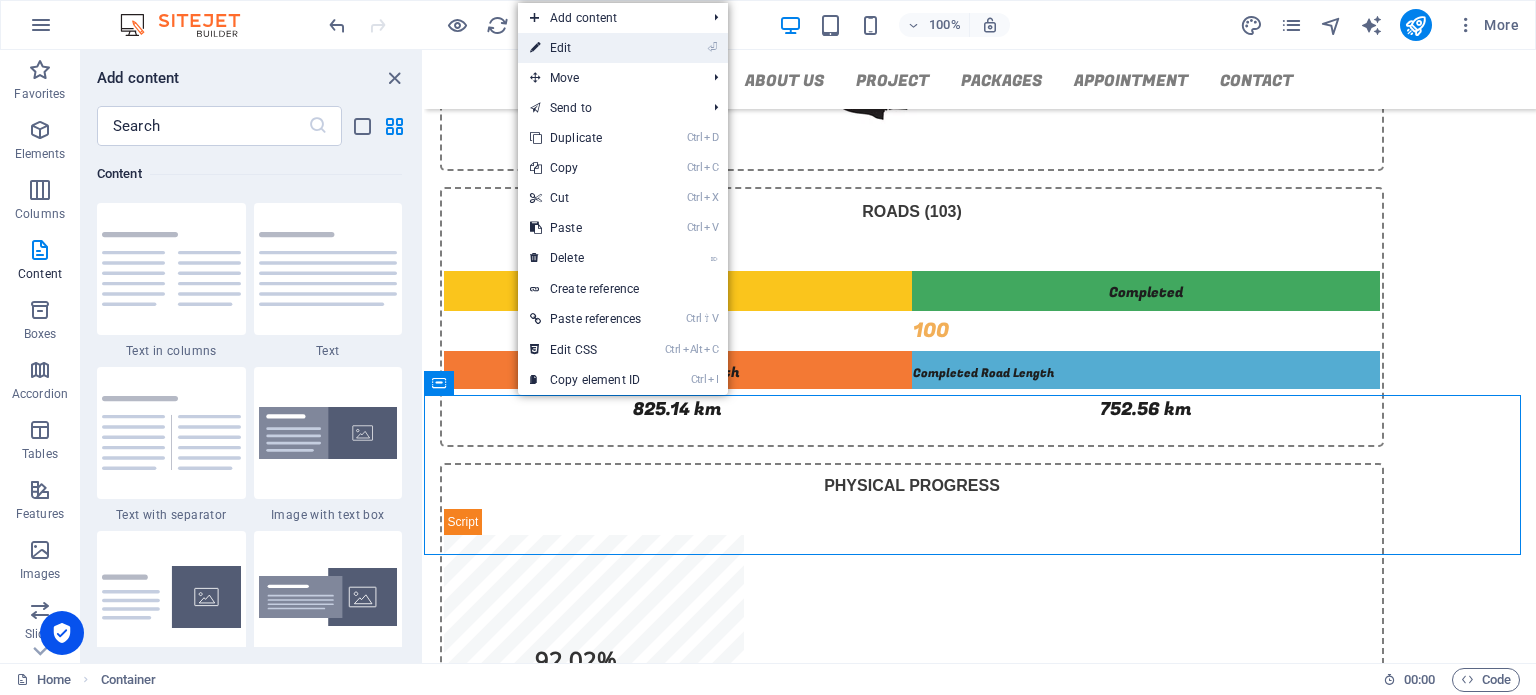 click on "⏎  Edit" at bounding box center [585, 48] 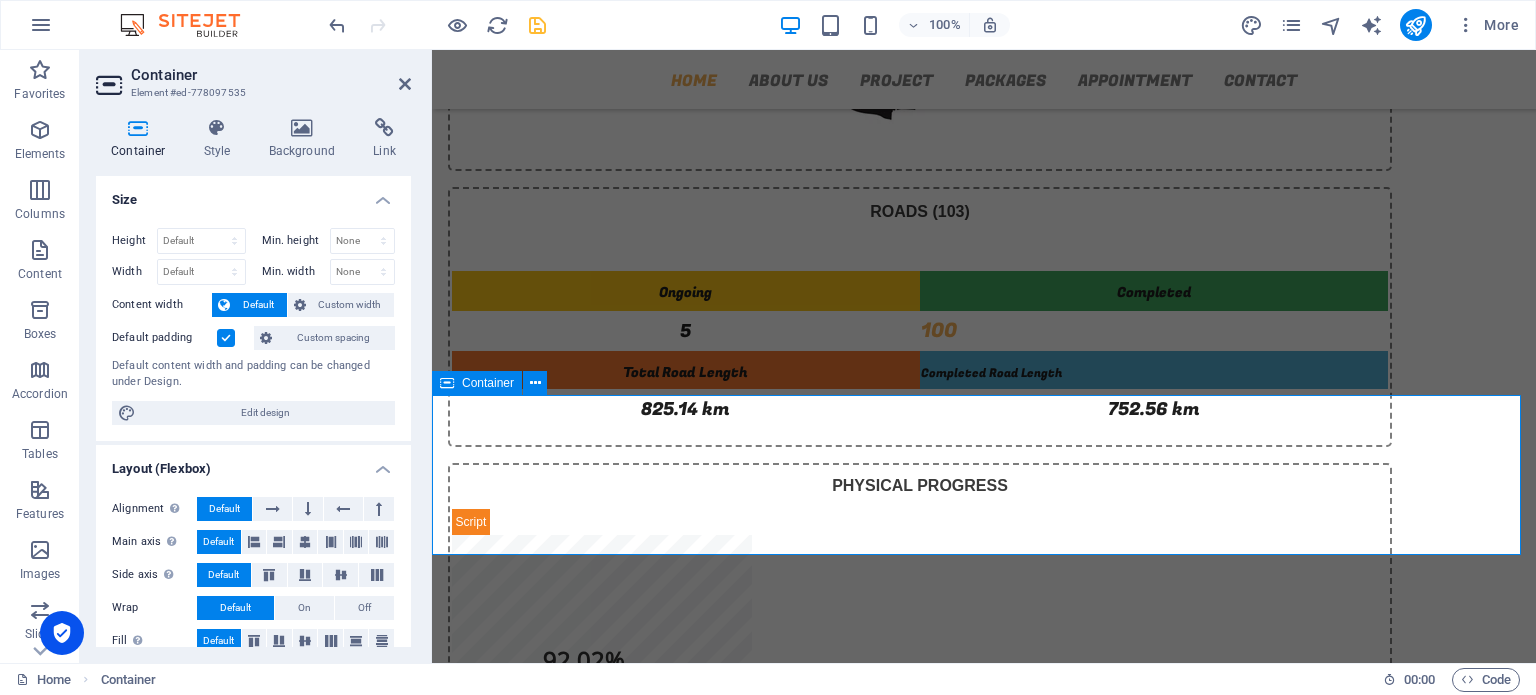 click at bounding box center [984, 1172] 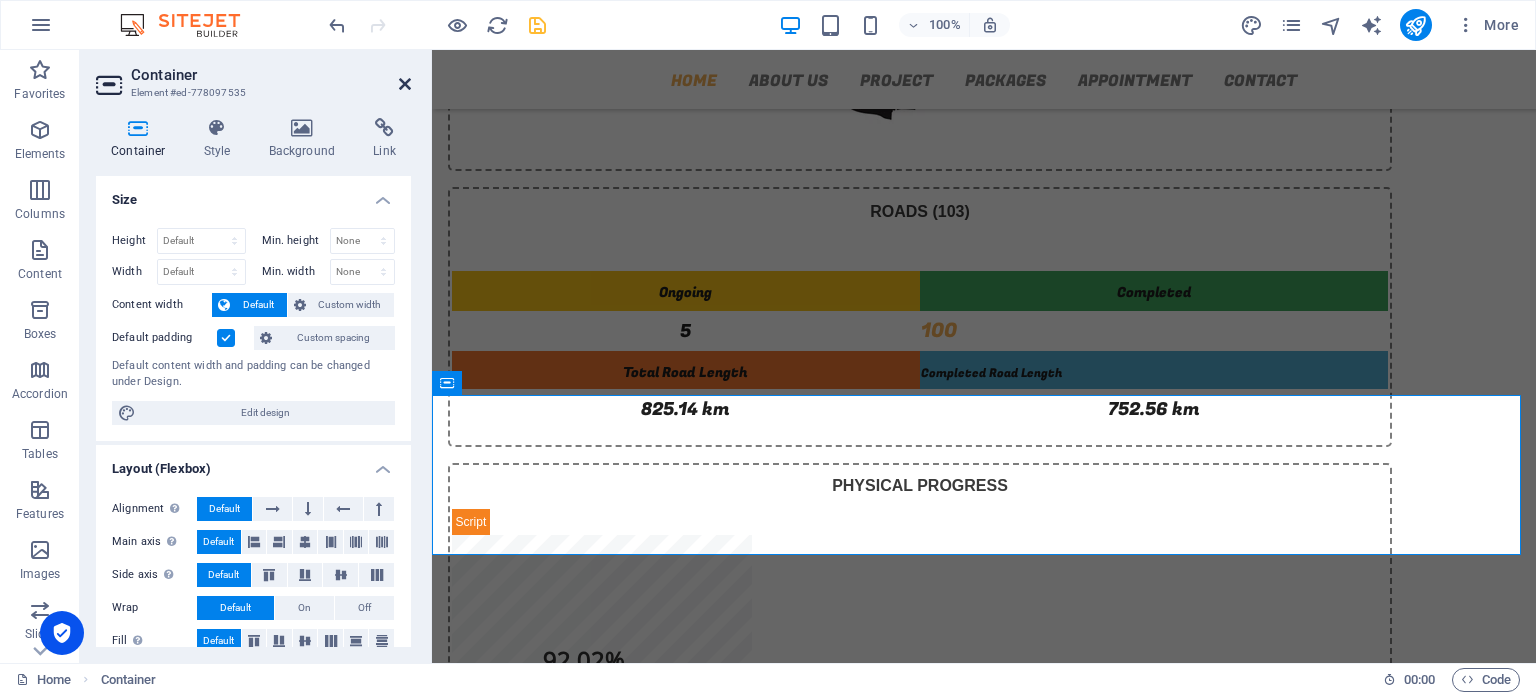click at bounding box center (405, 84) 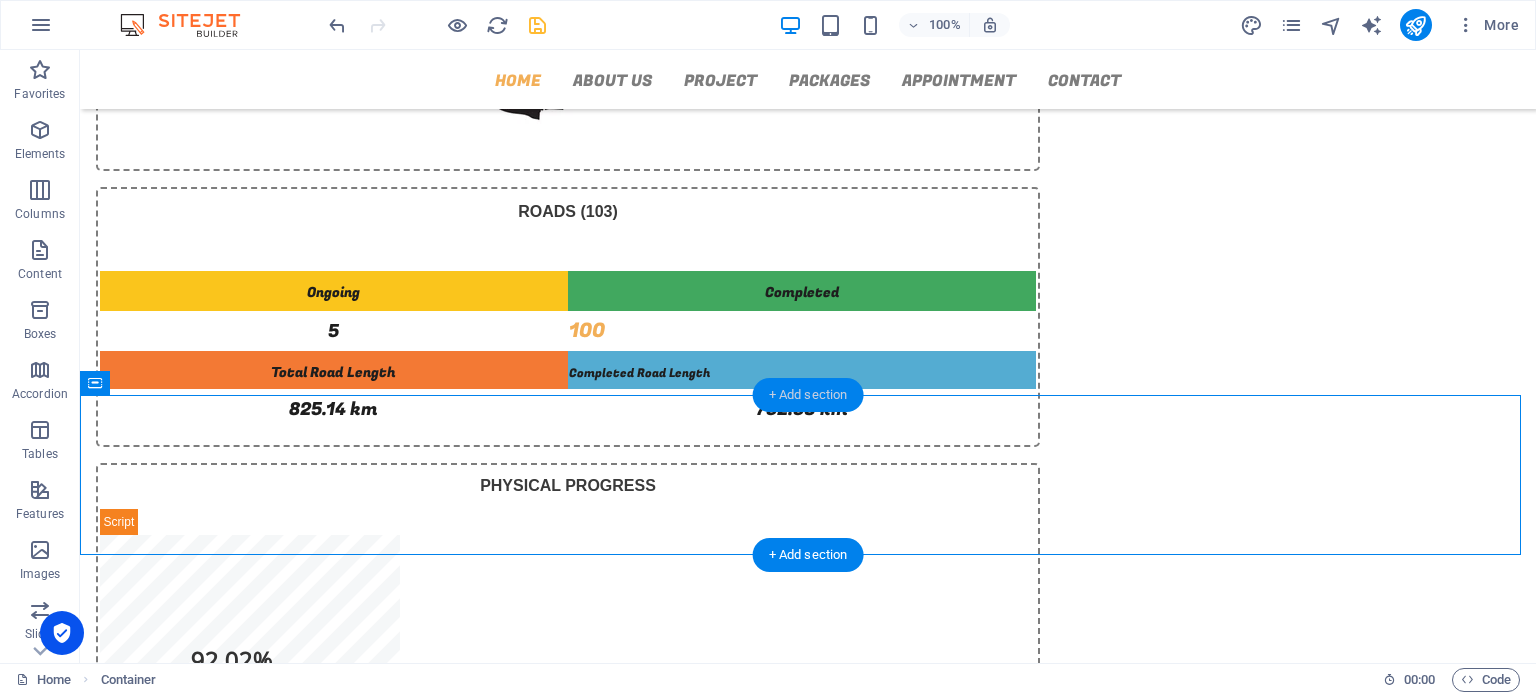 click on "+ Add section" at bounding box center [808, 395] 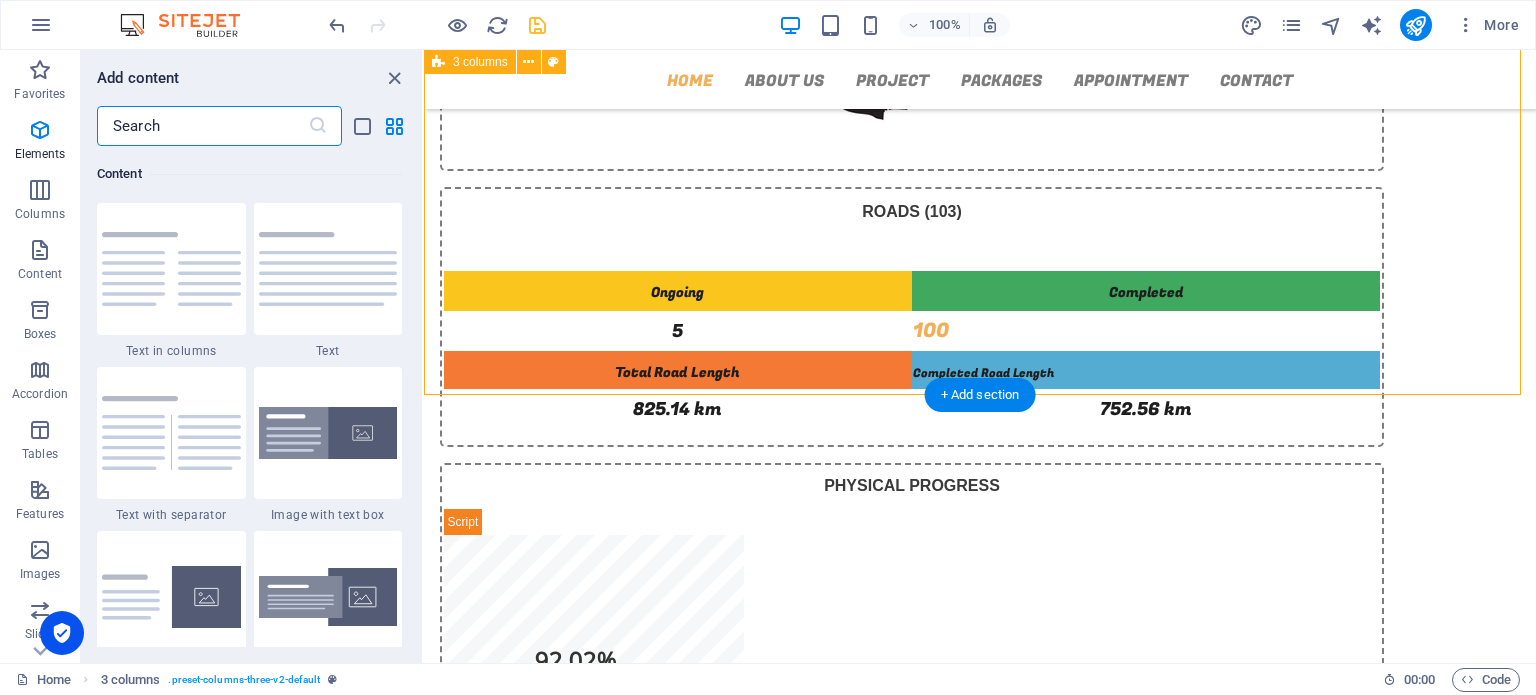 scroll, scrollTop: 3499, scrollLeft: 0, axis: vertical 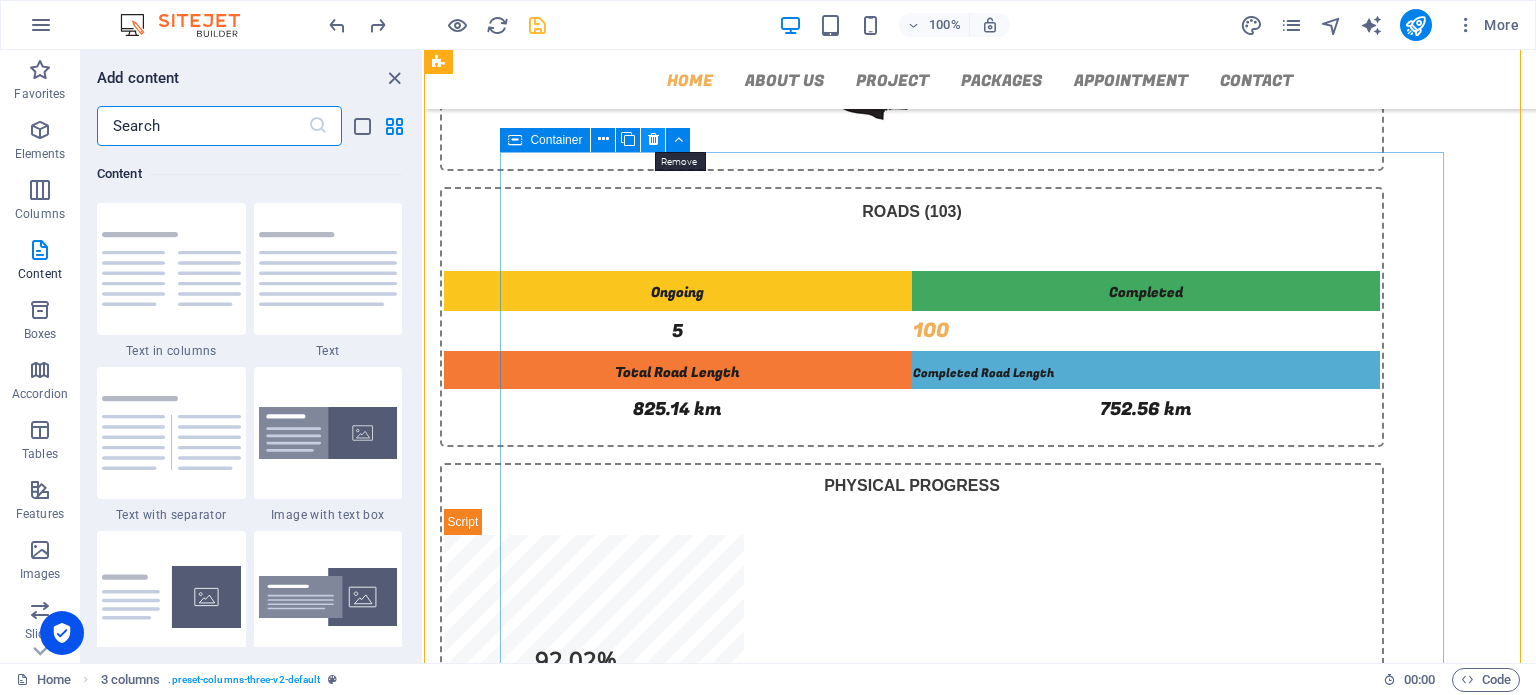 click at bounding box center (653, 139) 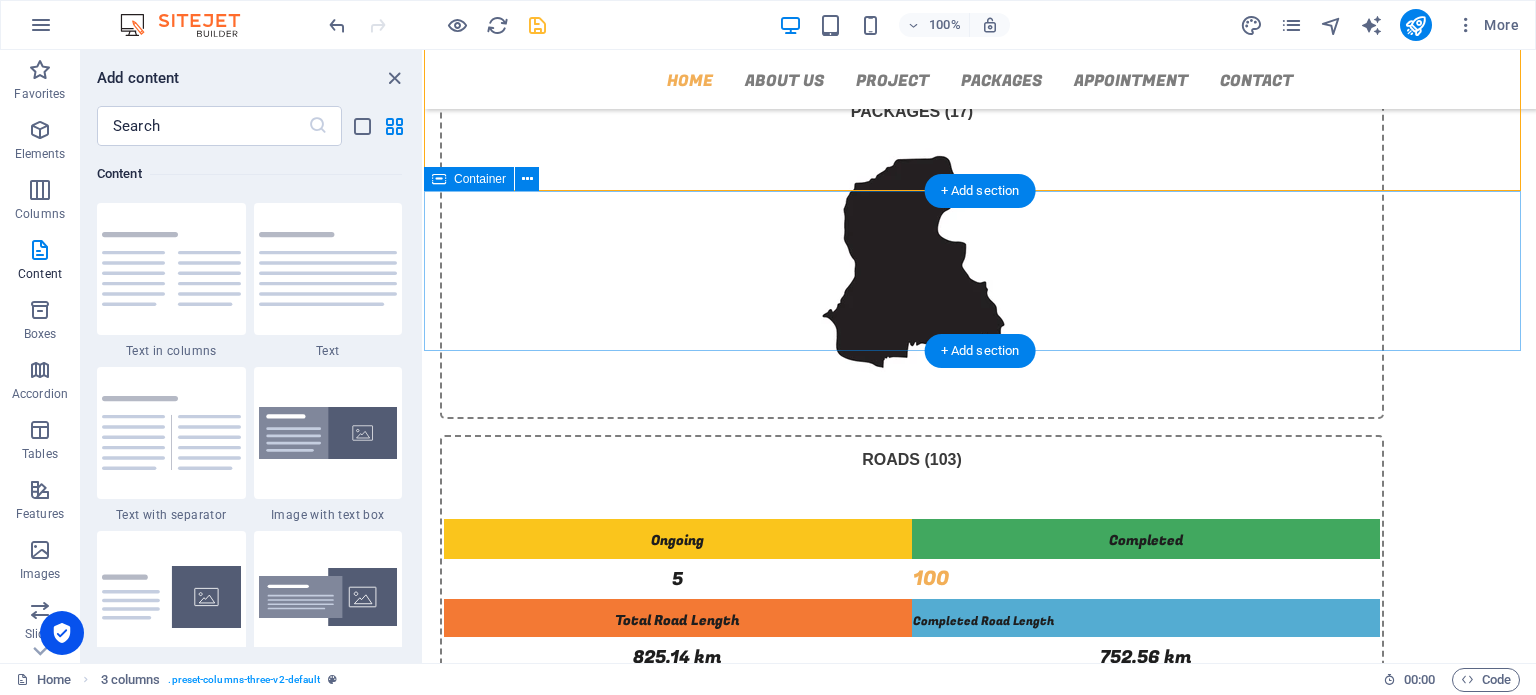 scroll, scrollTop: 499, scrollLeft: 0, axis: vertical 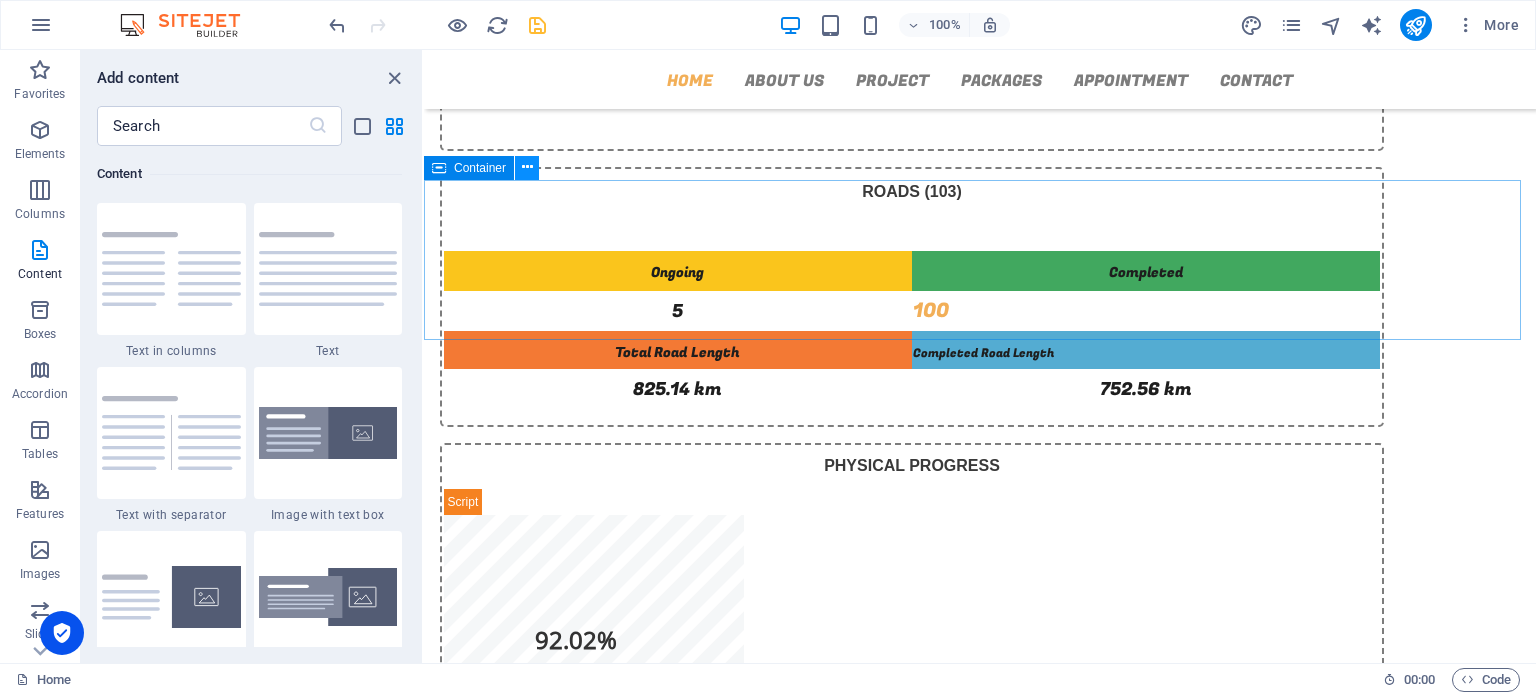 click at bounding box center (527, 167) 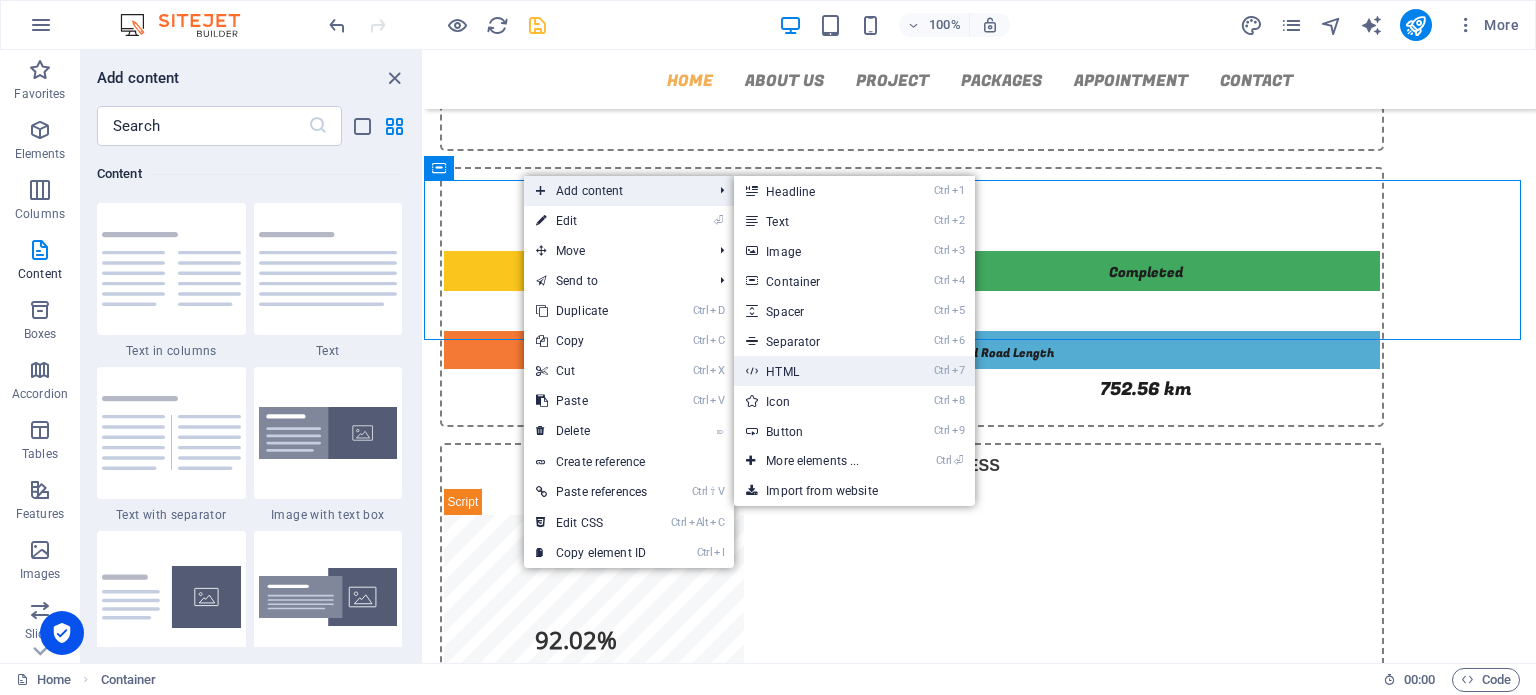 click on "Ctrl 7  HTML" at bounding box center (816, 371) 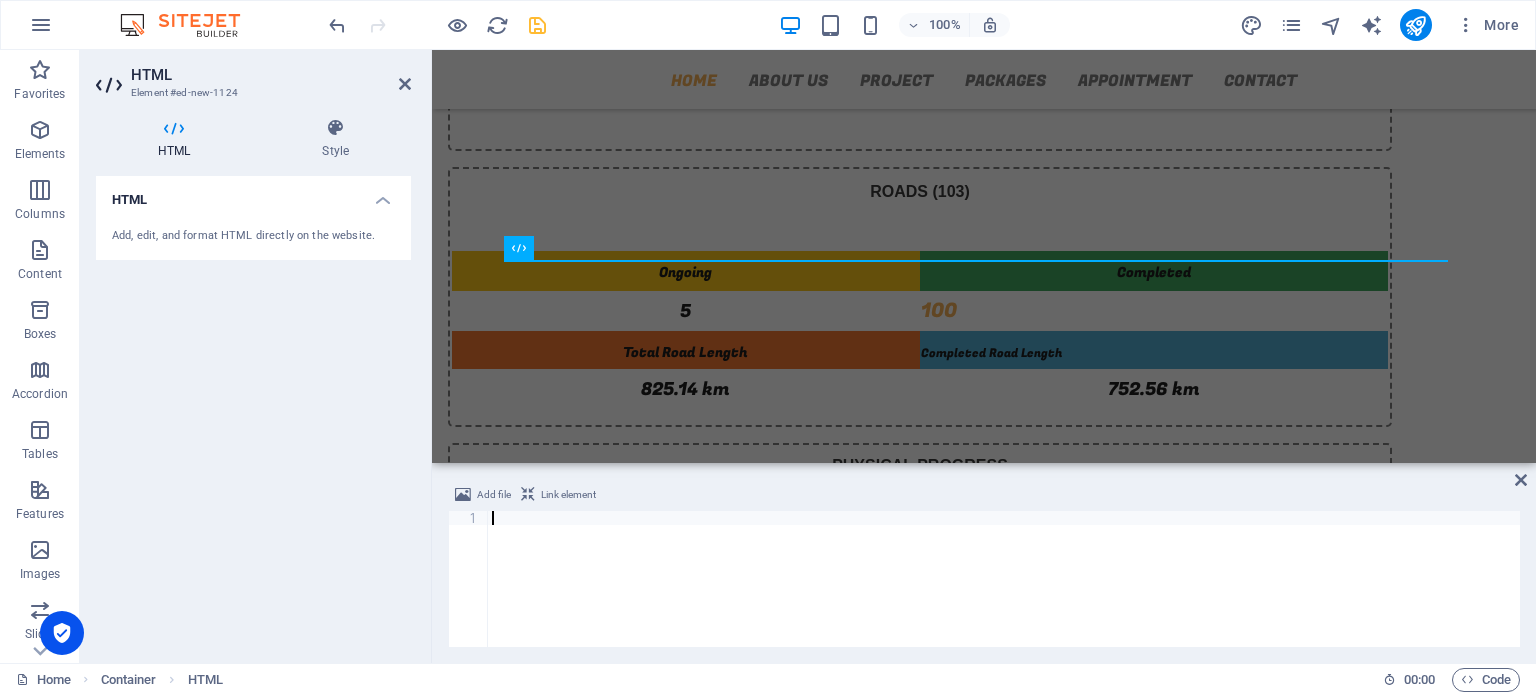 click at bounding box center (1004, 593) 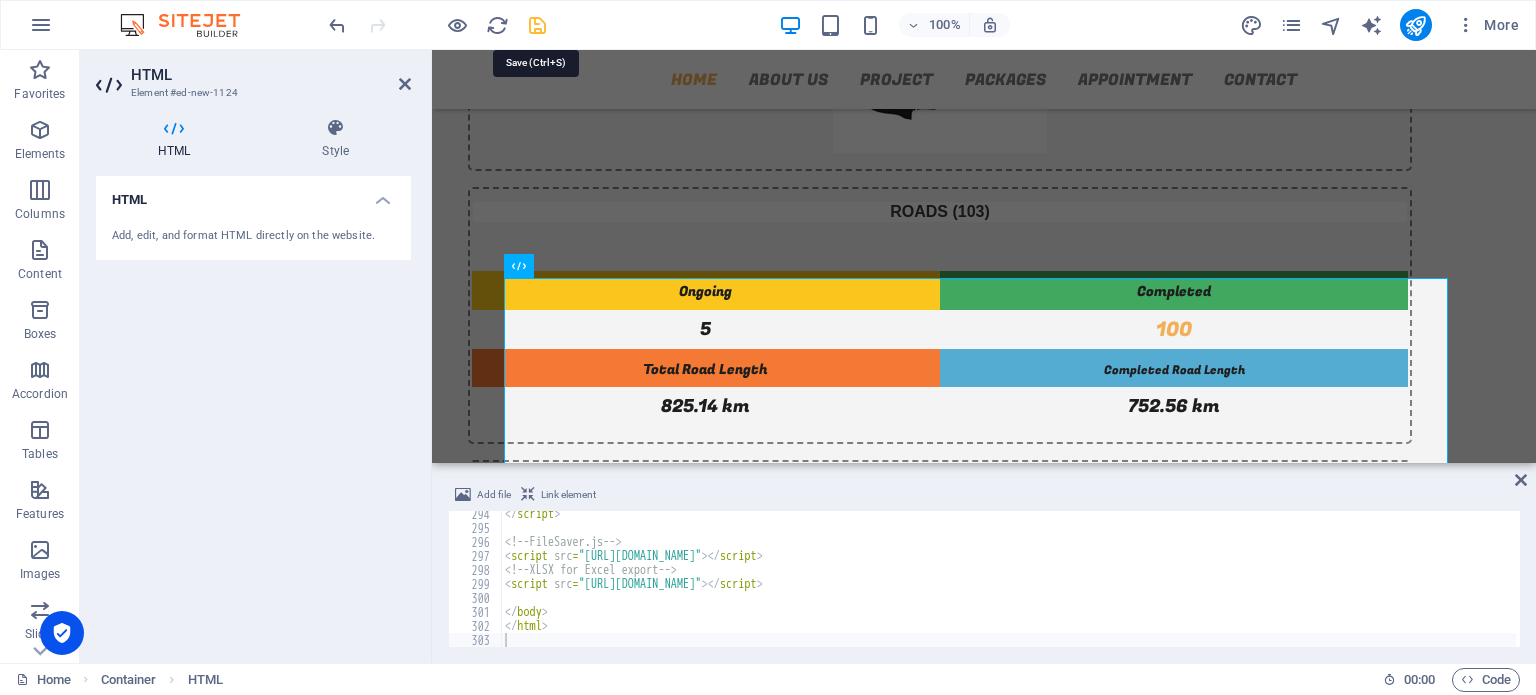 click at bounding box center [537, 25] 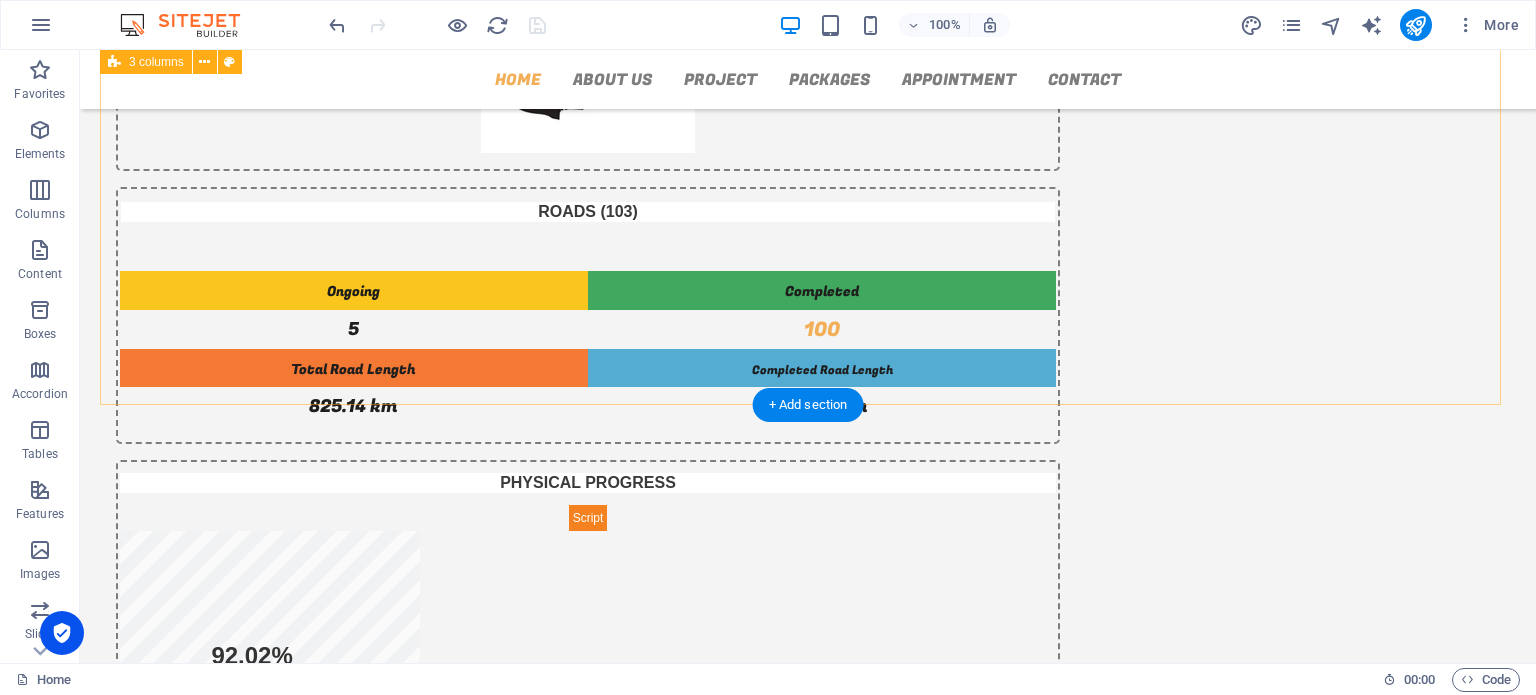 scroll, scrollTop: 292, scrollLeft: 0, axis: vertical 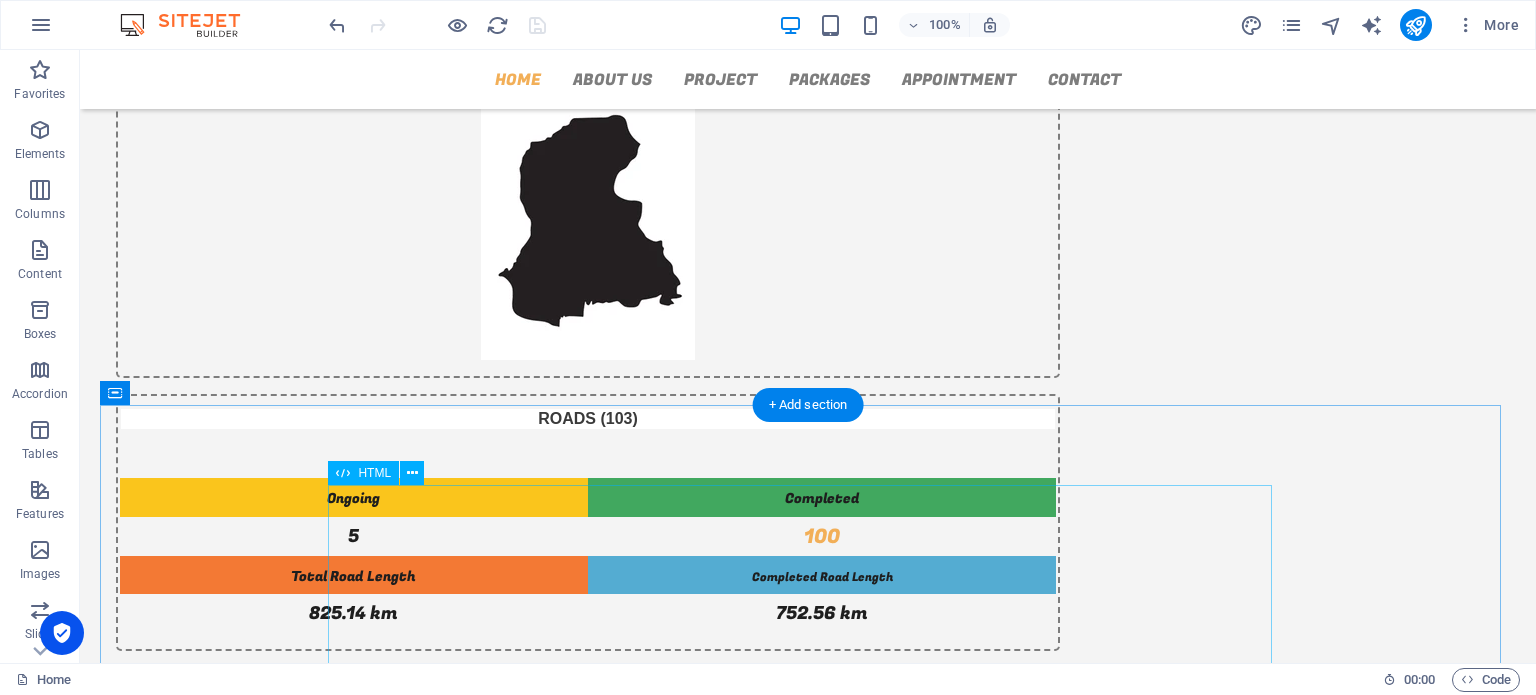 click on "Compact Progress Chart
☰ Menu
1. View chart in full screen
2. Print chart
3. Download chart in JPEG
4. Download chart in [GEOGRAPHIC_DATA]
5. Download chart in PDF
6. Download chart in CSV
7. Download chart in XLS
8. View chart in horizontal data table
Horizontal Data Table
Exit" at bounding box center [808, 1442] 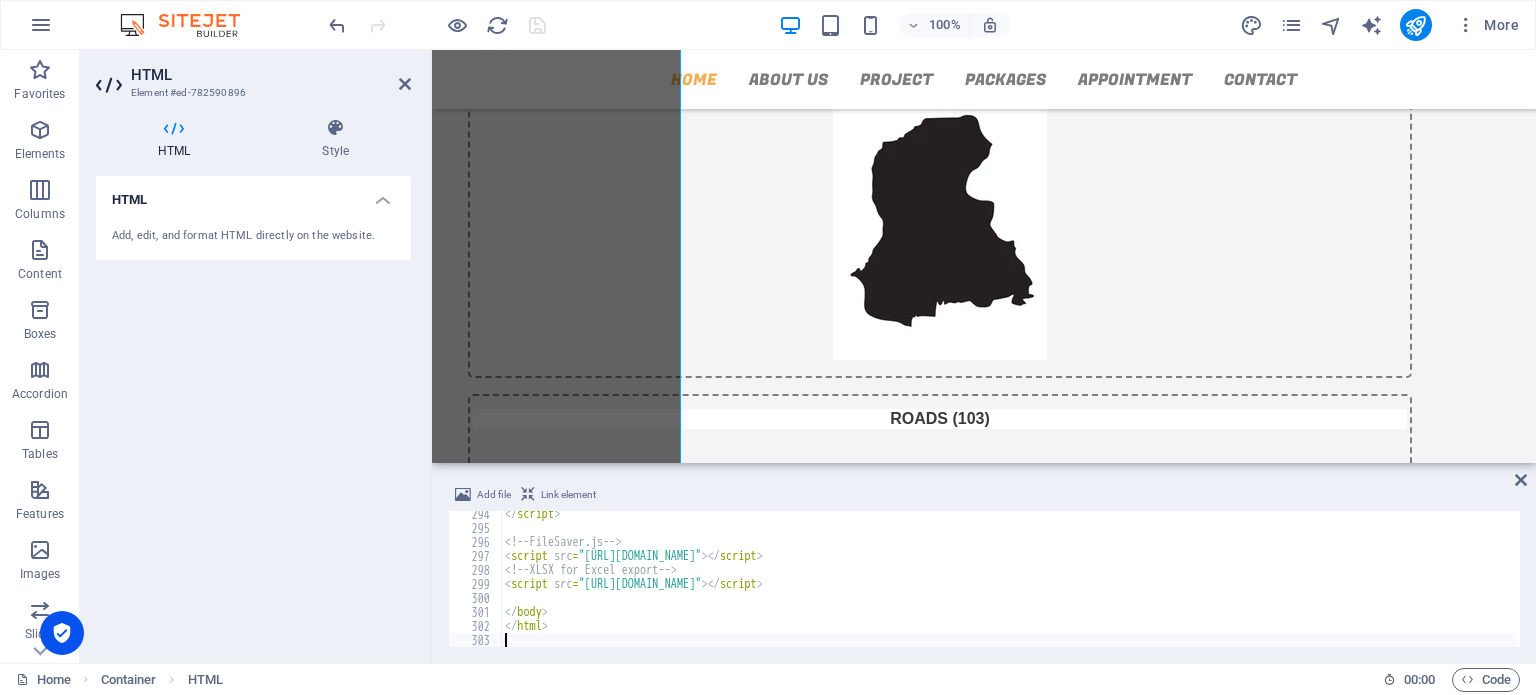 scroll, scrollTop: 770, scrollLeft: 0, axis: vertical 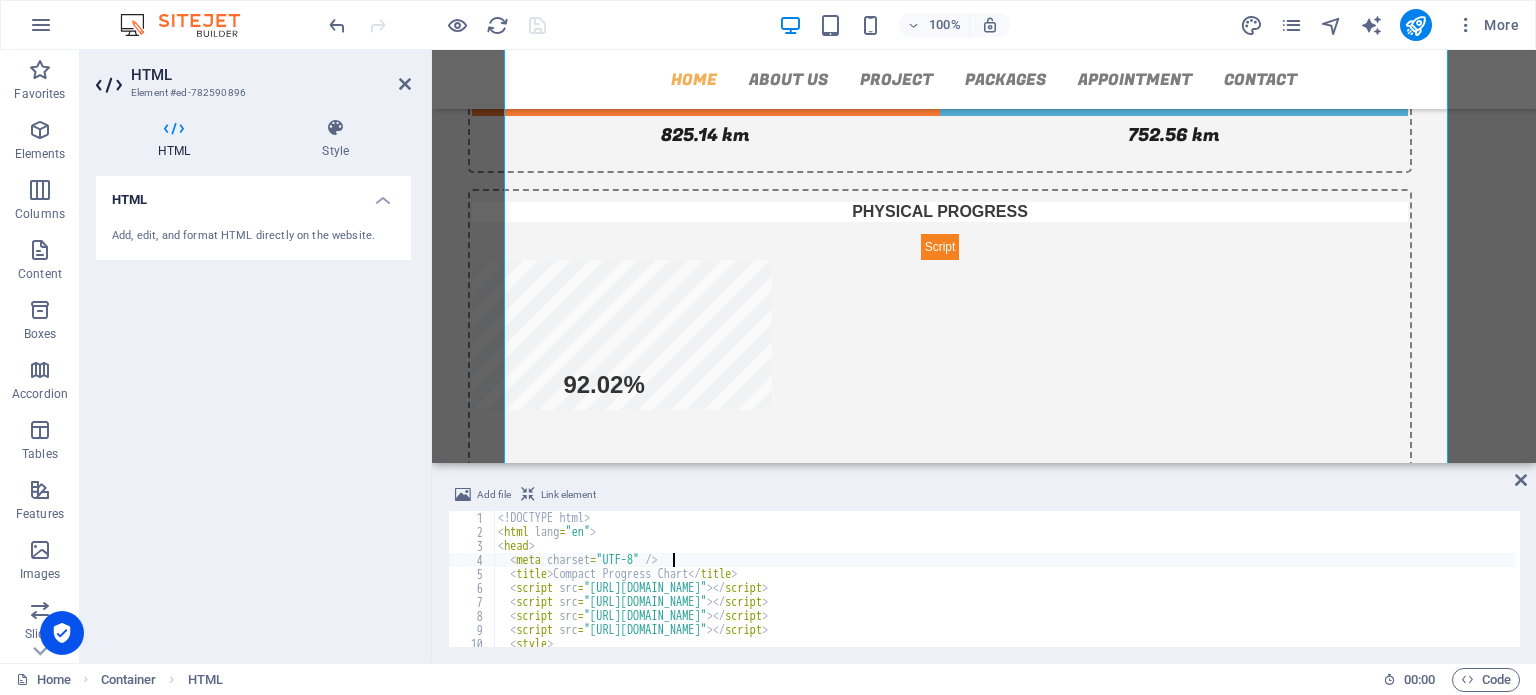 click on "<! DOCTYPE   html > < html   lang = "en" > < head >    < meta   charset = "UTF-8"   />    < title > Compact Progress Chart </ title >    < script   src = "[URL][DOMAIN_NAME]" > </ script >    < script   src = "[URL][DOMAIN_NAME]" > </ script >    < script   src = "[URL][DOMAIN_NAME]" > </ script >    < script   src = "[URL][DOMAIN_NAME]" > </ script >    < style >      body   {" at bounding box center [1005, 593] 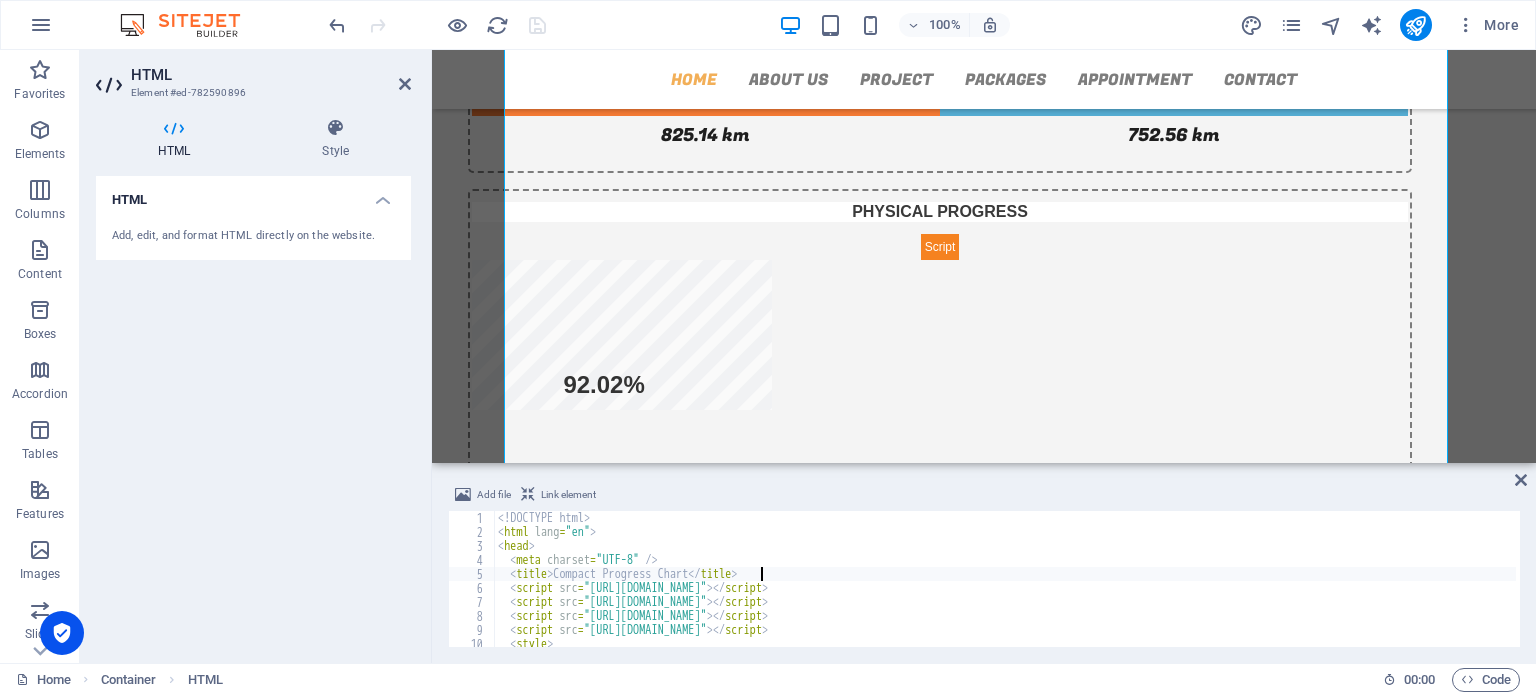 click on "<! DOCTYPE   html > < html   lang = "en" > < head >    < meta   charset = "UTF-8"   />    < title > Compact Progress Chart </ title >    < script   src = "[URL][DOMAIN_NAME]" > </ script >    < script   src = "[URL][DOMAIN_NAME]" > </ script >    < script   src = "[URL][DOMAIN_NAME]" > </ script >    < script   src = "[URL][DOMAIN_NAME]" > </ script >    < style >      body   {" at bounding box center [1005, 593] 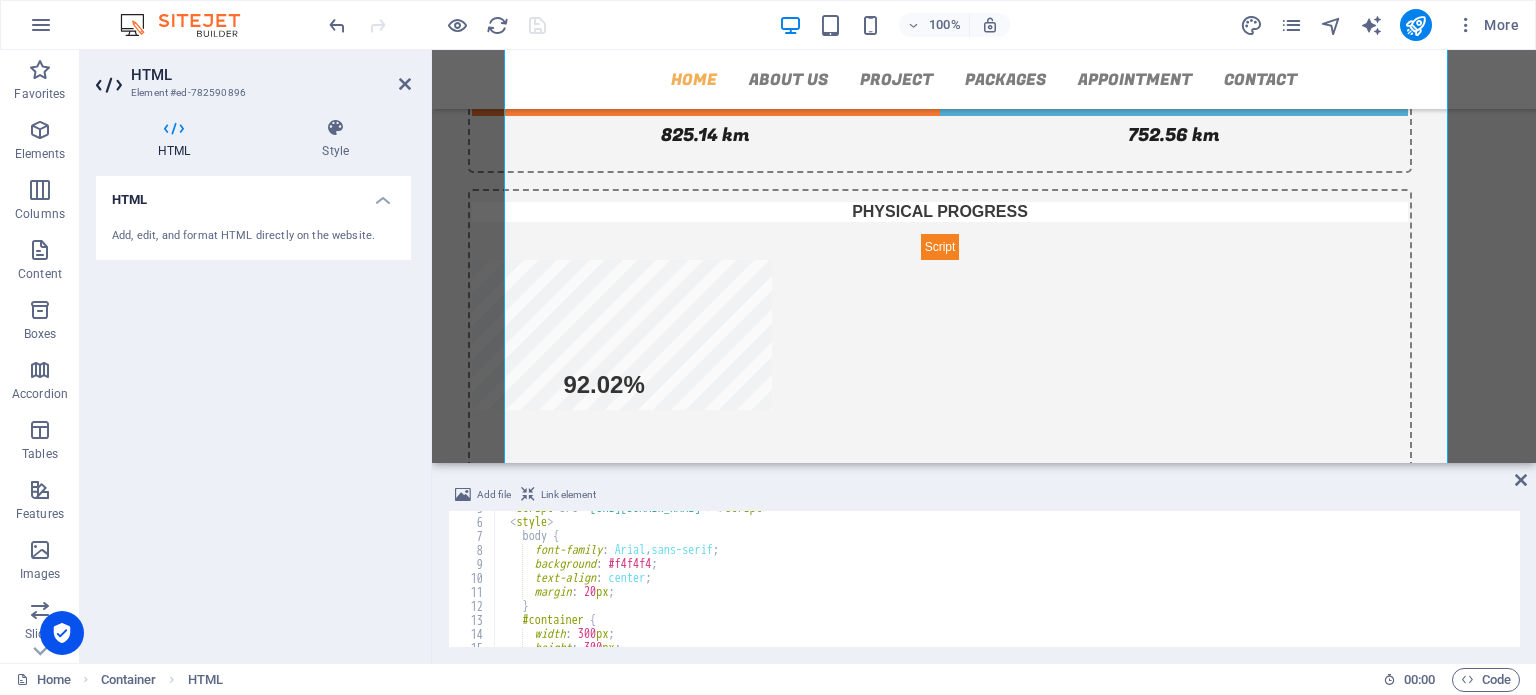 scroll, scrollTop: 67, scrollLeft: 0, axis: vertical 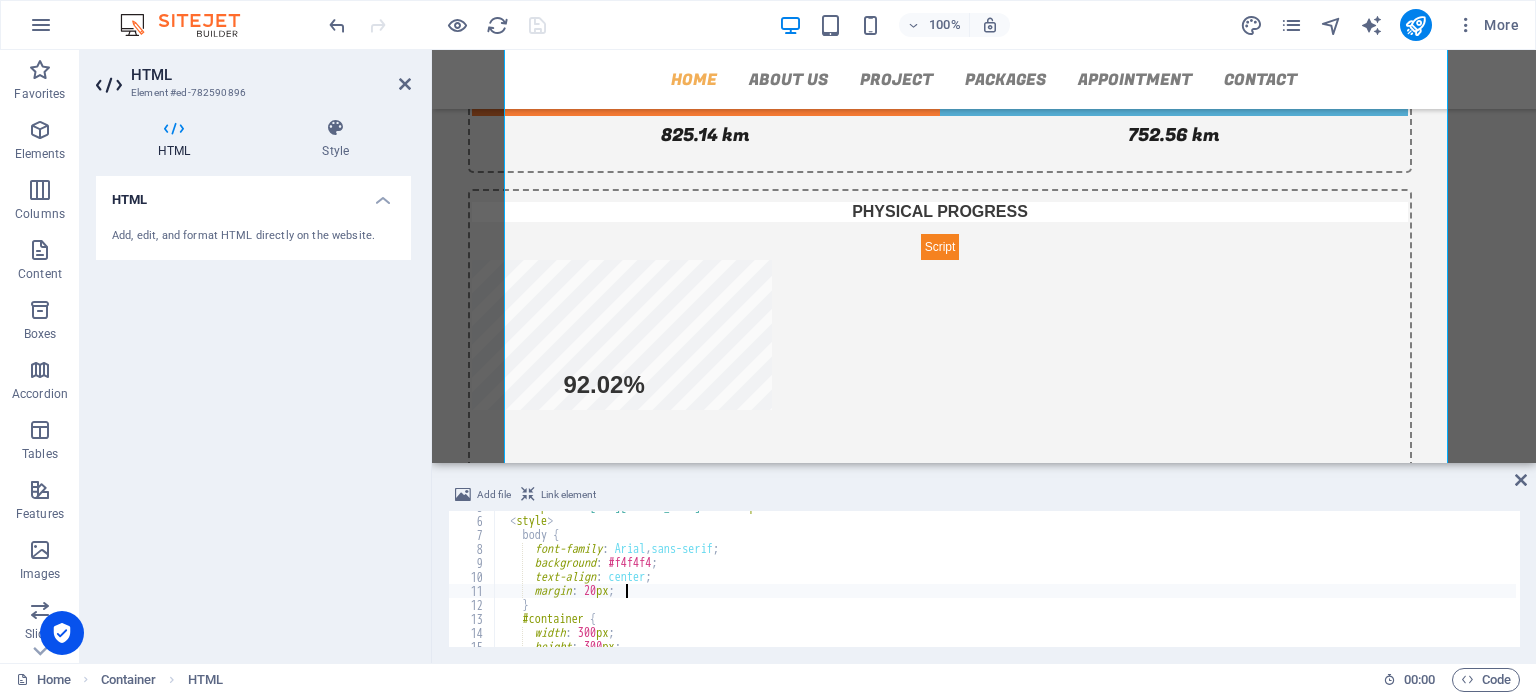 click on "< script   src = "[URL][DOMAIN_NAME]" > </ script >    < style >      body   {         font-family :   Arial ,  sans-serif ;         background :   #f4f4f4 ;         text-align :   center ;         margin :   20 px ;      }      #container   {         width :   300 px ;         height :   300 px ;" at bounding box center (1005, 582) 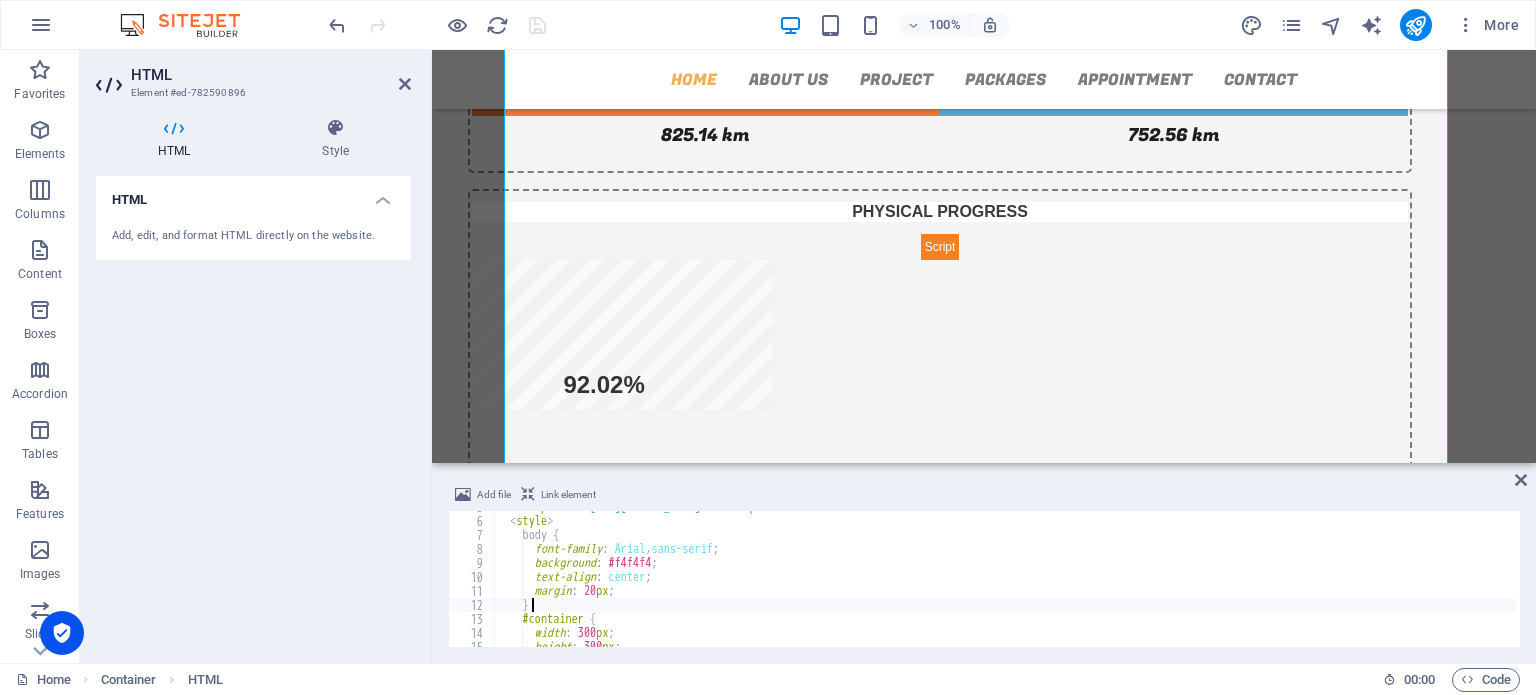 click on "< script   src = "[URL][DOMAIN_NAME]" > </ script >    < style >      body   {         font-family :   Arial ,  sans-serif ;         background :   #f4f4f4 ;         text-align :   center ;         margin :   20 px ;      }      #container   {         width :   300 px ;         height :   300 px ;" at bounding box center [1005, 582] 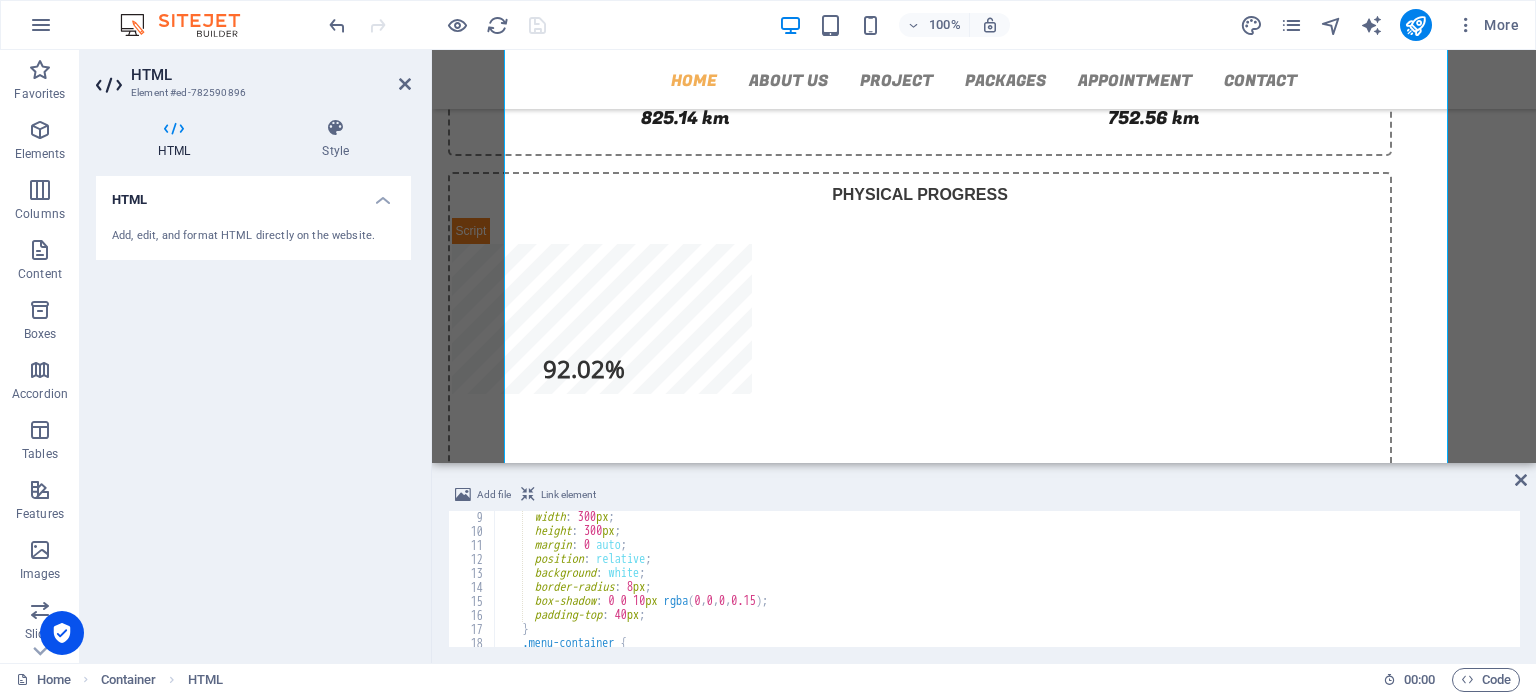 scroll, scrollTop: 107, scrollLeft: 0, axis: vertical 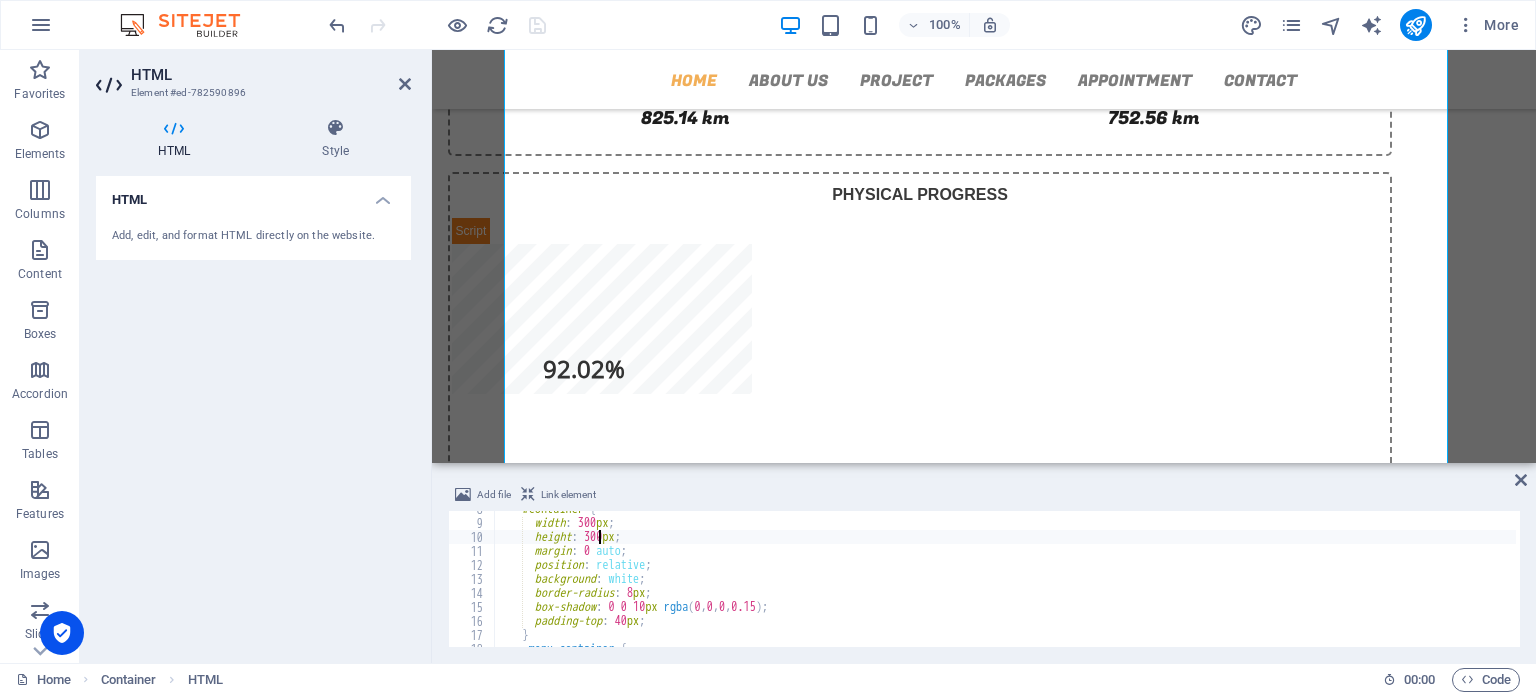 click on "#container   {         width :   300 px ;         height :   300 px ;         margin :   0   auto ;         position :   relative ;         background :   white ;         border-radius :   8 px ;         box-shadow :   0   0   10 px   rgba ( 0 , 0 , 0 , 0.15 ) ;         padding-top :   40 px ;      }      .menu-container   {" at bounding box center (1005, 584) 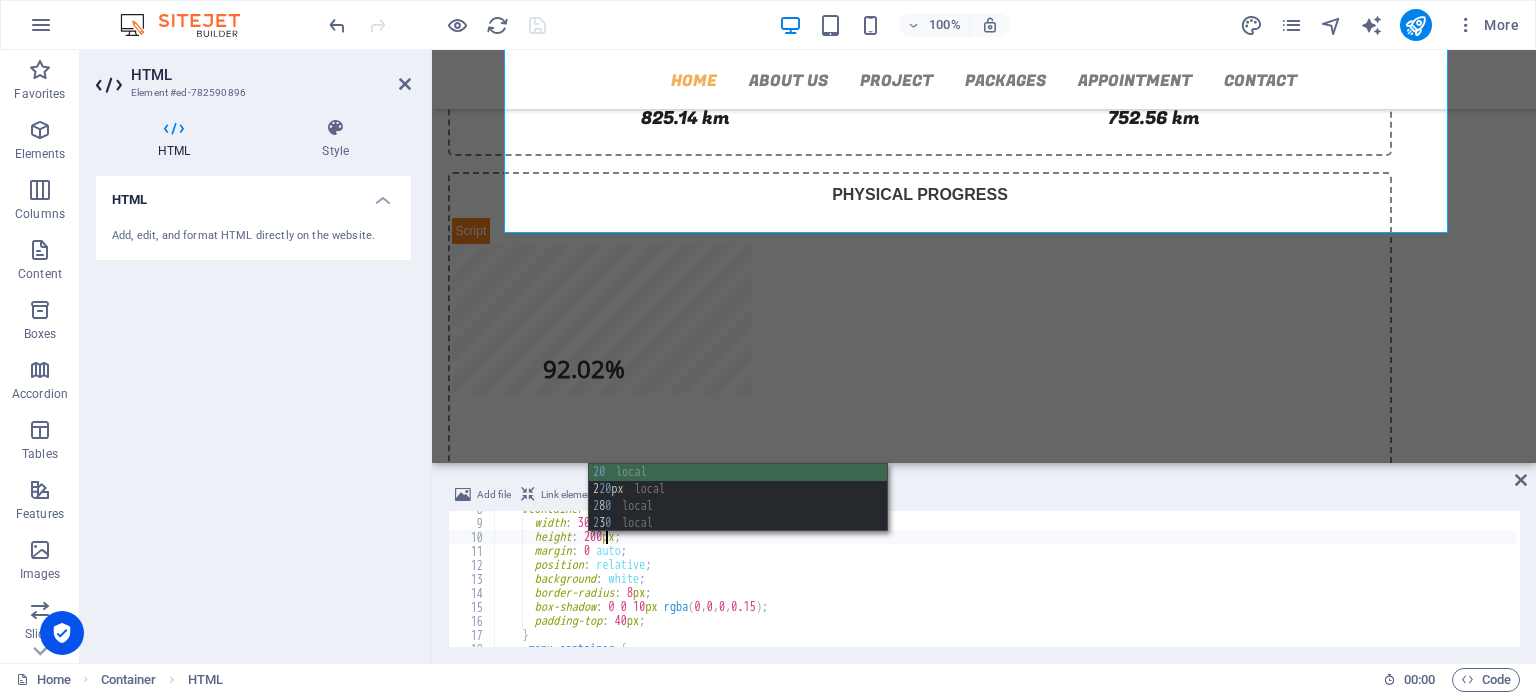scroll, scrollTop: 0, scrollLeft: 8, axis: horizontal 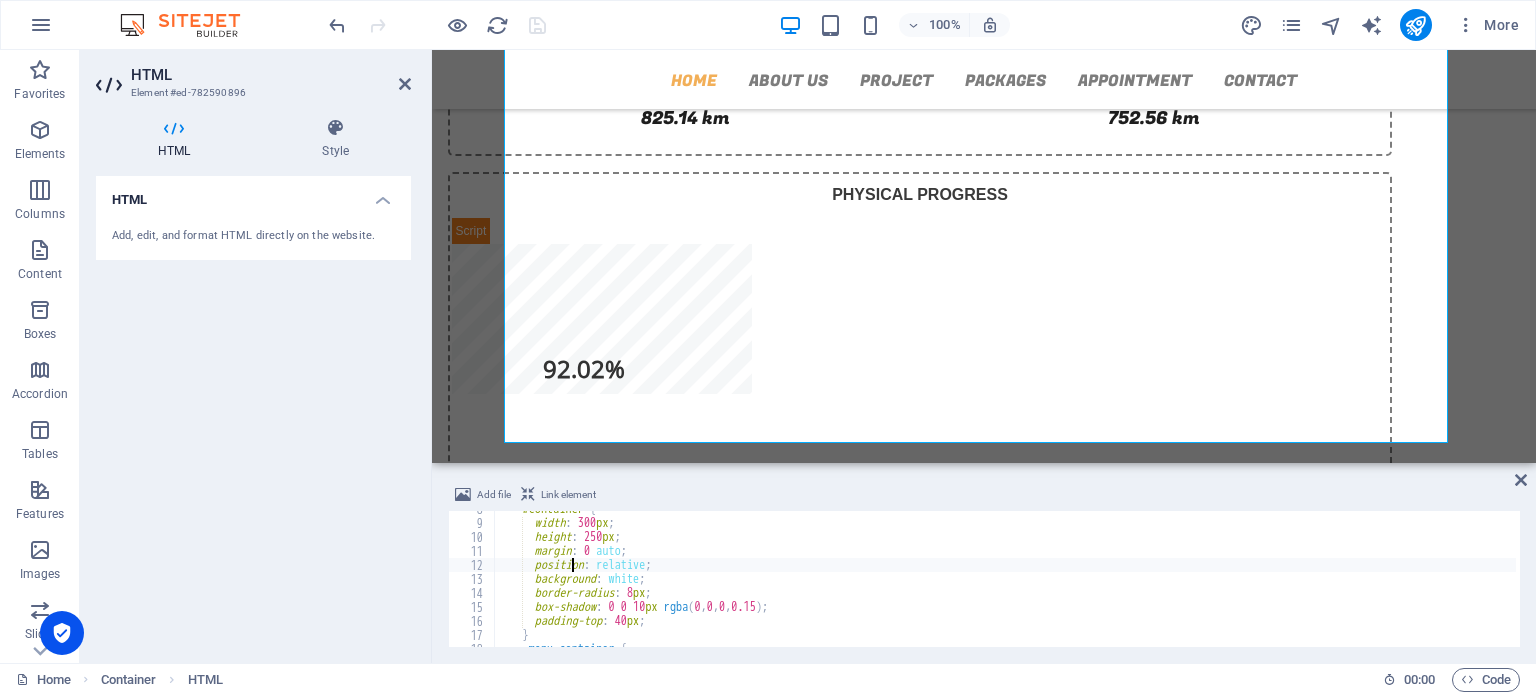 click on "#container   {         width :   300 px ;         height :   250 px ;         margin :   0   auto ;         position :   relative ;         background :   white ;         border-radius :   8 px ;         box-shadow :   0   0   10 px   rgba ( 0 , 0 , 0 , 0.15 ) ;         padding-top :   40 px ;      }      .menu-container   {" at bounding box center (1005, 584) 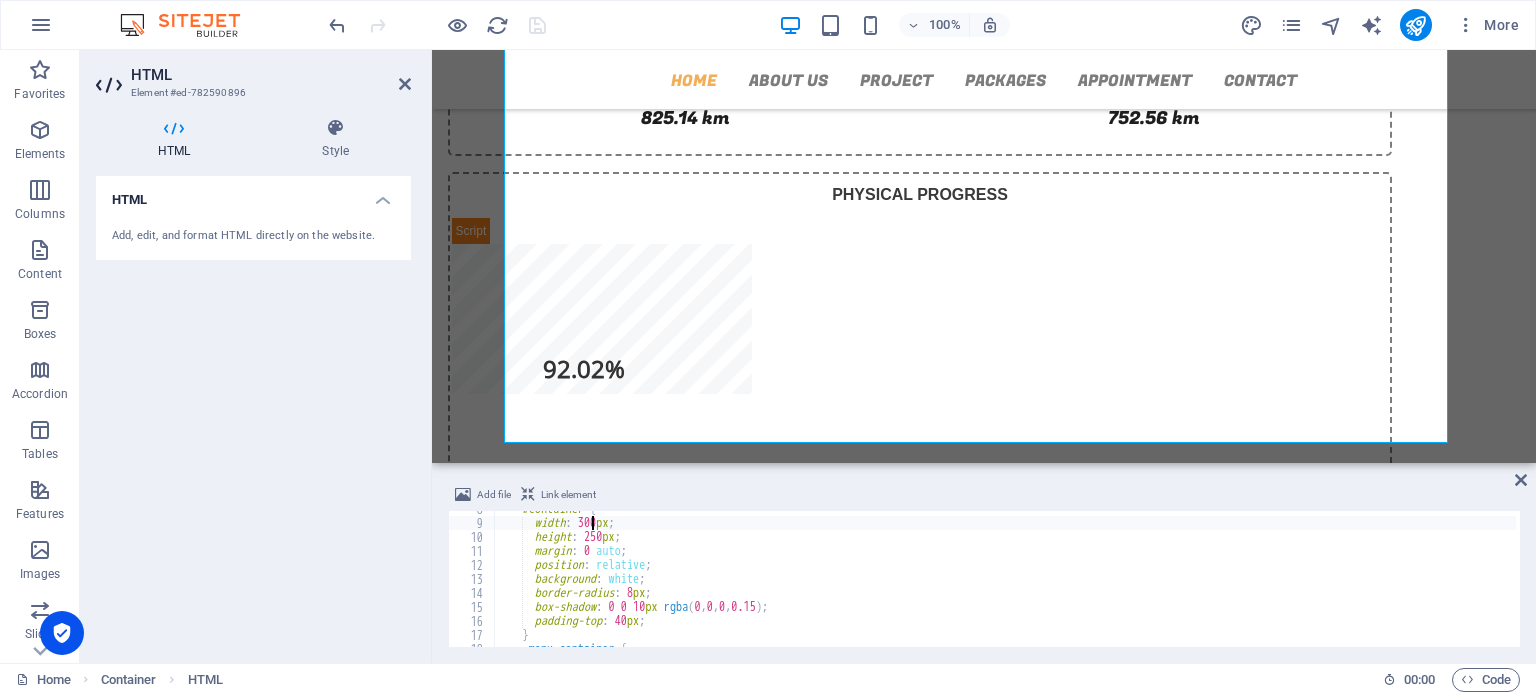 click on "#container   {         width :   300 px ;         height :   250 px ;         margin :   0   auto ;         position :   relative ;         background :   white ;         border-radius :   8 px ;         box-shadow :   0   0   10 px   rgba ( 0 , 0 , 0 , 0.15 ) ;         padding-top :   40 px ;      }      .menu-container   {" at bounding box center (1005, 584) 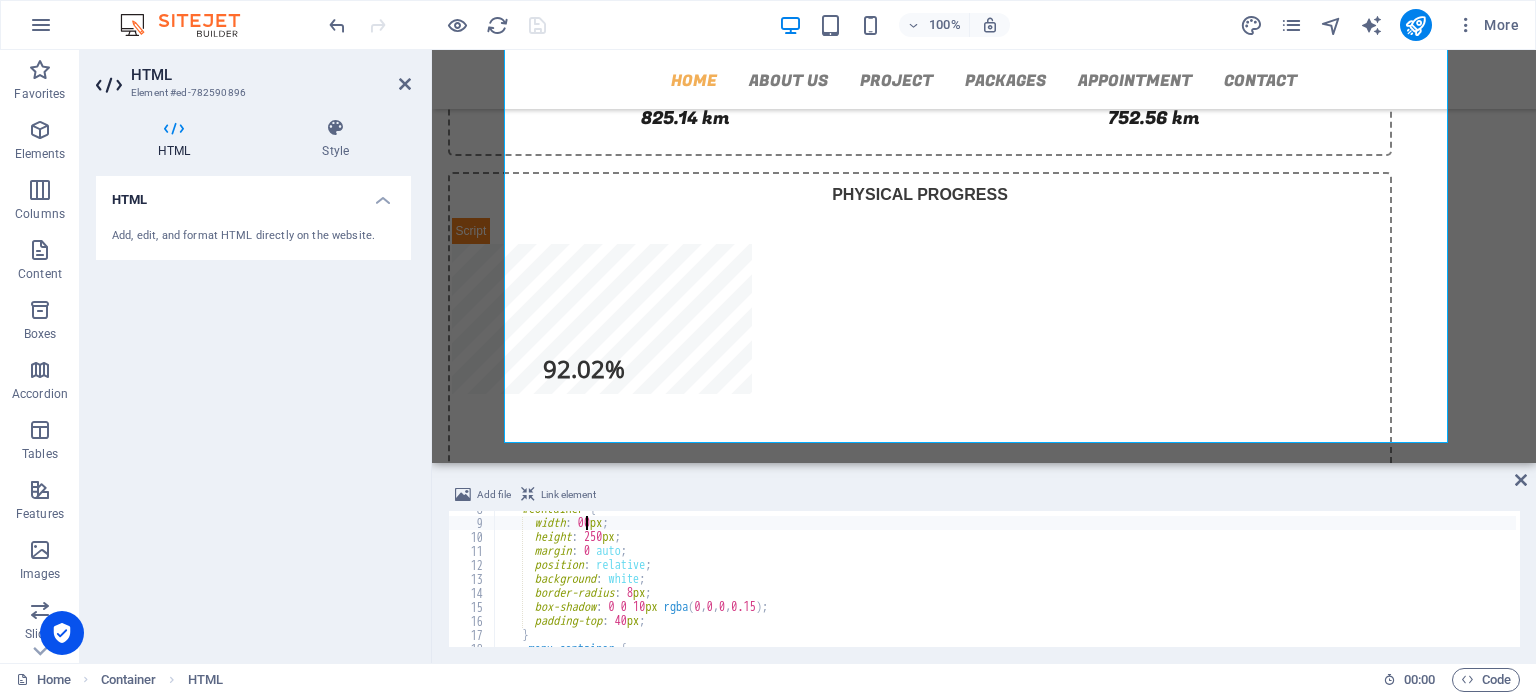 scroll, scrollTop: 0, scrollLeft: 8, axis: horizontal 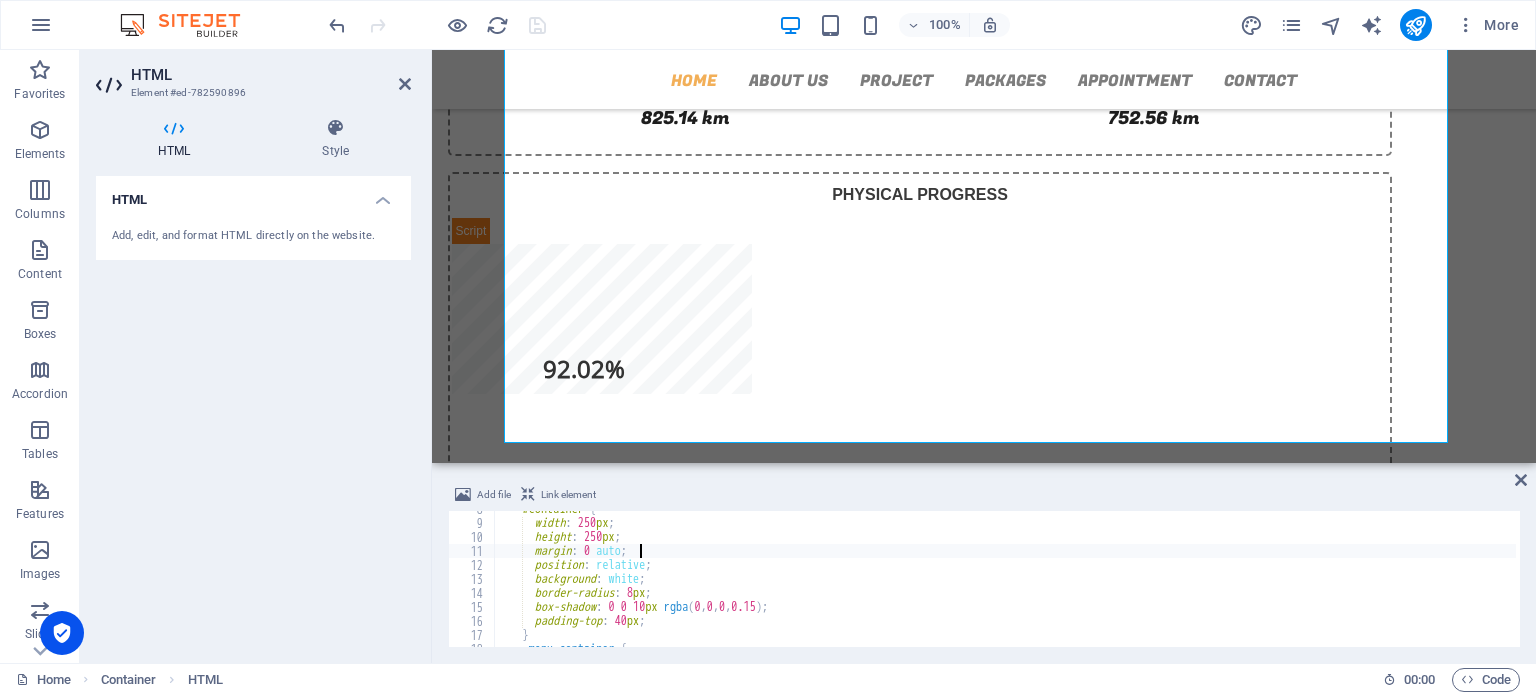 click on "#container   {         width :   250 px ;         height :   250 px ;         margin :   0   auto ;         position :   relative ;         background :   white ;         border-radius :   8 px ;         box-shadow :   0   0   10 px   rgba ( 0 , 0 , 0 , 0.15 ) ;         padding-top :   40 px ;      }      .menu-container   {" at bounding box center (1005, 584) 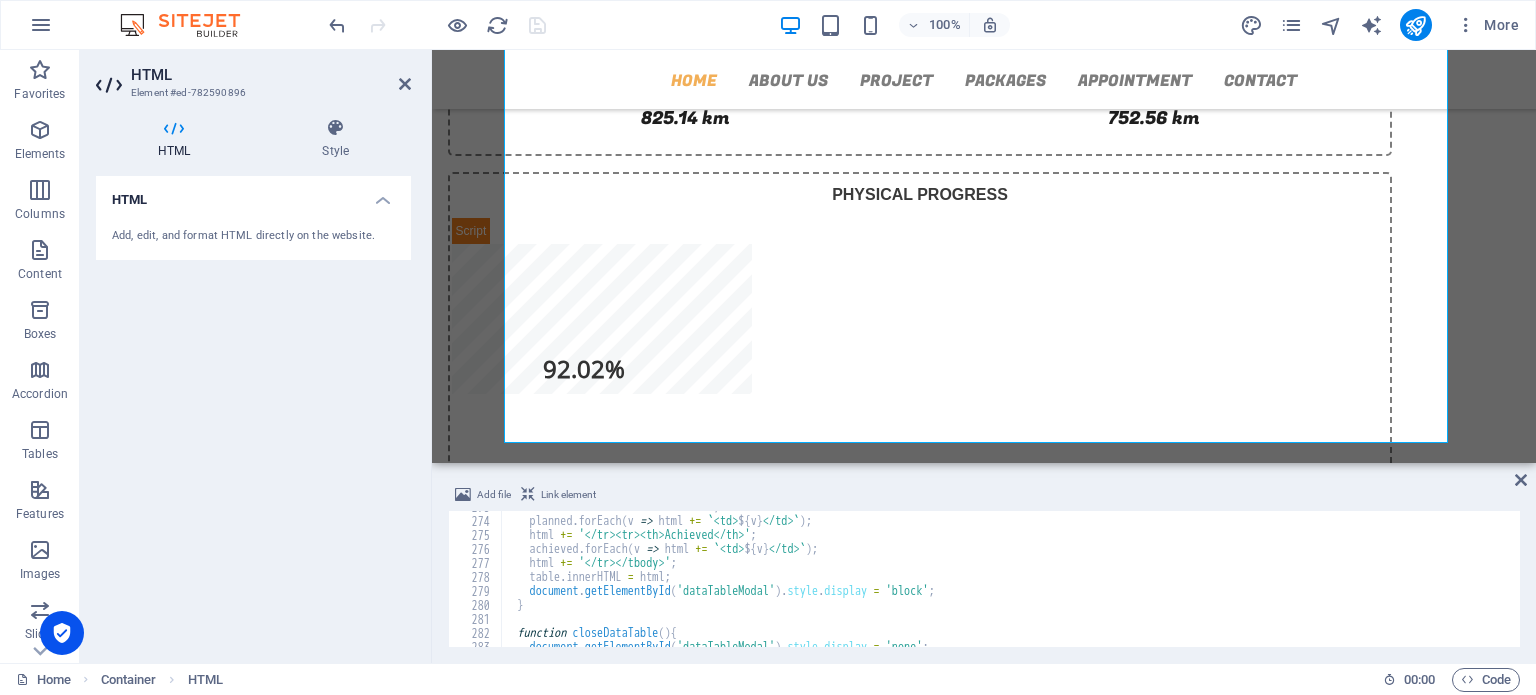 scroll, scrollTop: 3980, scrollLeft: 0, axis: vertical 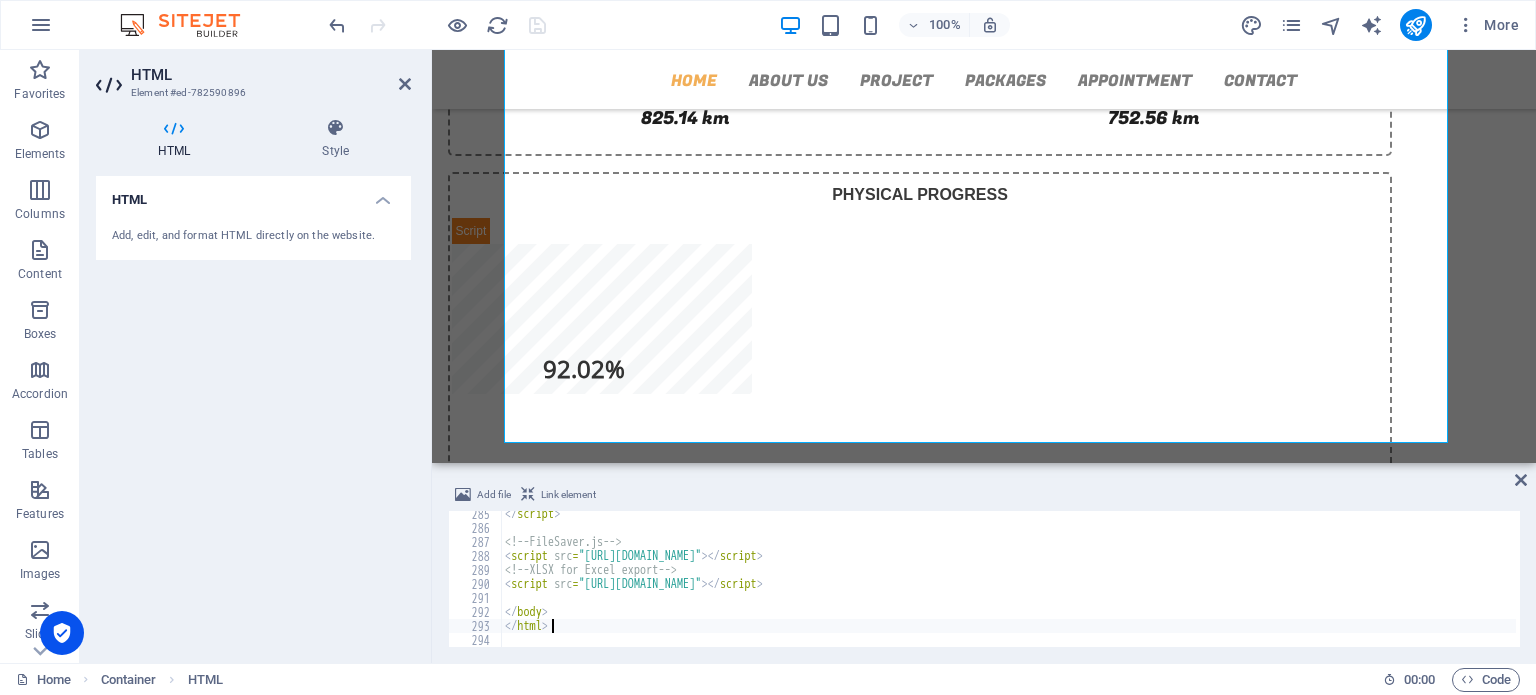 click on "</ script > <!--  FileSaver.js  --> < script   src = "[URL][DOMAIN_NAME]" > </ script > <!--  XLSX for Excel export  --> < script   src = "[URL][DOMAIN_NAME]" > </ script > </ body > </ html >" at bounding box center (1008, 589) 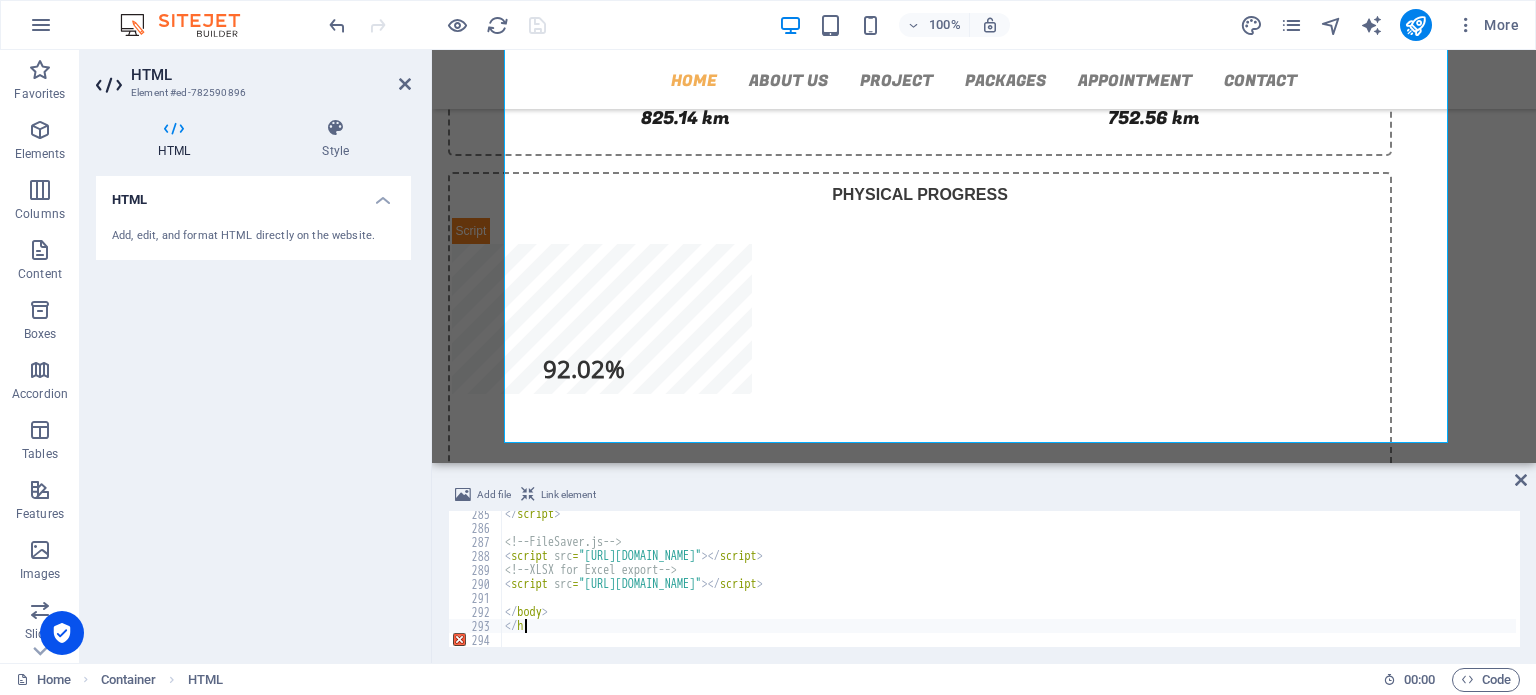 scroll, scrollTop: 0, scrollLeft: 0, axis: both 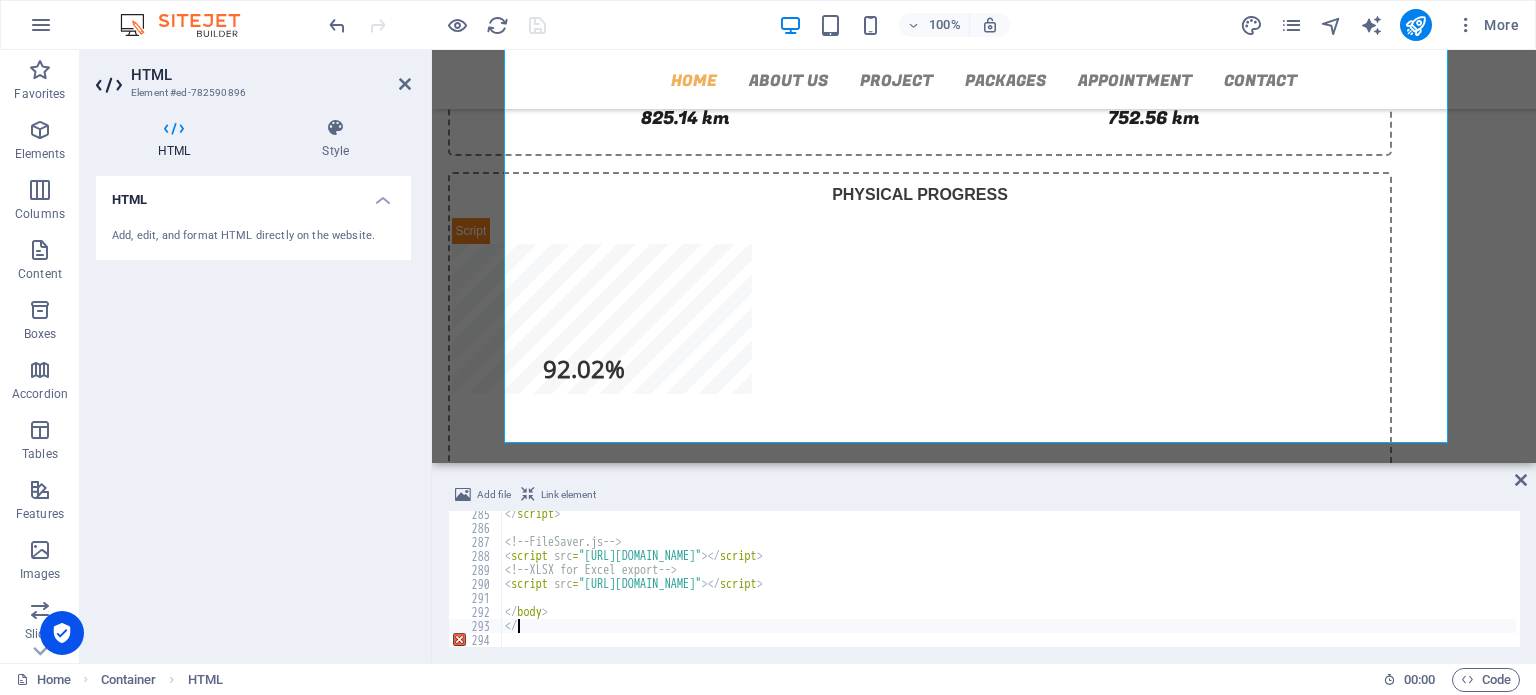 type on "<" 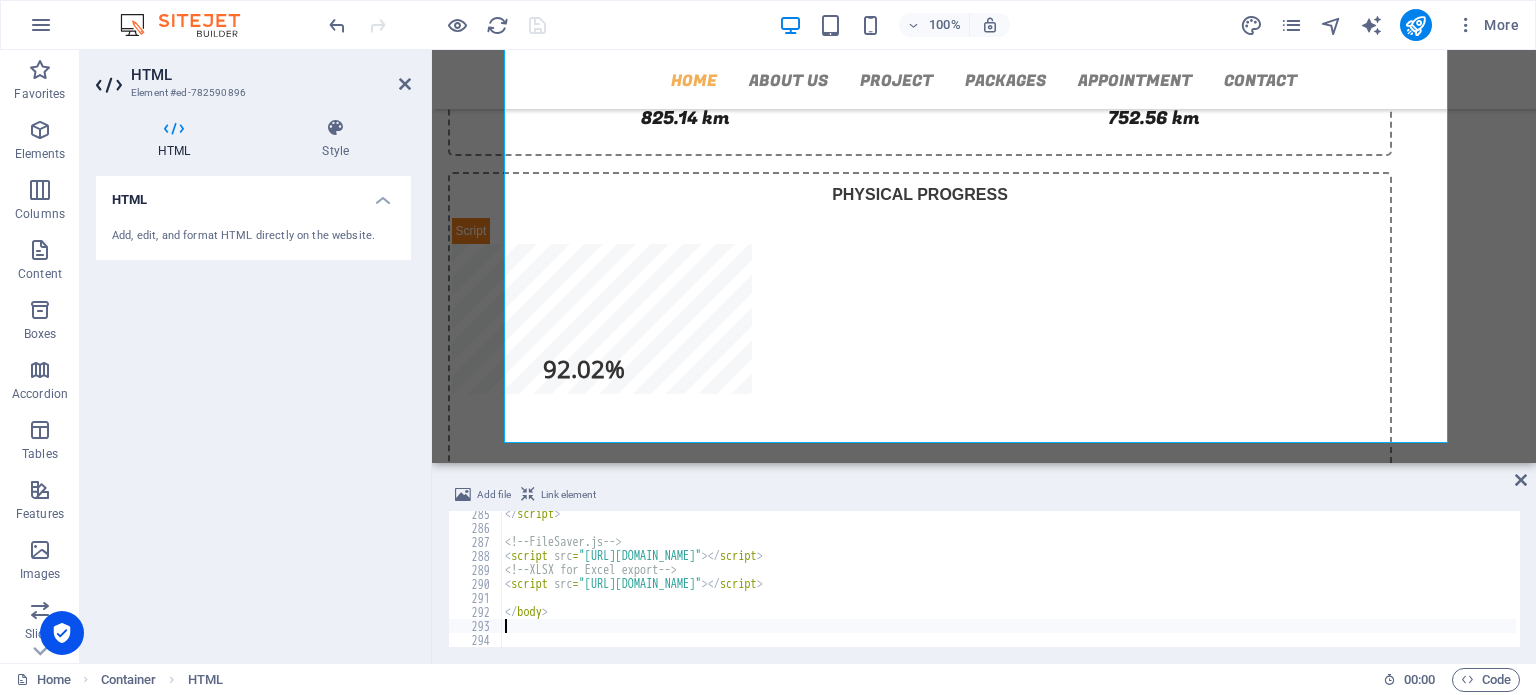 scroll, scrollTop: 3966, scrollLeft: 0, axis: vertical 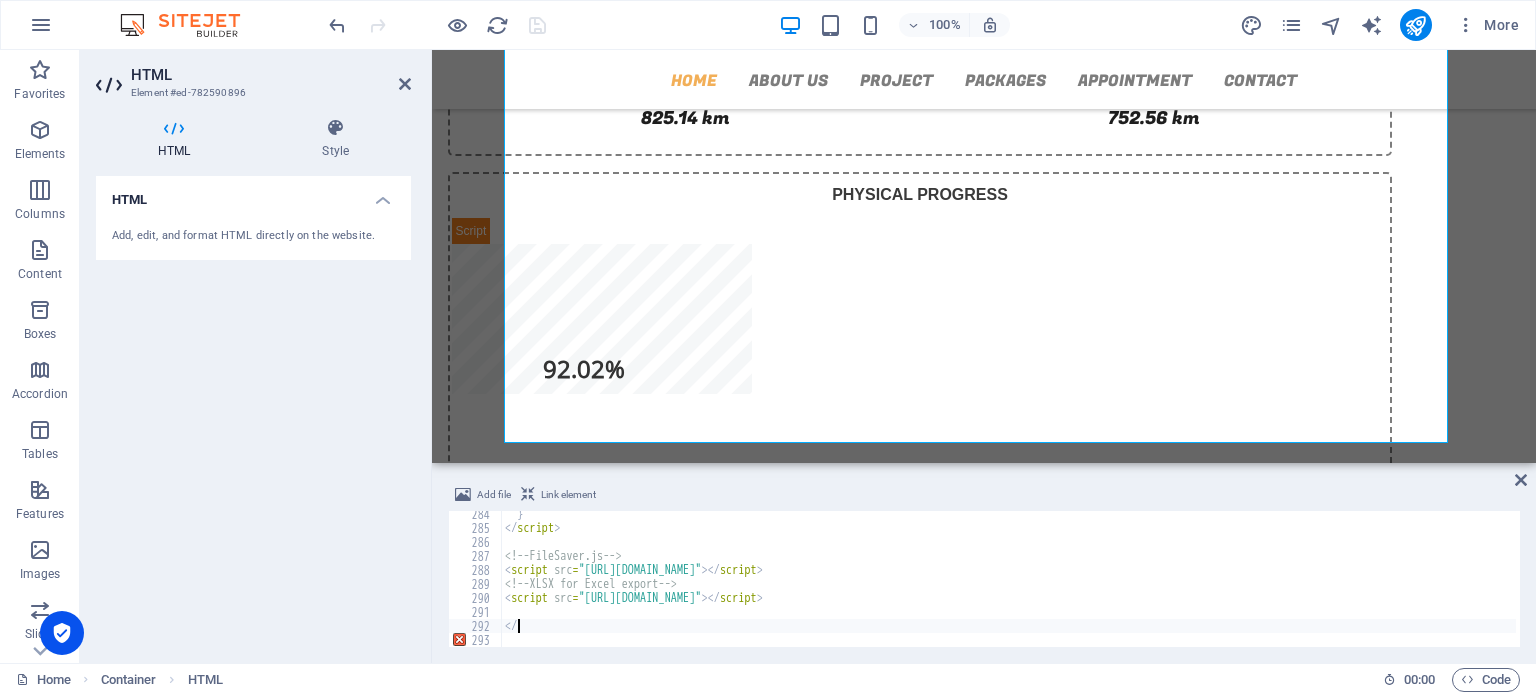 type on "<" 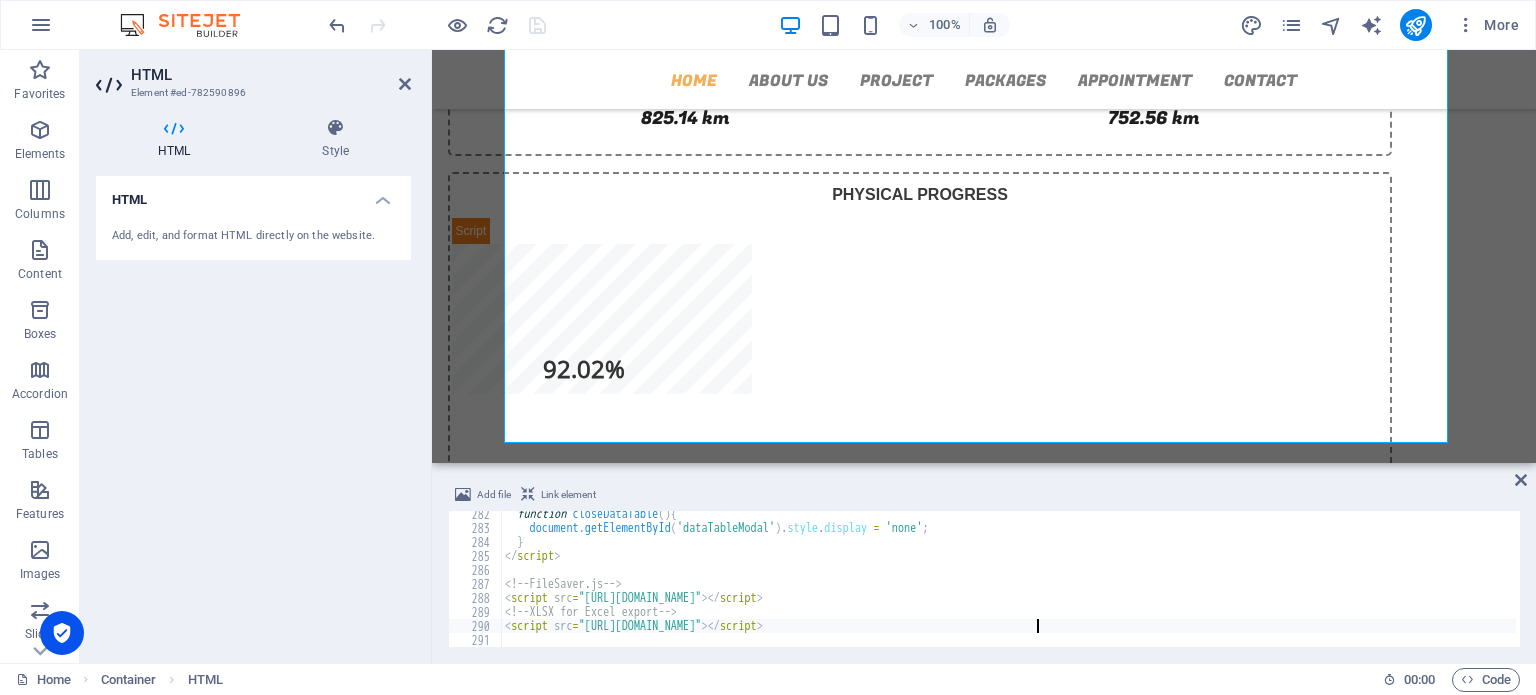scroll, scrollTop: 3938, scrollLeft: 0, axis: vertical 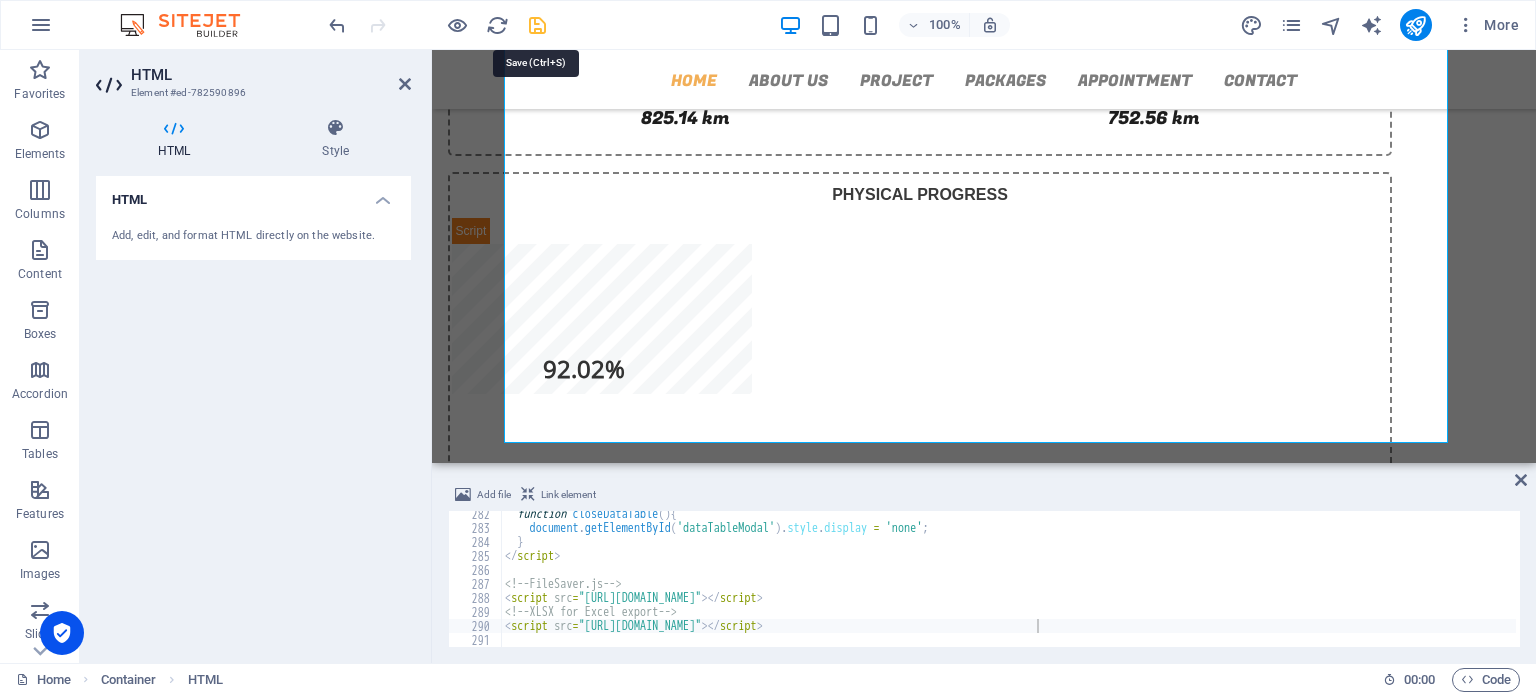 click at bounding box center [437, 25] 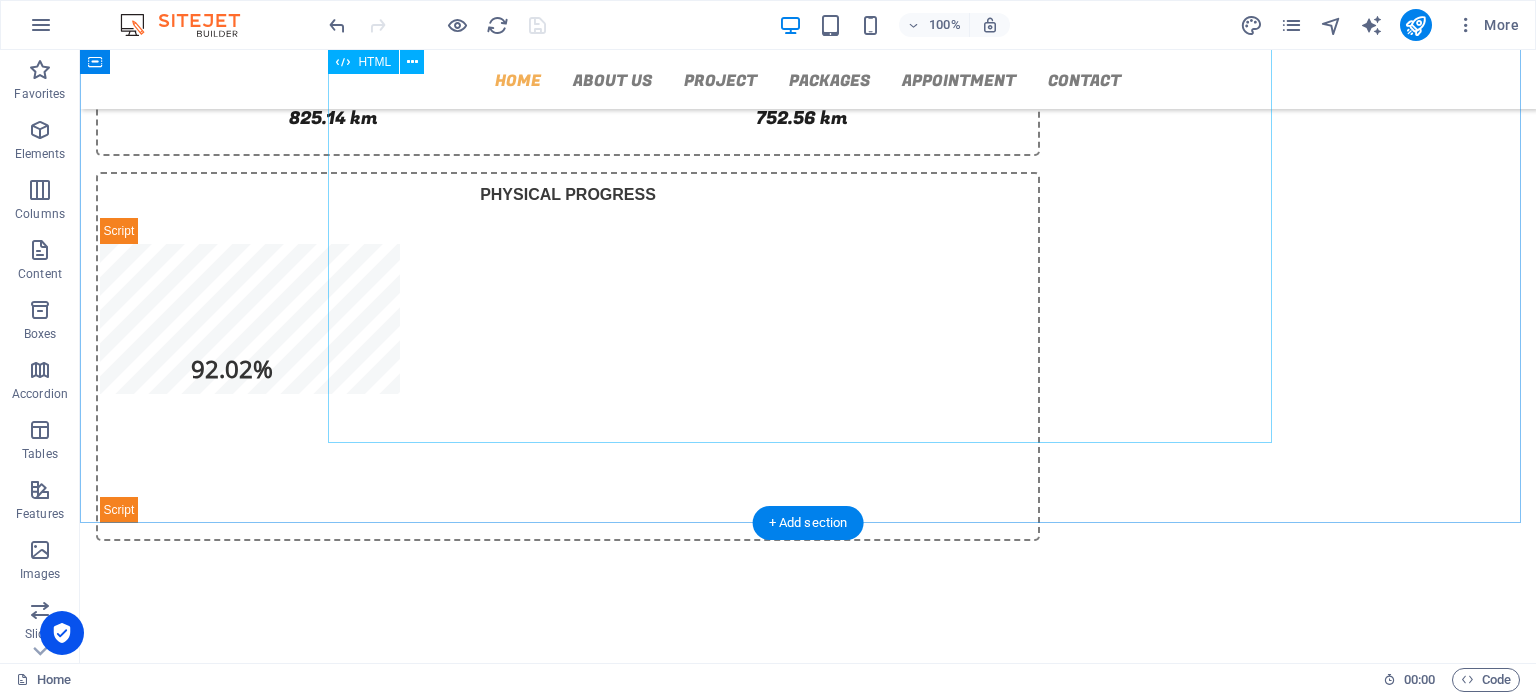 click on "☰ Menu
1. View chart in full screen
2. Print chart
3. Download chart in JPEG
4. Download chart in [GEOGRAPHIC_DATA]
5. Download chart in PDF
6. Download chart in CSV
7. Download chart in XLS
8. View chart in horizontal data table
Horizontal Data Table
Exit" at bounding box center [808, 927] 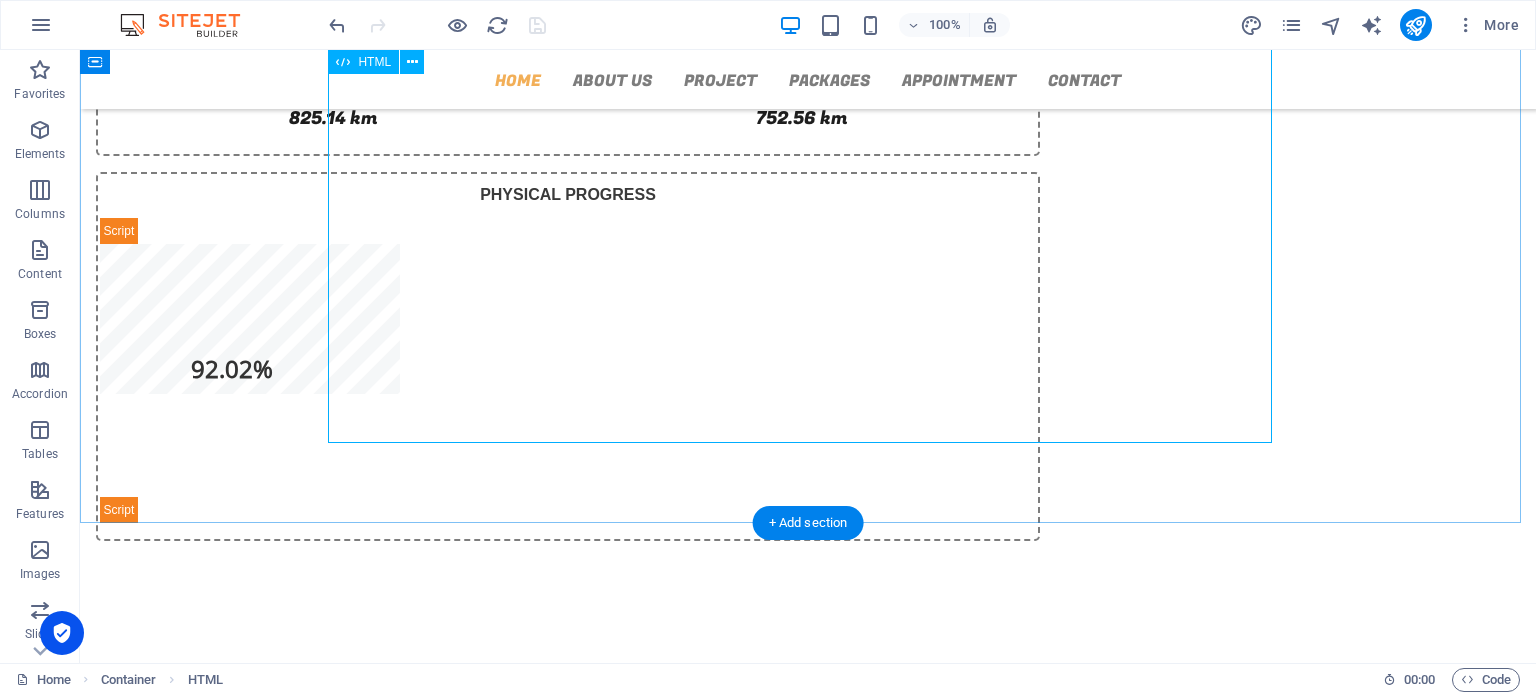 click on "☰ Menu
1. View chart in full screen
2. Print chart
3. Download chart in JPEG
4. Download chart in [GEOGRAPHIC_DATA]
5. Download chart in PDF
6. Download chart in CSV
7. Download chart in XLS
8. View chart in horizontal data table
Horizontal Data Table
Exit" at bounding box center (808, 927) 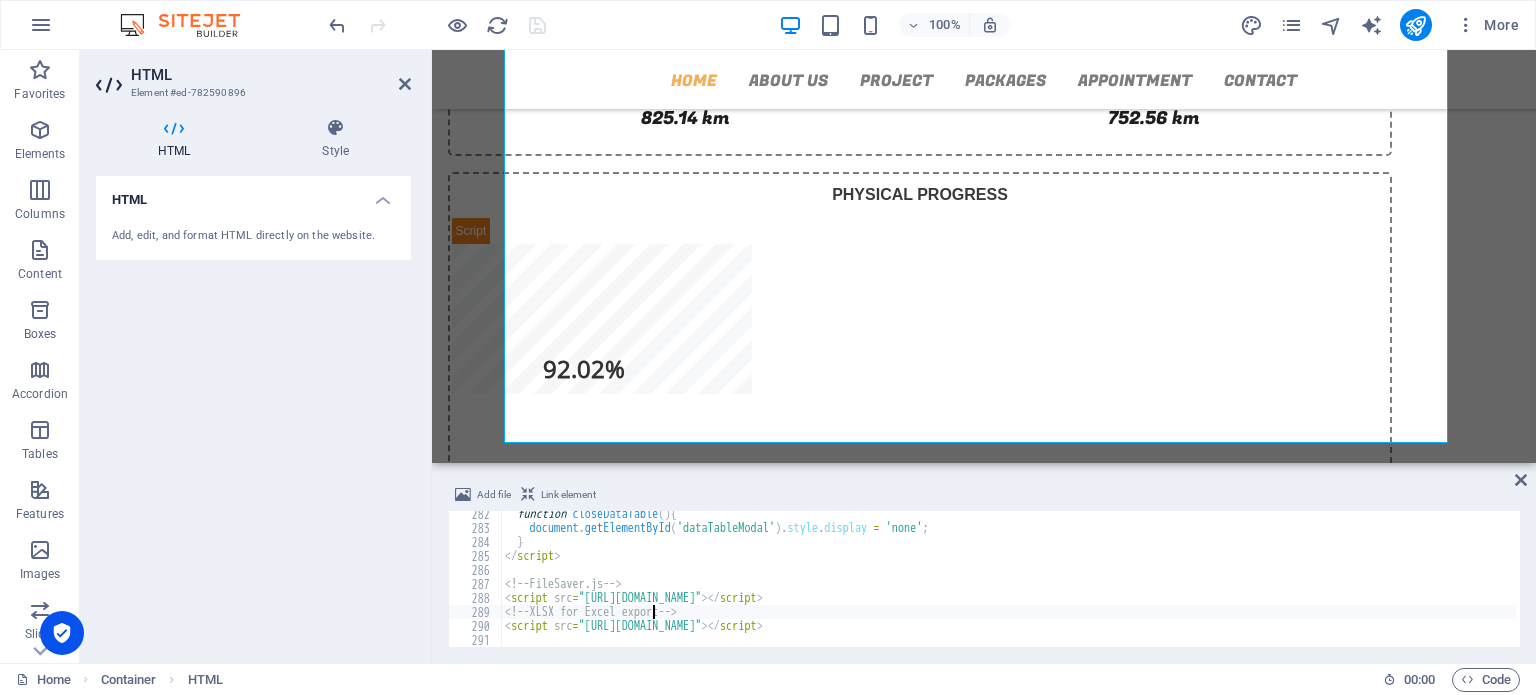 click on "function   closeDataTable ( ) {      document . getElementById ( 'dataTableModal' ) . style . display   =   'none' ;    } </ script > <!--  FileSaver.js  --> < script   src = "[URL][DOMAIN_NAME]" > </ script > <!--  XLSX for Excel export  --> < script   src = "[URL][DOMAIN_NAME]" > </ script >" at bounding box center [1008, 589] 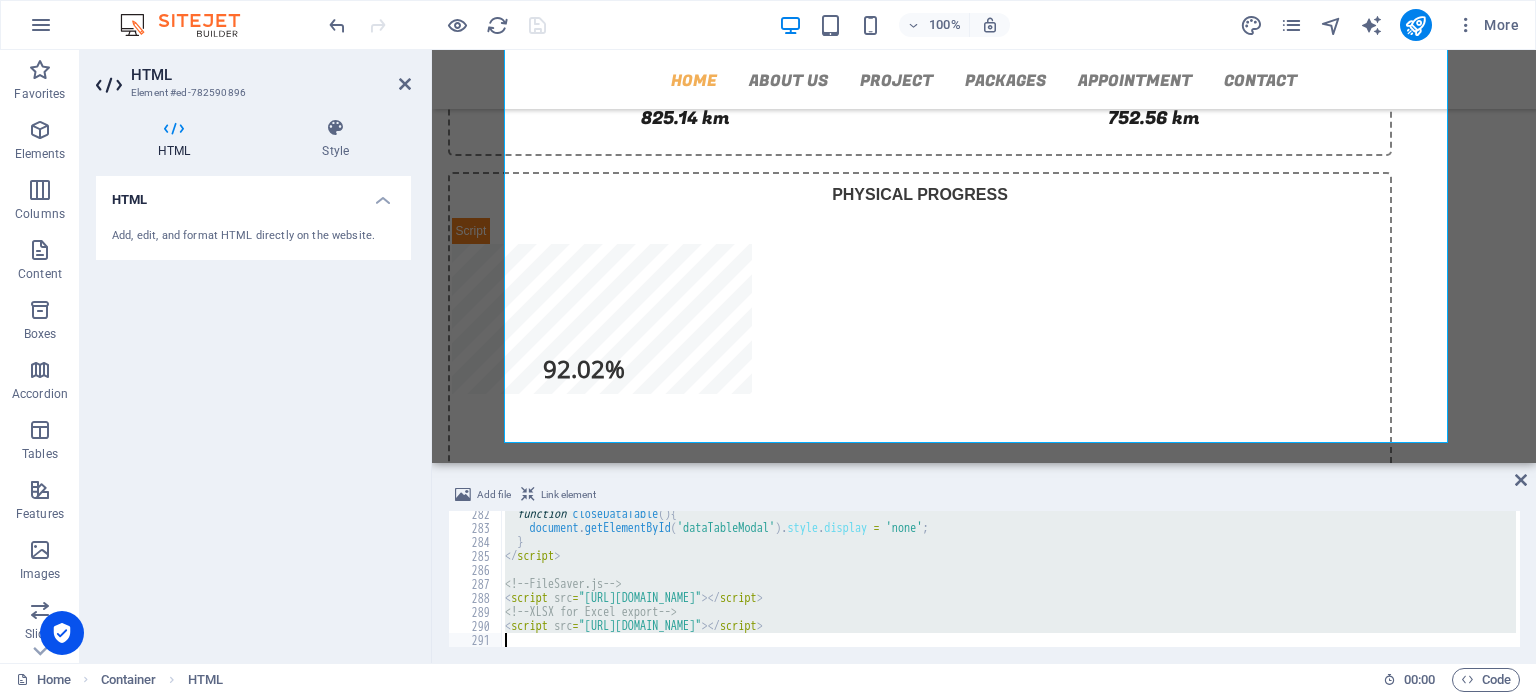 type 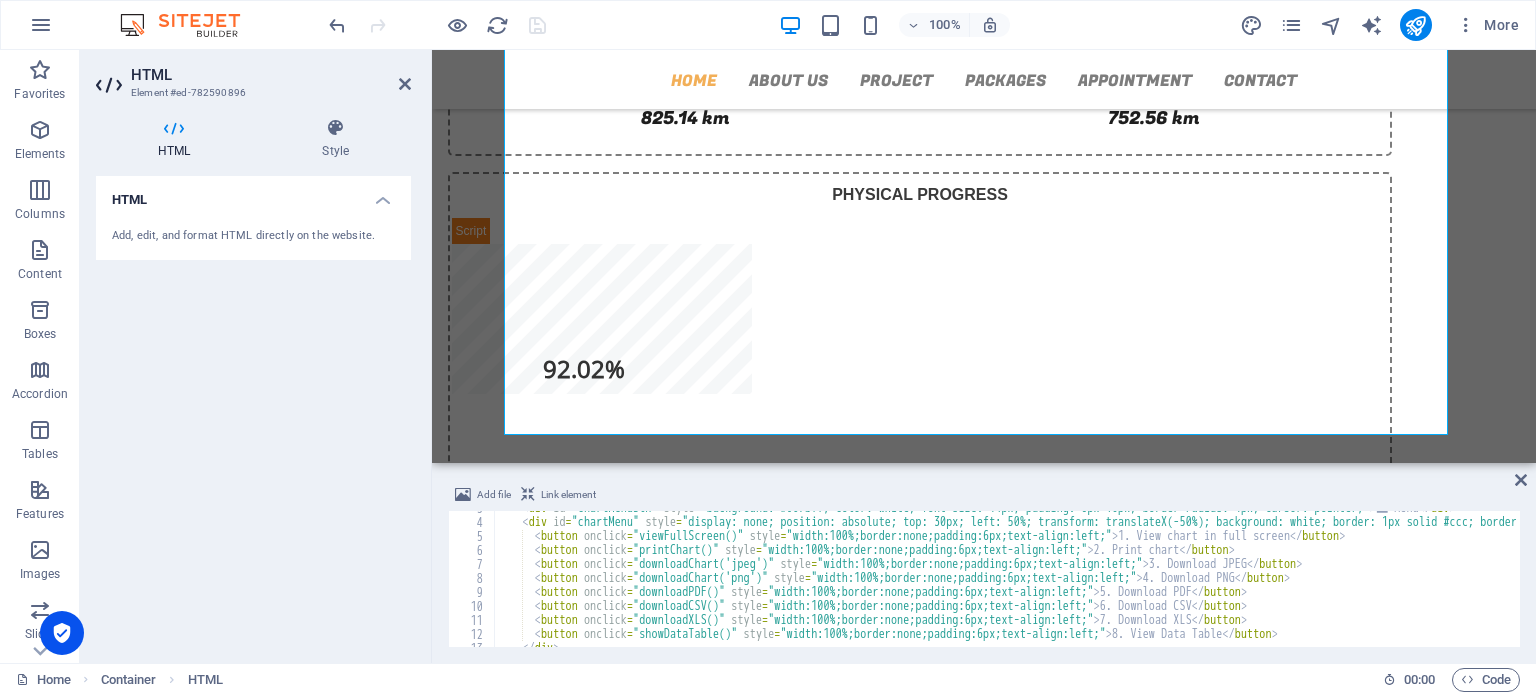 scroll, scrollTop: 0, scrollLeft: 0, axis: both 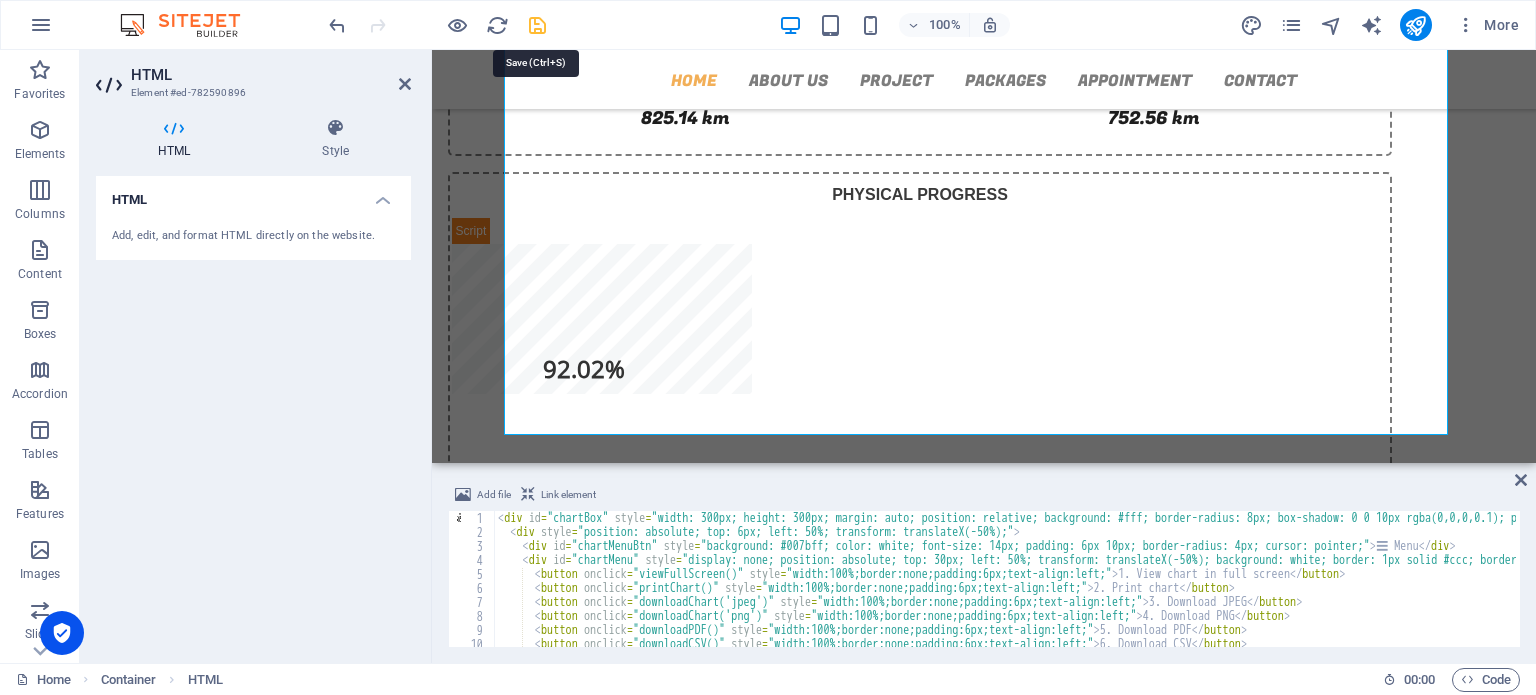 click at bounding box center [437, 25] 